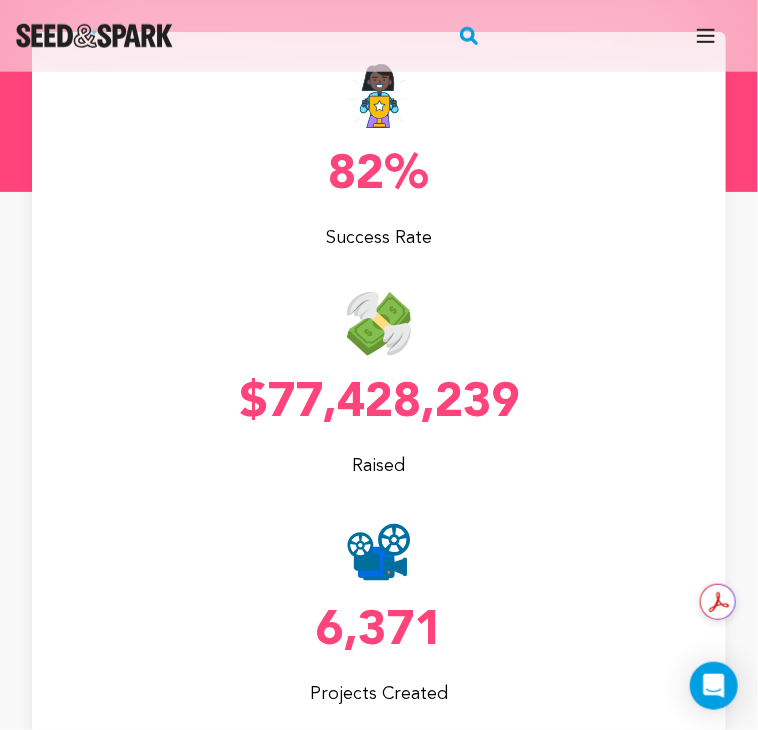 scroll, scrollTop: 364, scrollLeft: 0, axis: vertical 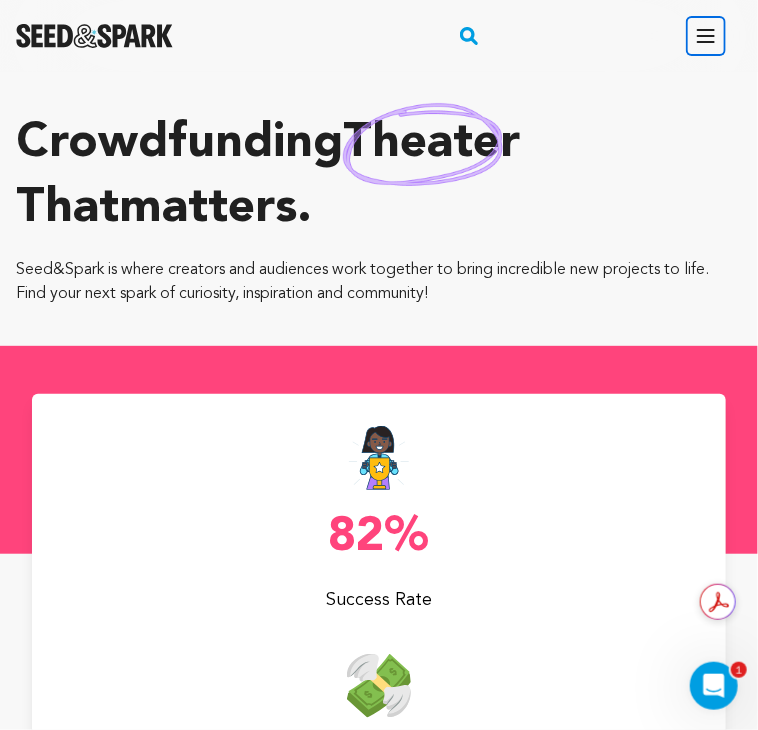 click on "Open main menu" at bounding box center [706, 36] 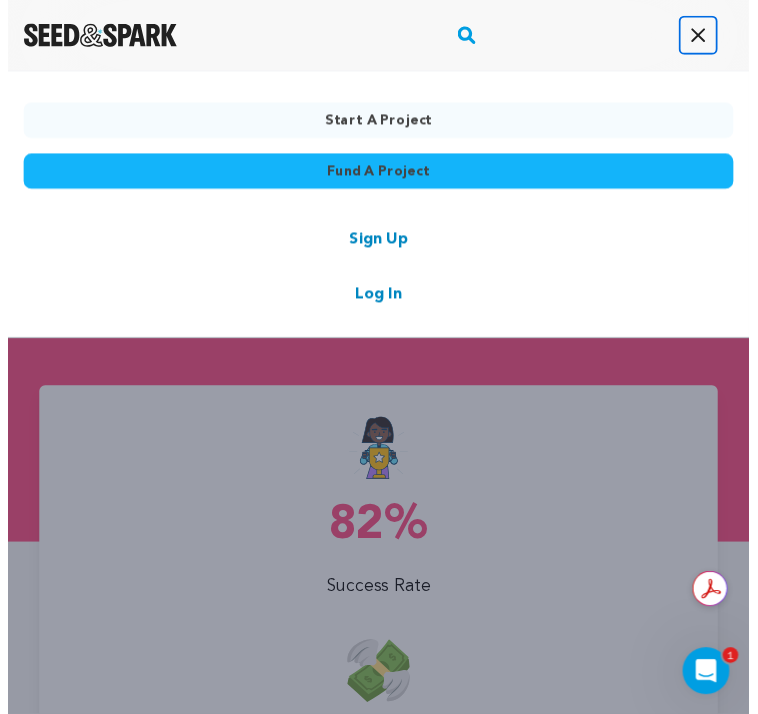 scroll, scrollTop: 0, scrollLeft: 1475, axis: horizontal 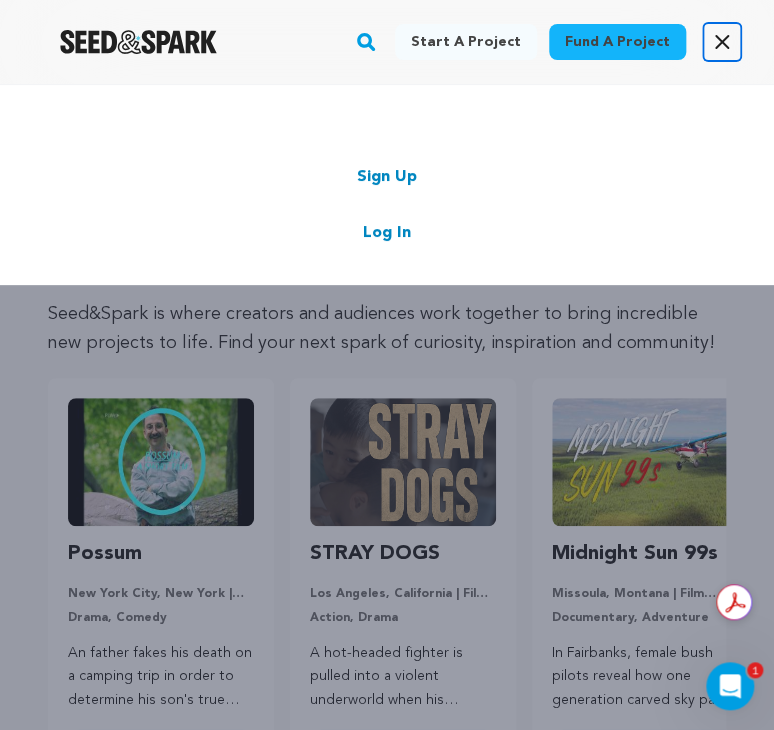 click on "Open main menu" at bounding box center (722, 42) 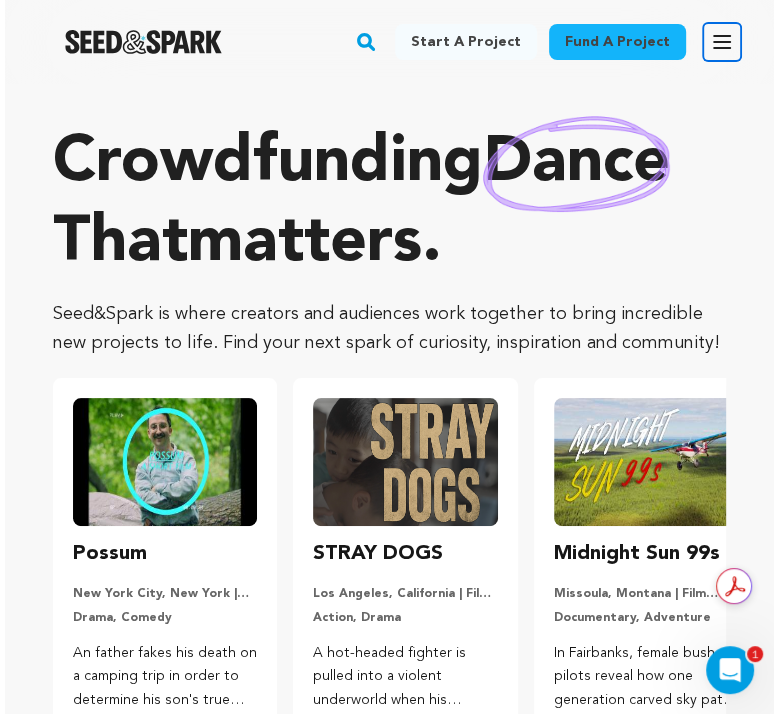 scroll, scrollTop: 0, scrollLeft: 1486, axis: horizontal 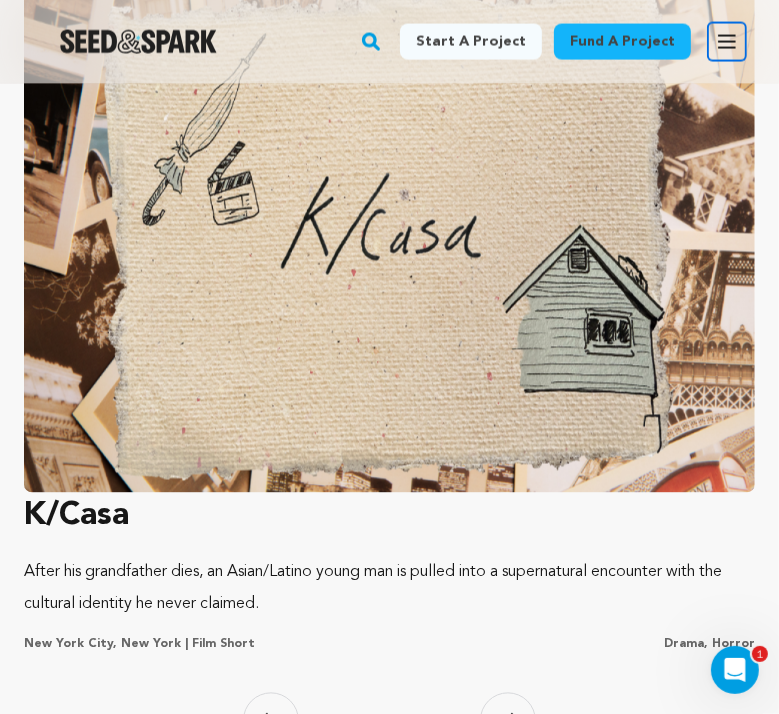 click on "Open main menu" at bounding box center (727, 42) 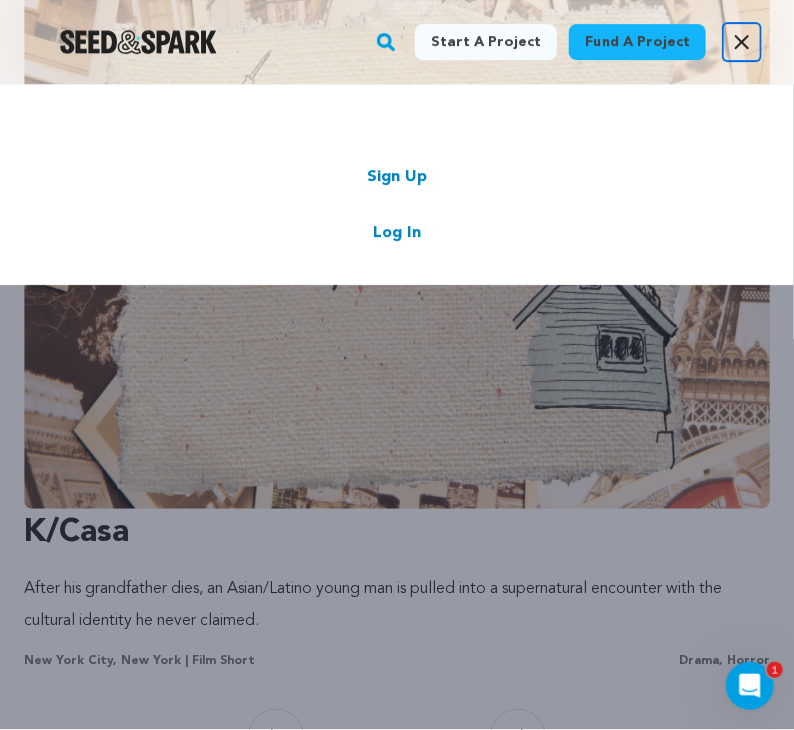 click 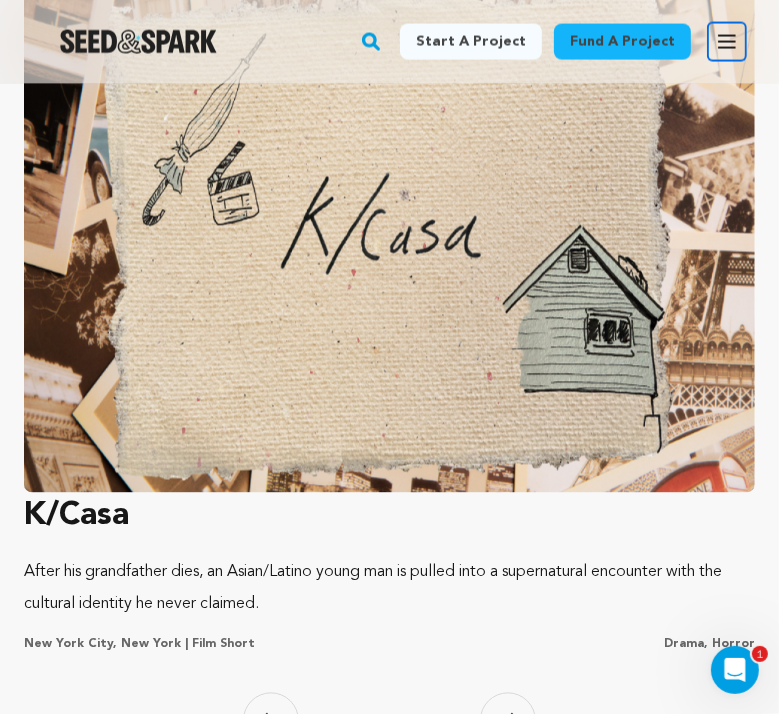 click on "Open main menu" at bounding box center (727, 42) 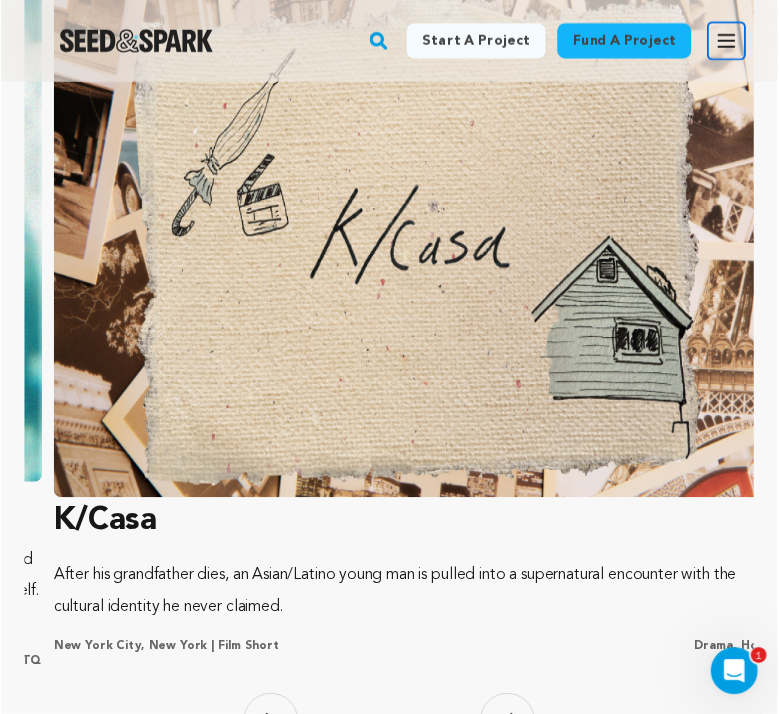 scroll, scrollTop: 0, scrollLeft: 1516, axis: horizontal 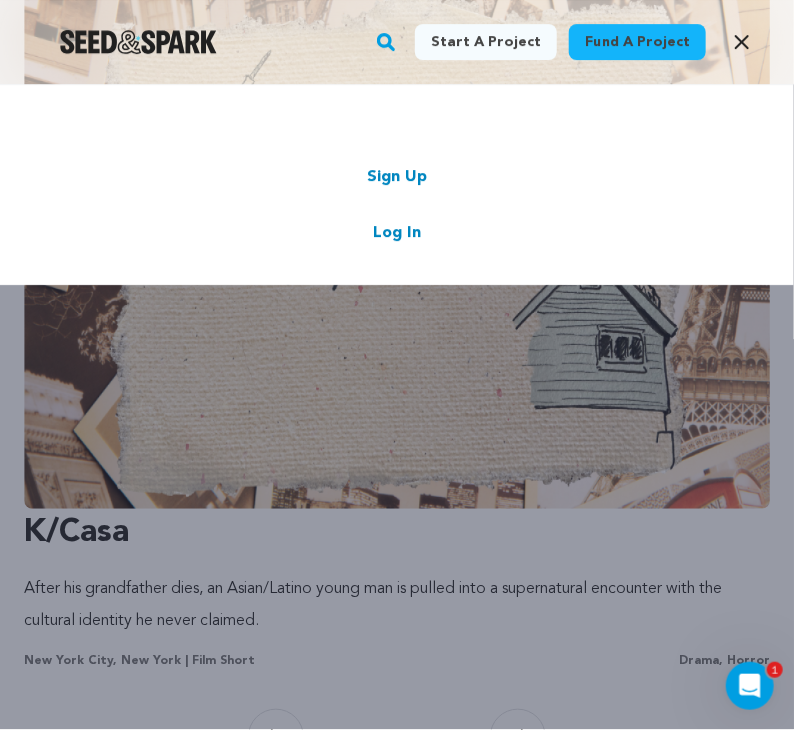 click on "Start a project
Fund a project
Sign Up
Log In" at bounding box center [397, 449] 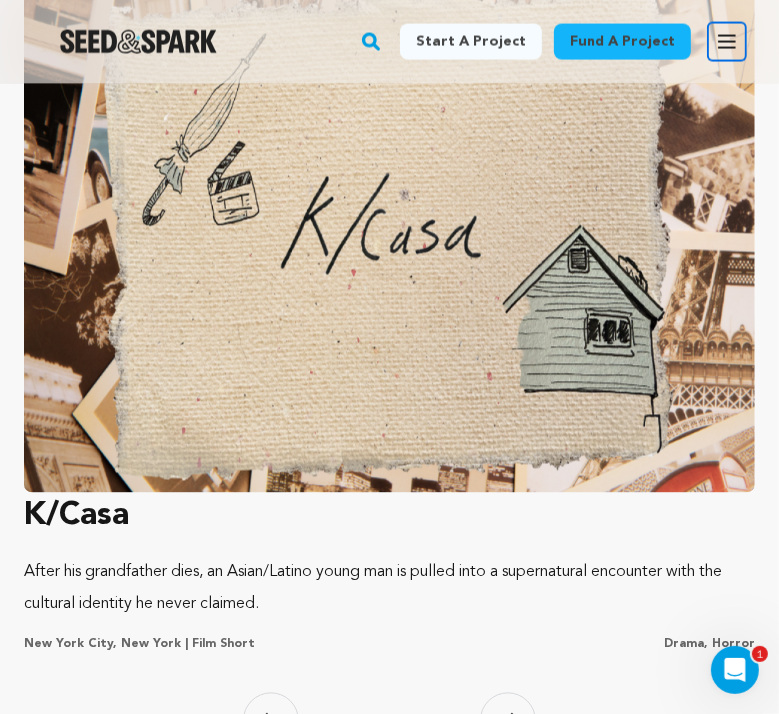 click on "Open main menu" at bounding box center [727, 42] 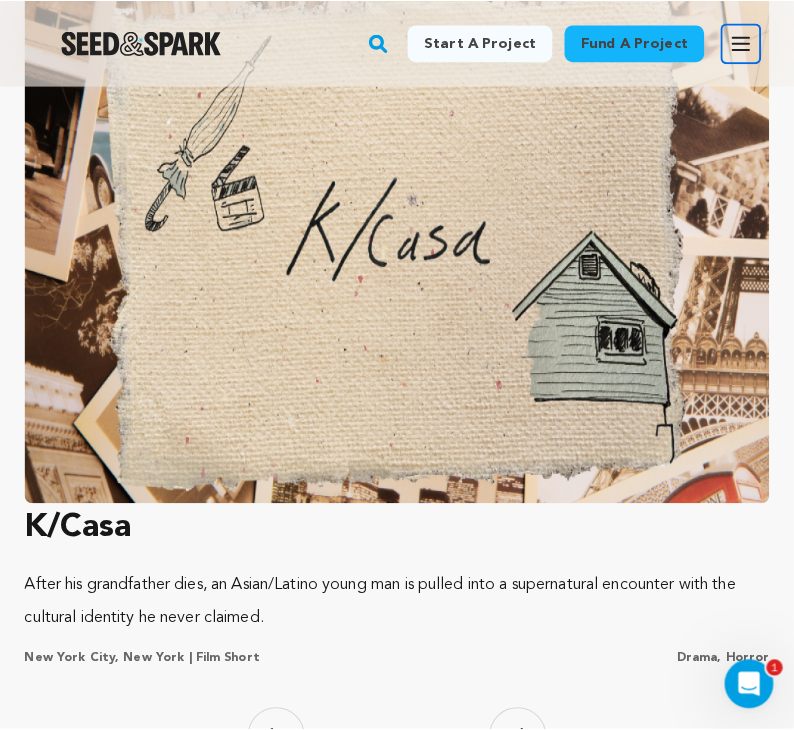 scroll, scrollTop: 0, scrollLeft: 1516, axis: horizontal 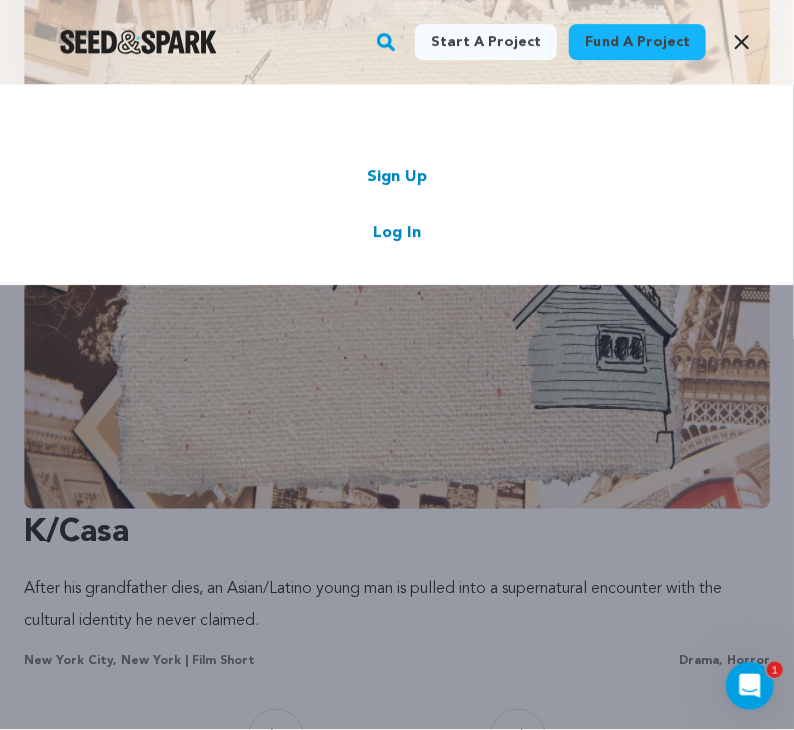 click on "Log In" at bounding box center [397, 233] 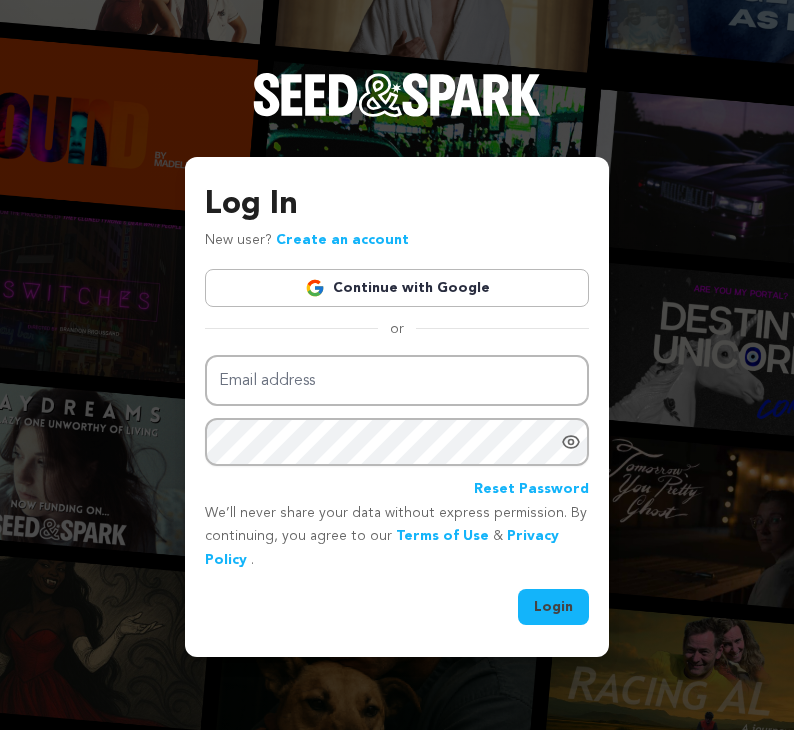 scroll, scrollTop: 0, scrollLeft: 0, axis: both 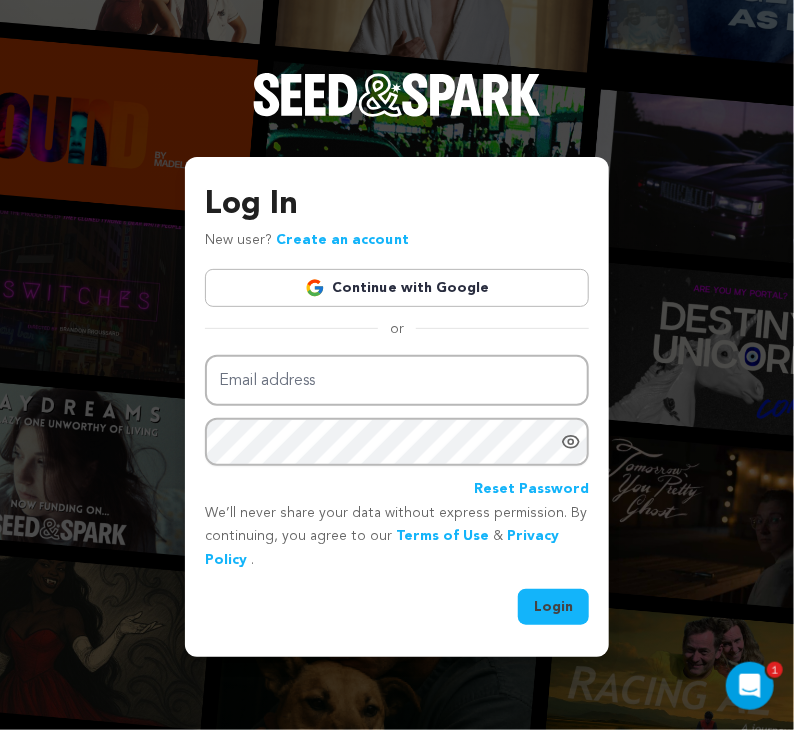 click on "Continue with Google" at bounding box center [397, 288] 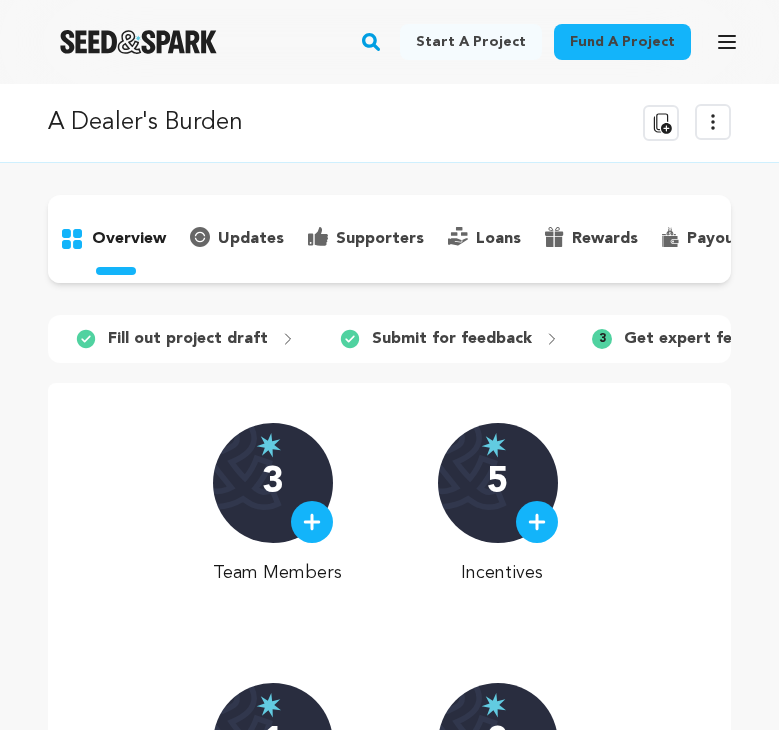 scroll, scrollTop: 0, scrollLeft: 0, axis: both 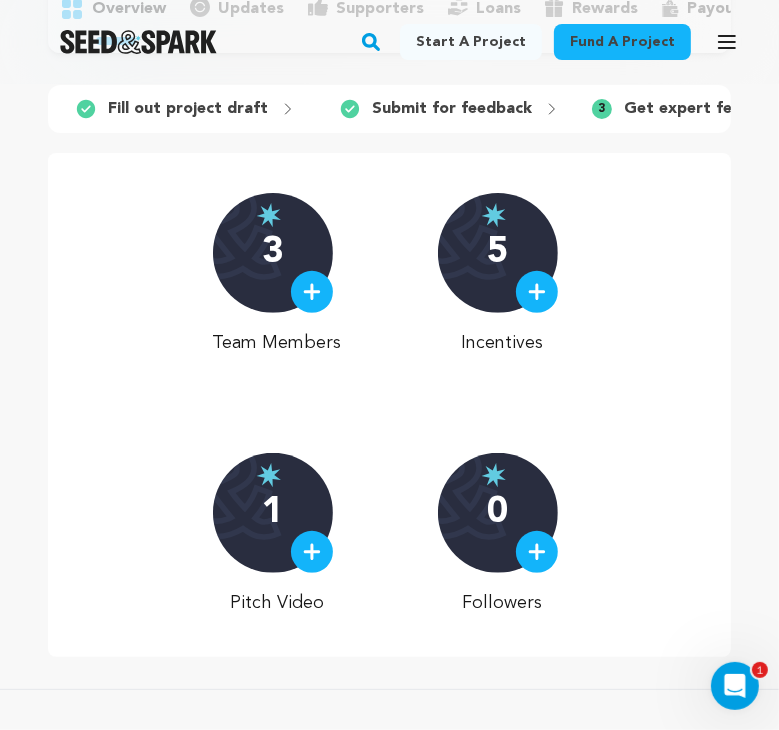 click on "3" at bounding box center (272, 253) 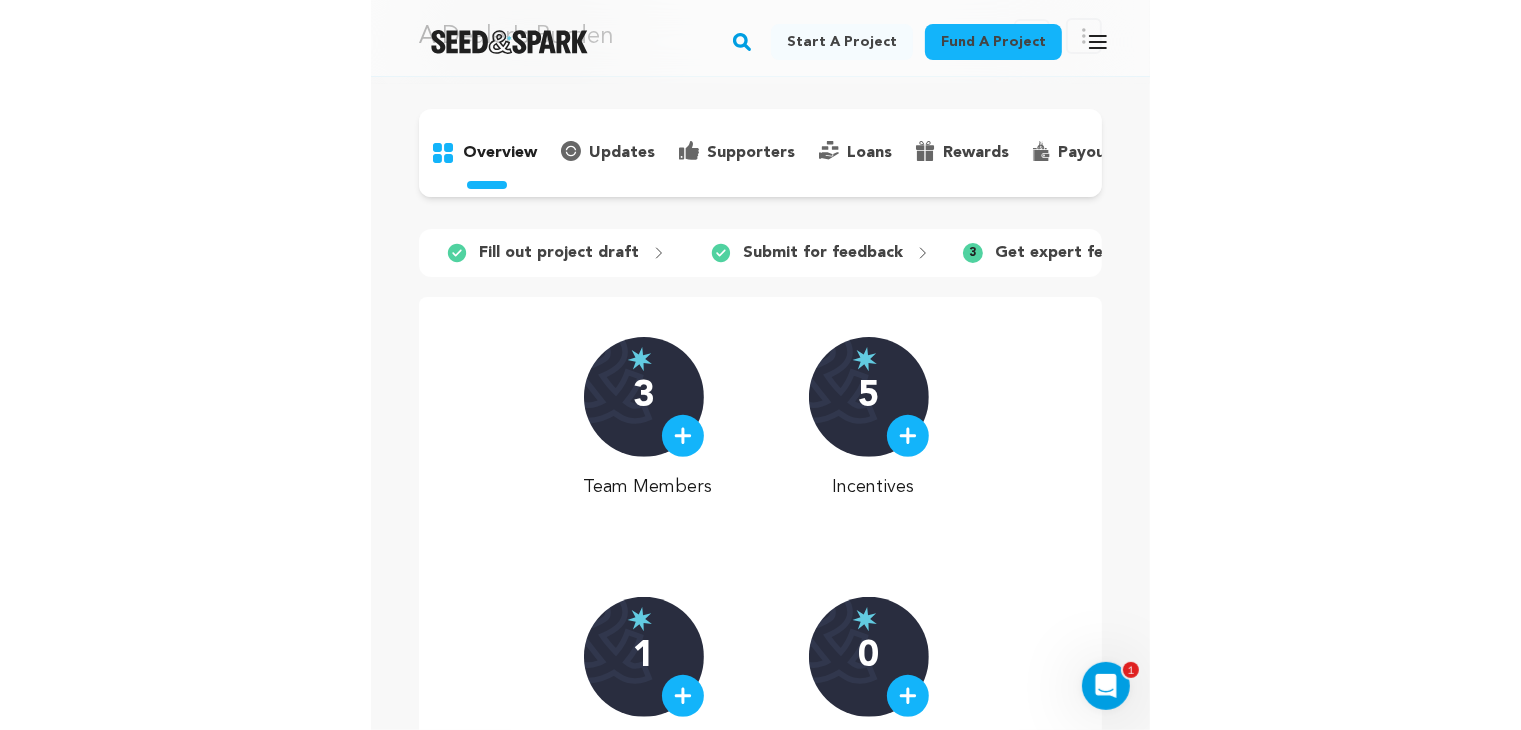 scroll, scrollTop: 84, scrollLeft: 0, axis: vertical 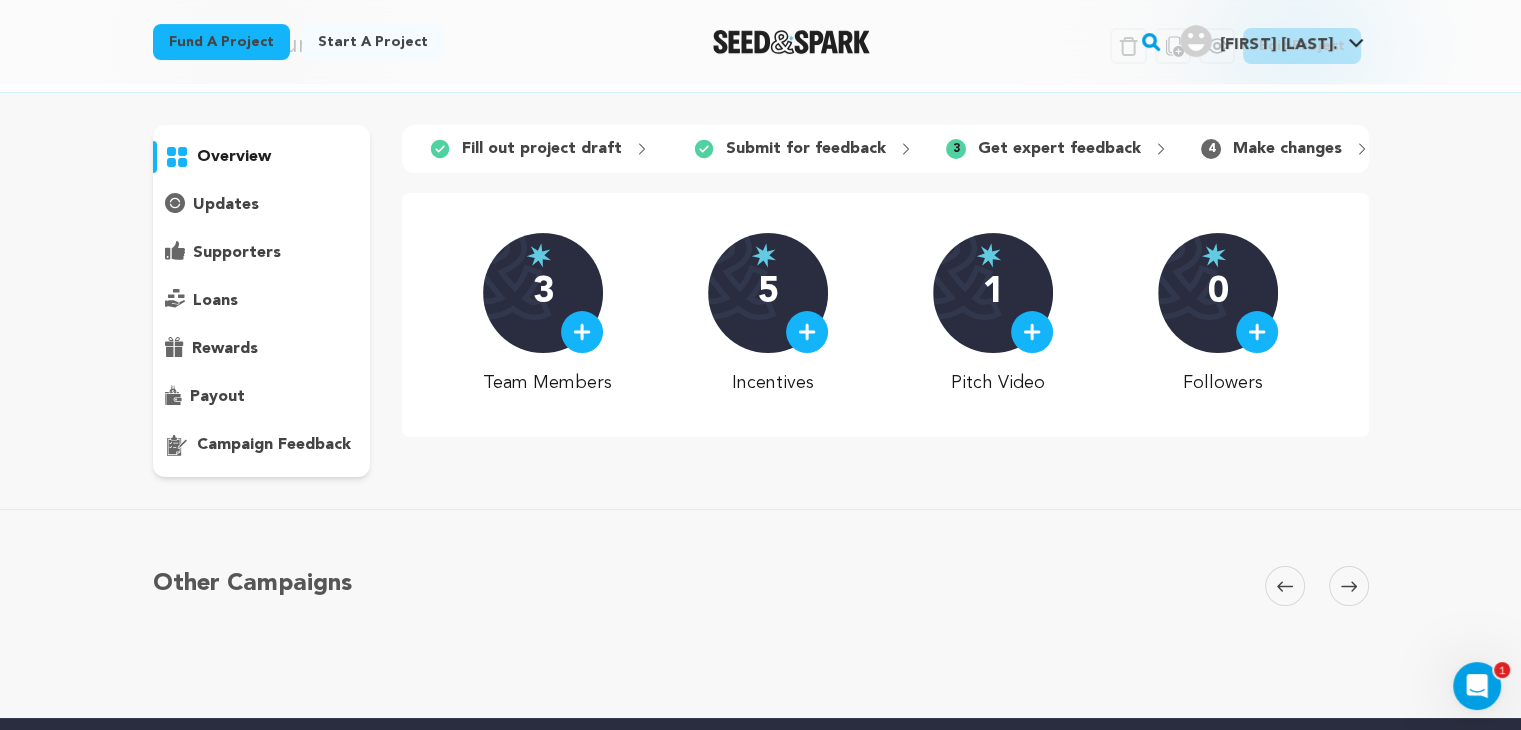 click on "updates" at bounding box center [226, 205] 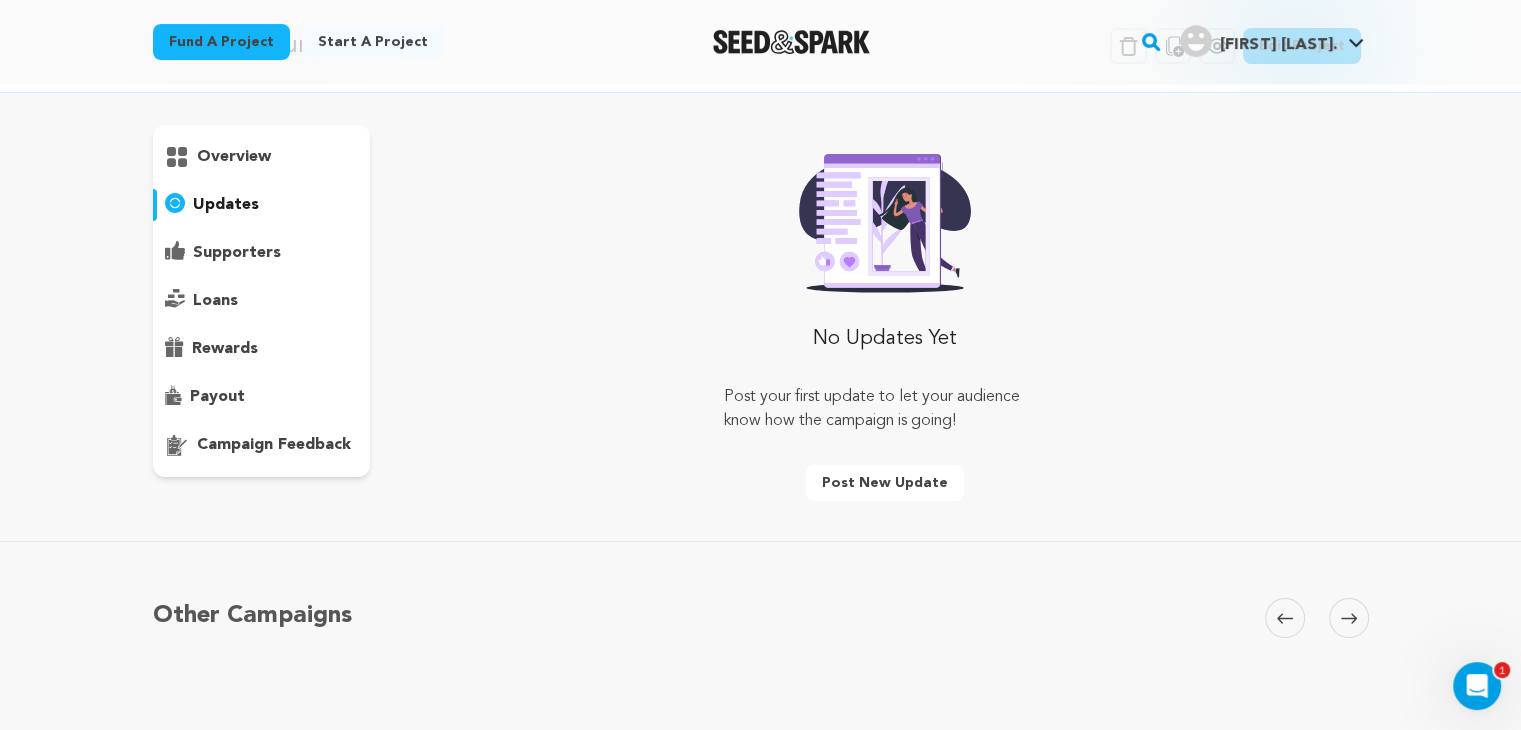 click on "supporters" at bounding box center (237, 253) 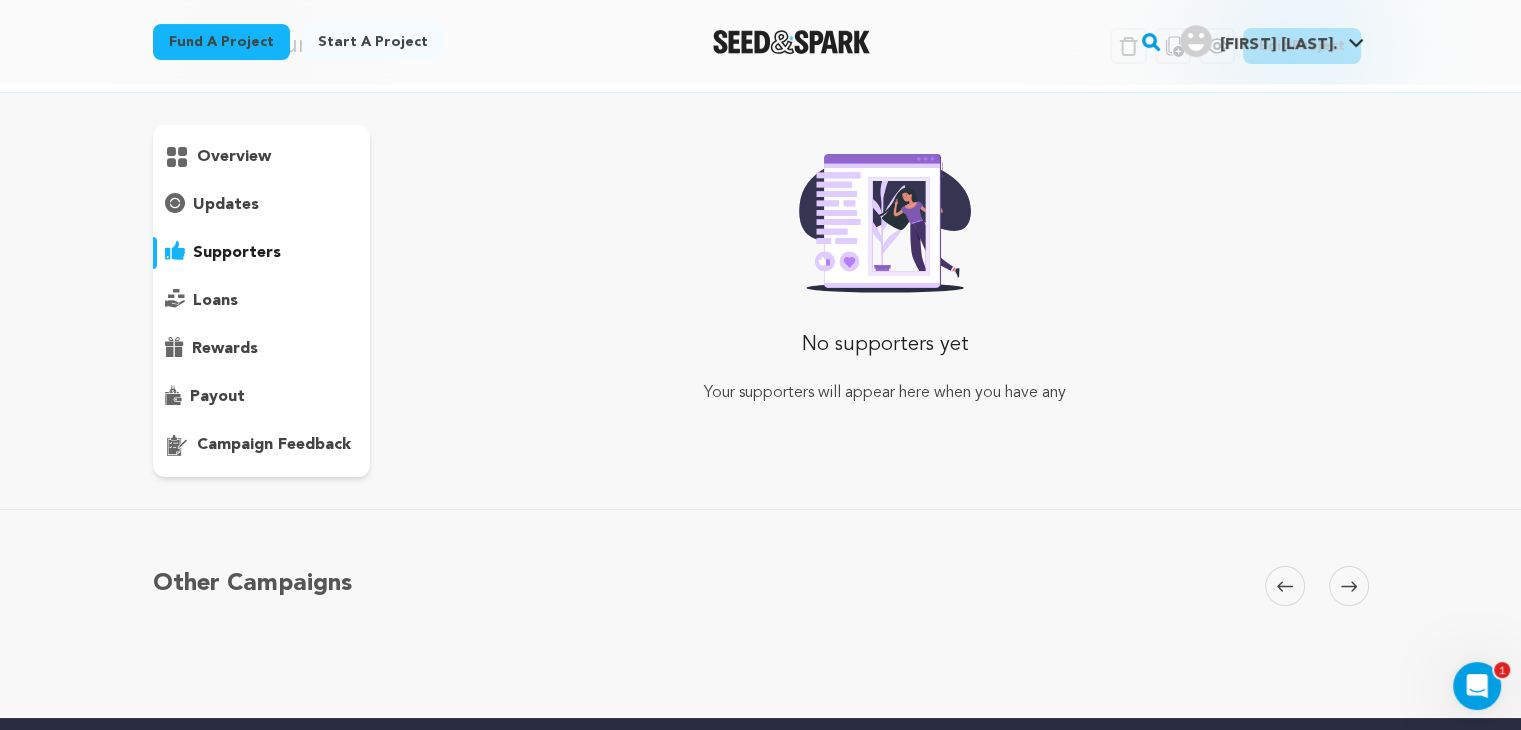 click on "loans" at bounding box center (215, 301) 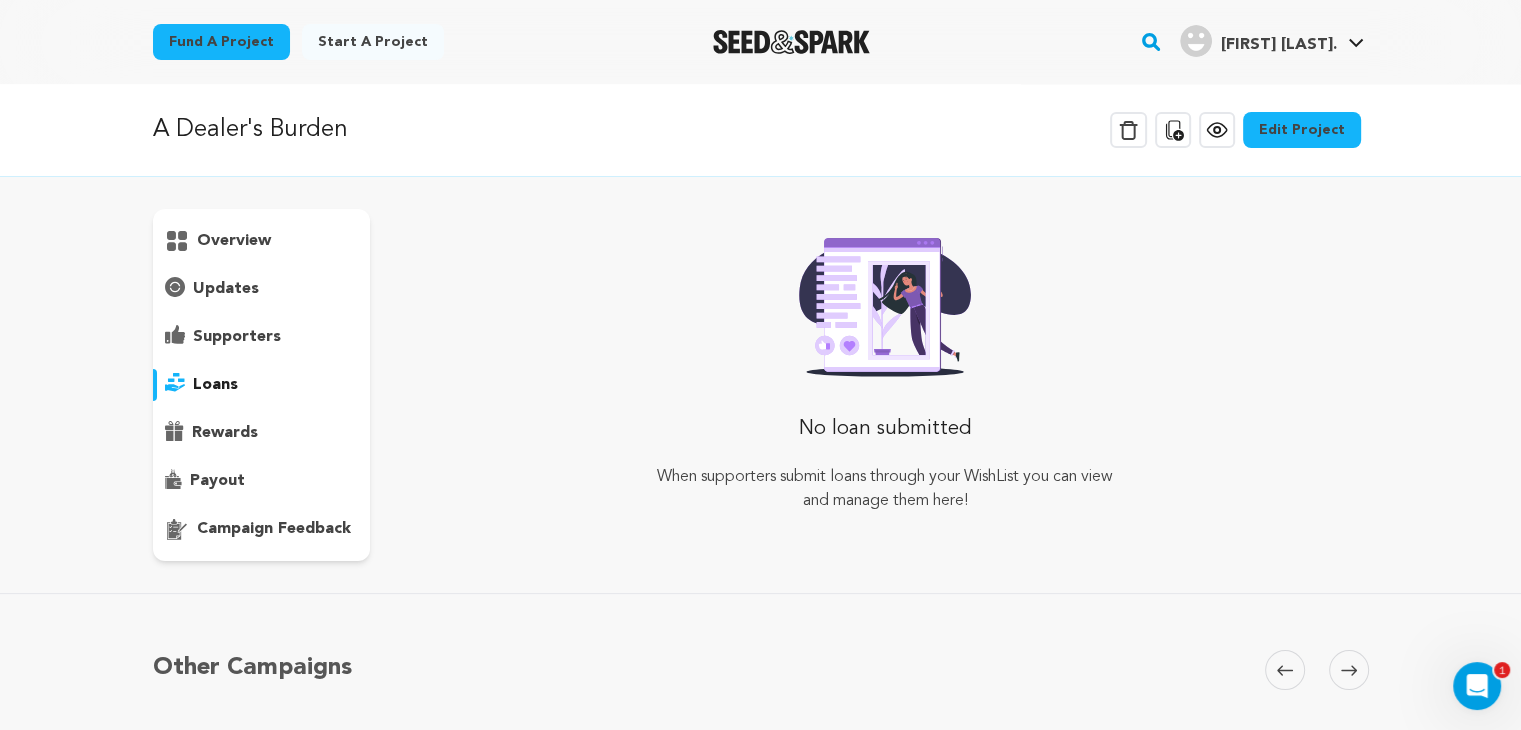 scroll, scrollTop: 56, scrollLeft: 0, axis: vertical 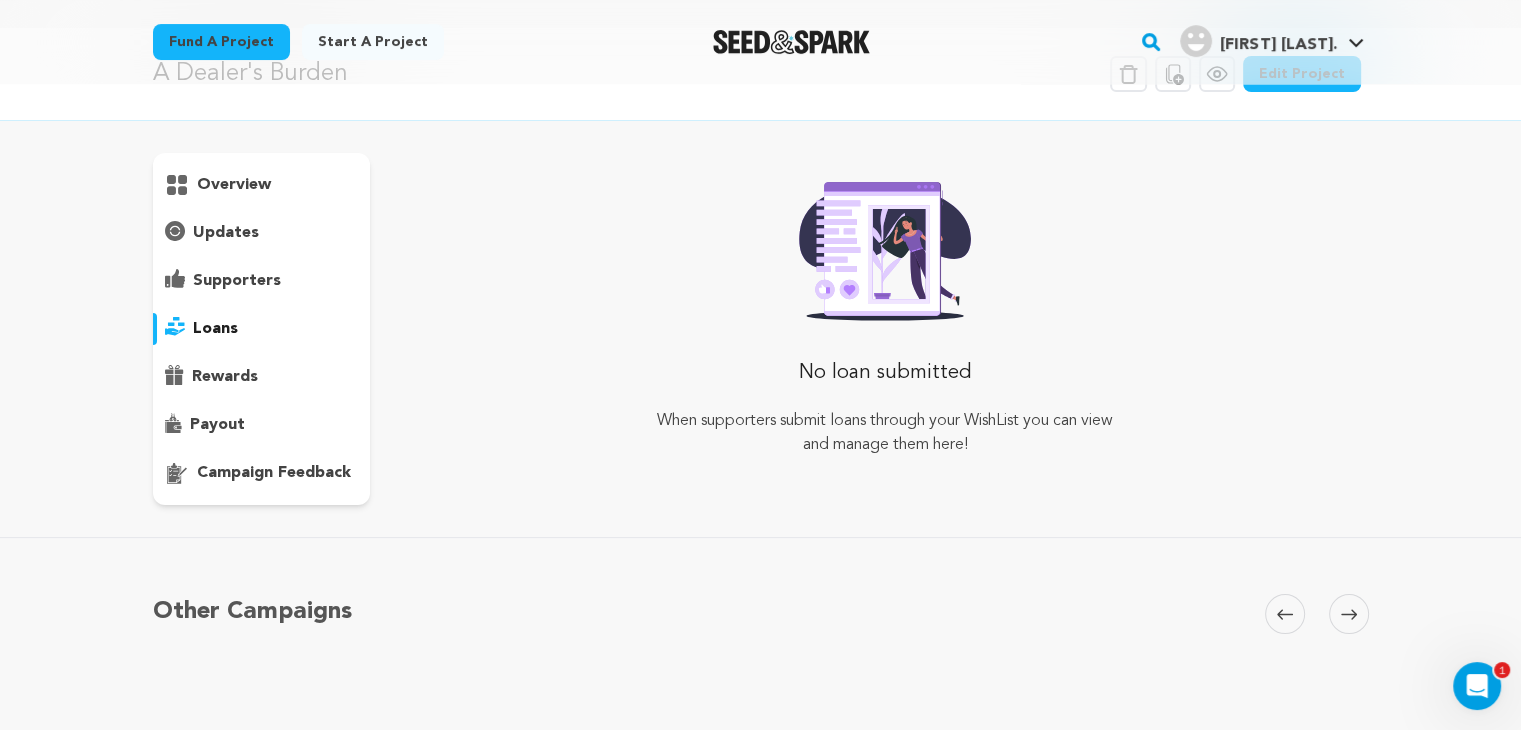 click on "overview" at bounding box center [234, 185] 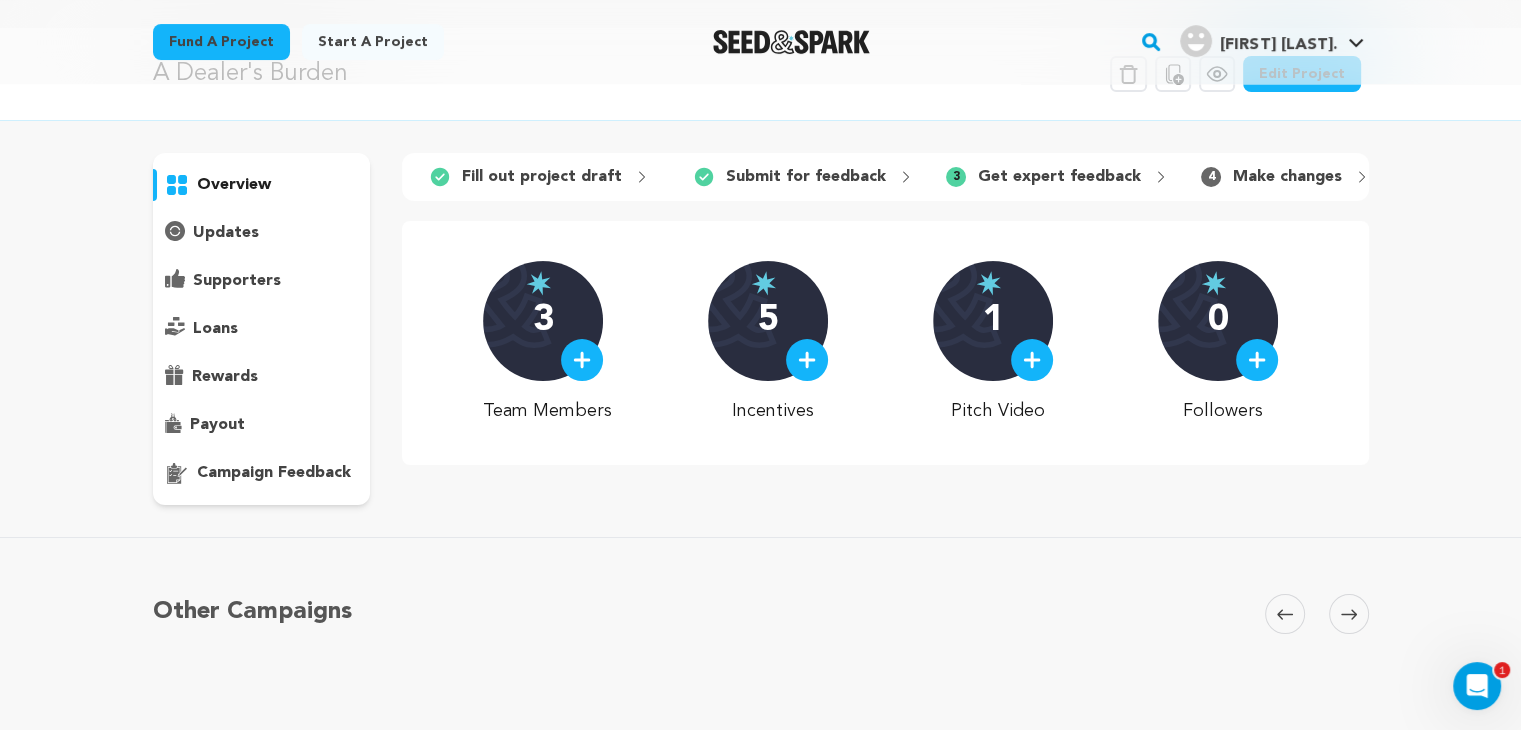 click on "1" at bounding box center [993, 321] 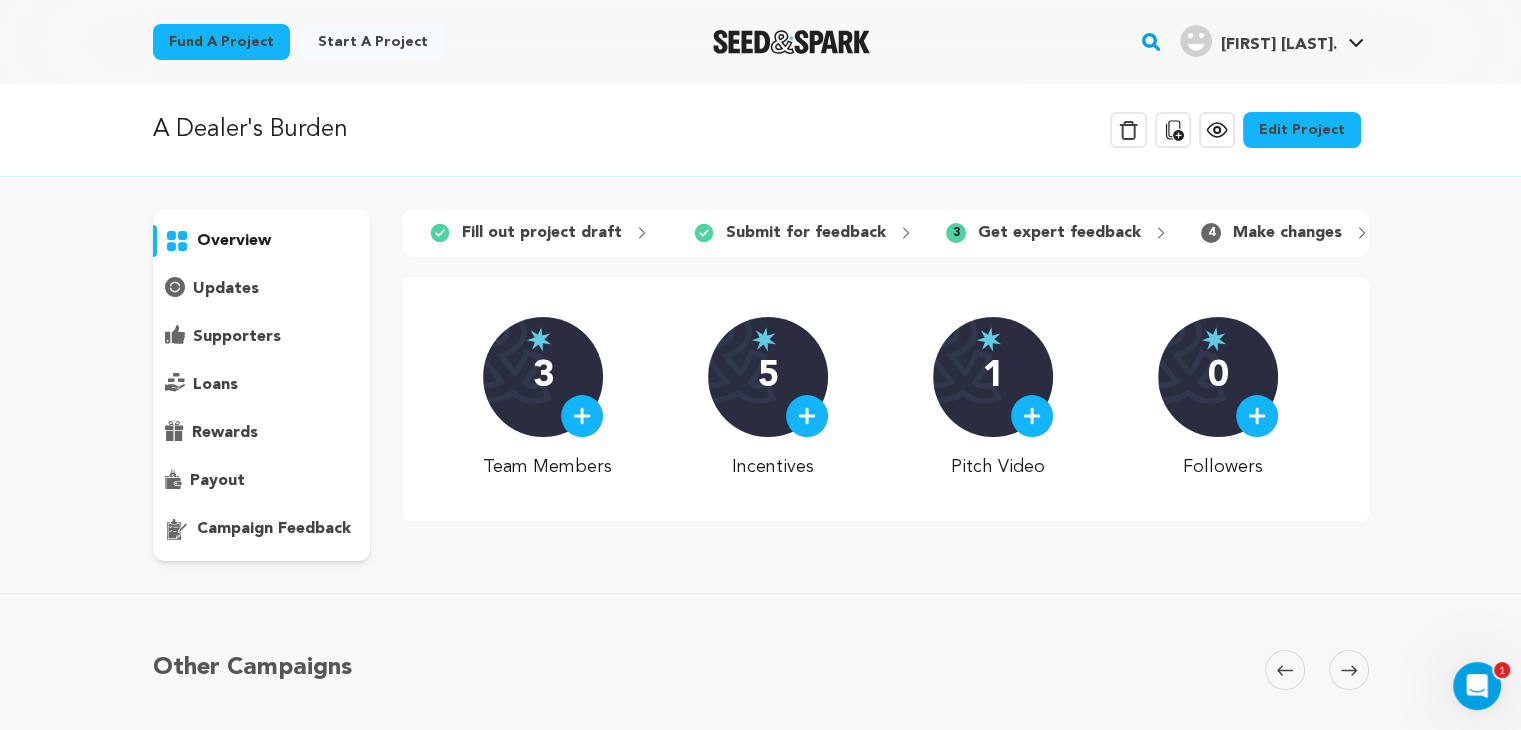 scroll, scrollTop: 0, scrollLeft: 0, axis: both 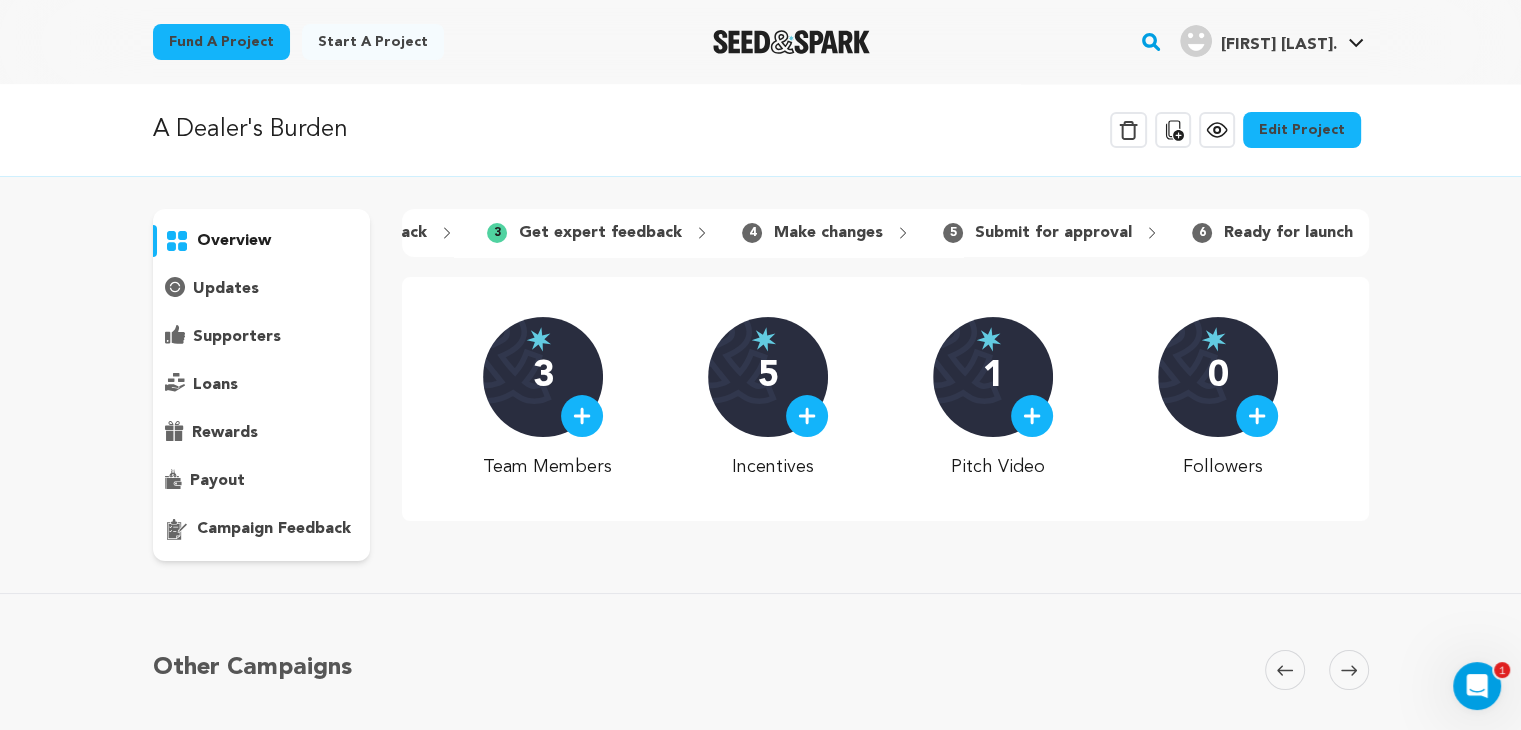 click on "Make changes" at bounding box center (828, 233) 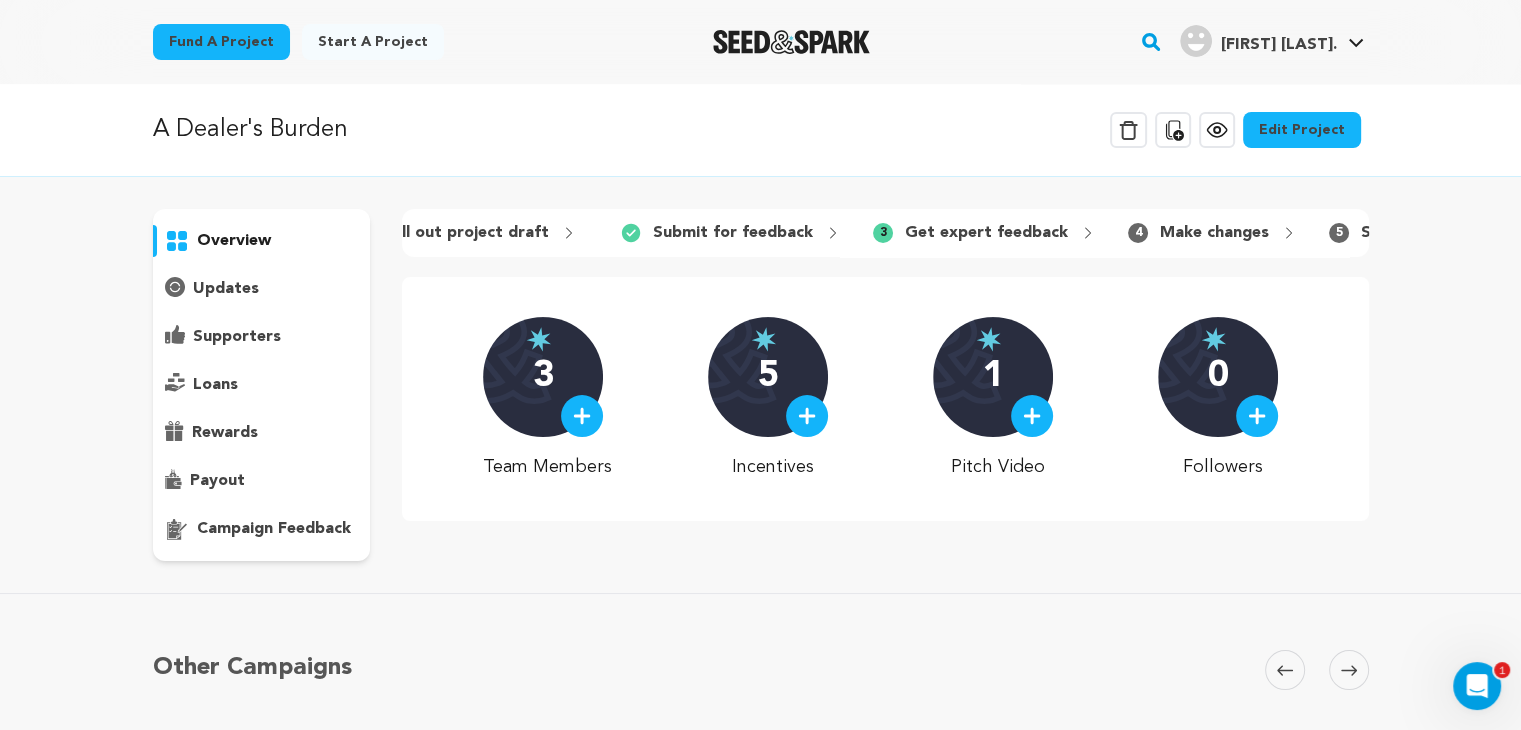 scroll, scrollTop: 0, scrollLeft: 0, axis: both 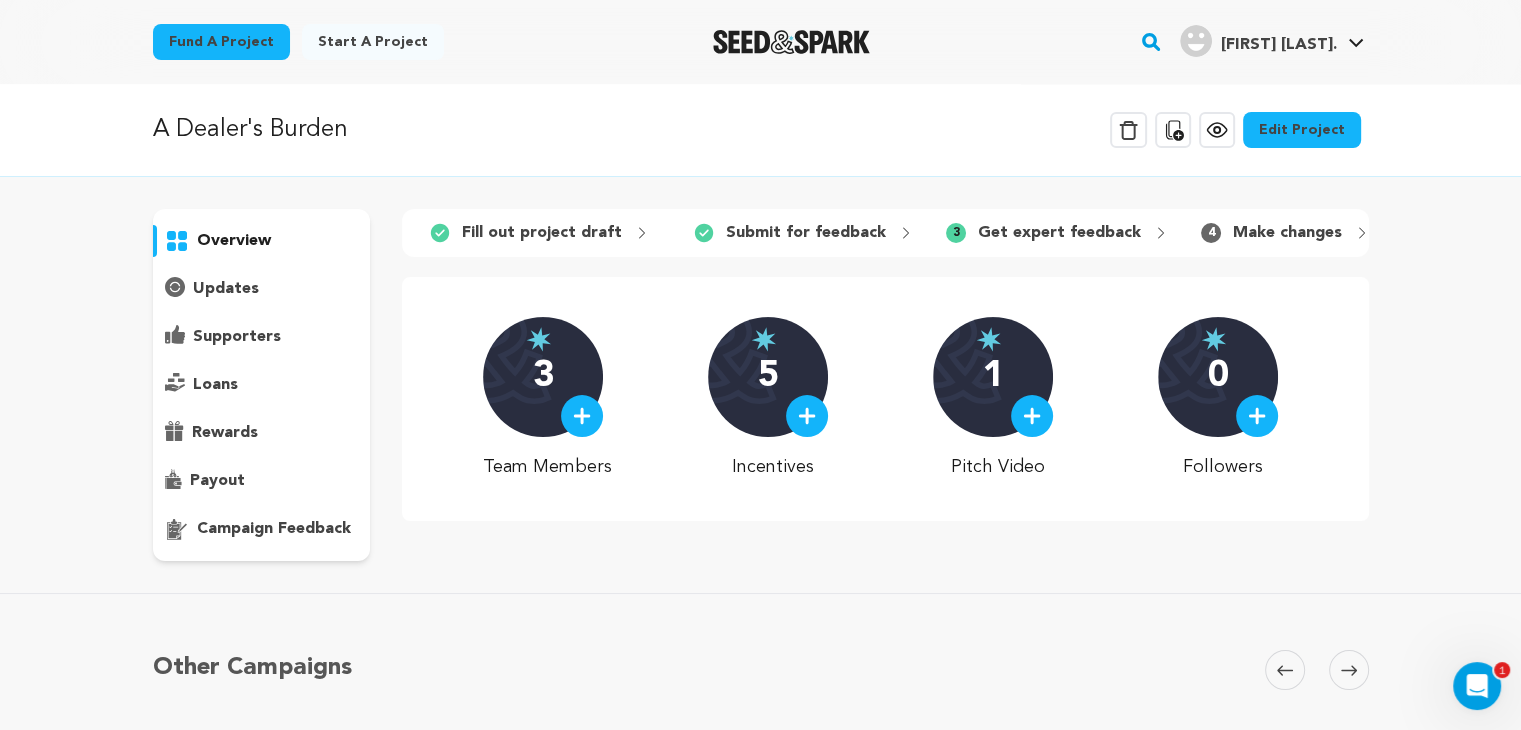 click on "updates" at bounding box center [226, 289] 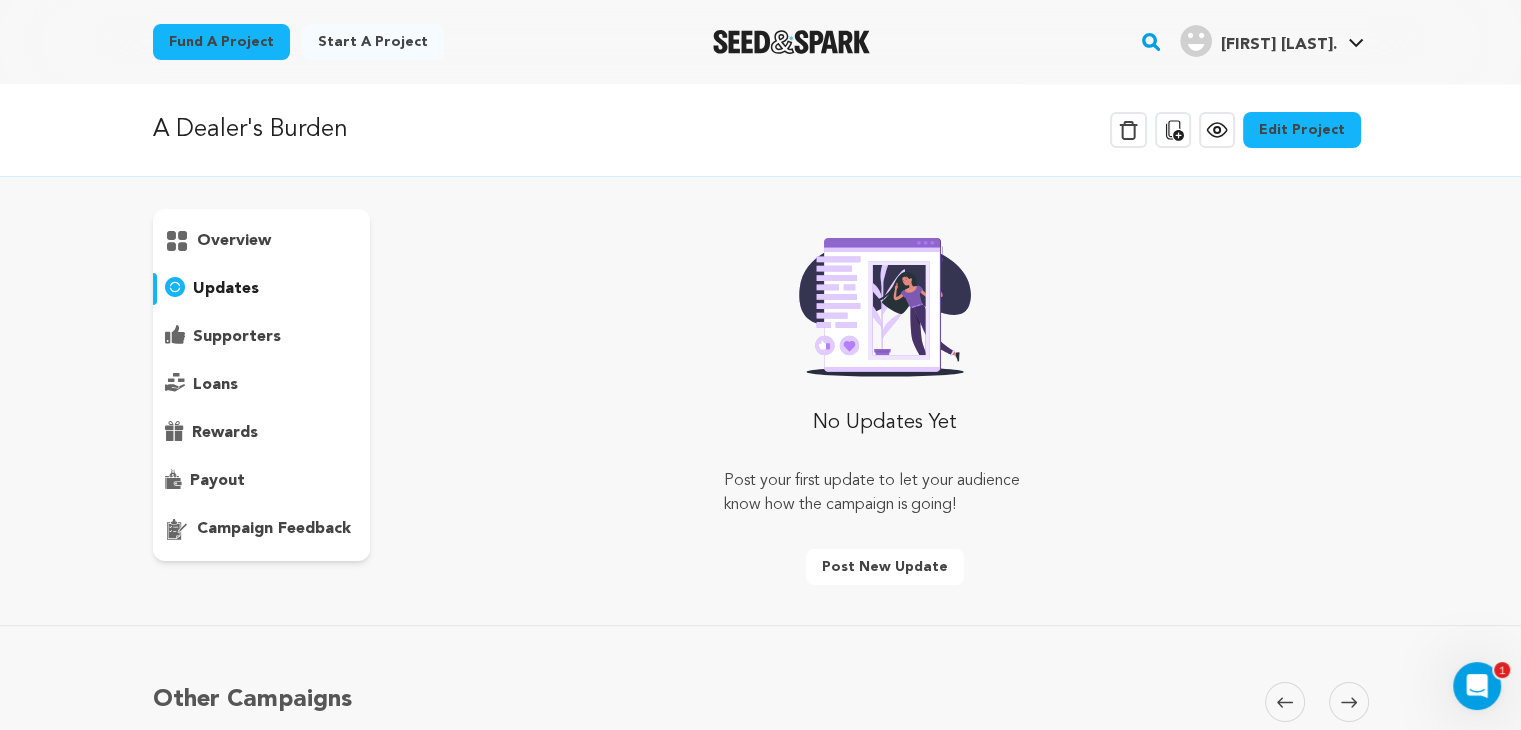 click on "supporters" at bounding box center (237, 337) 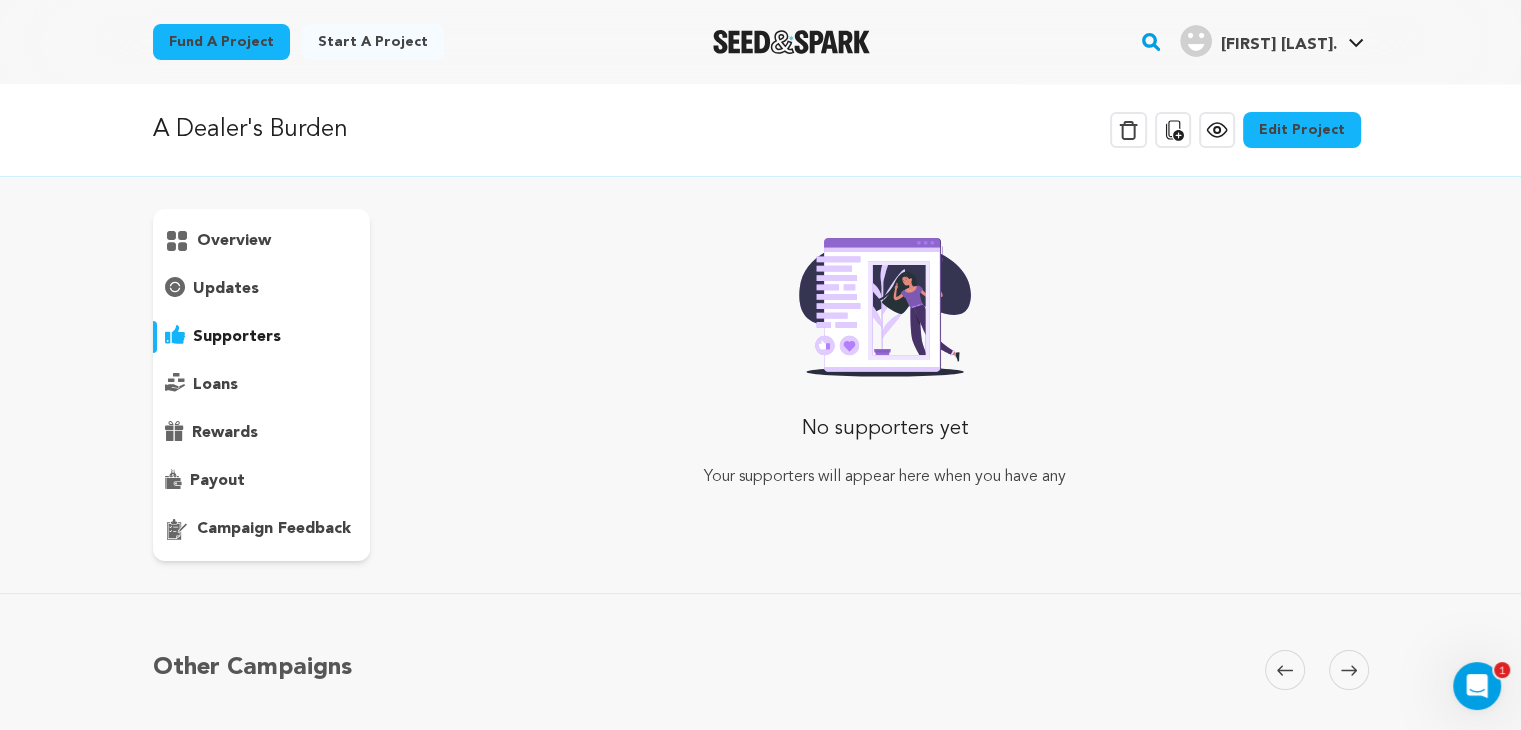 click on "loans" at bounding box center (215, 385) 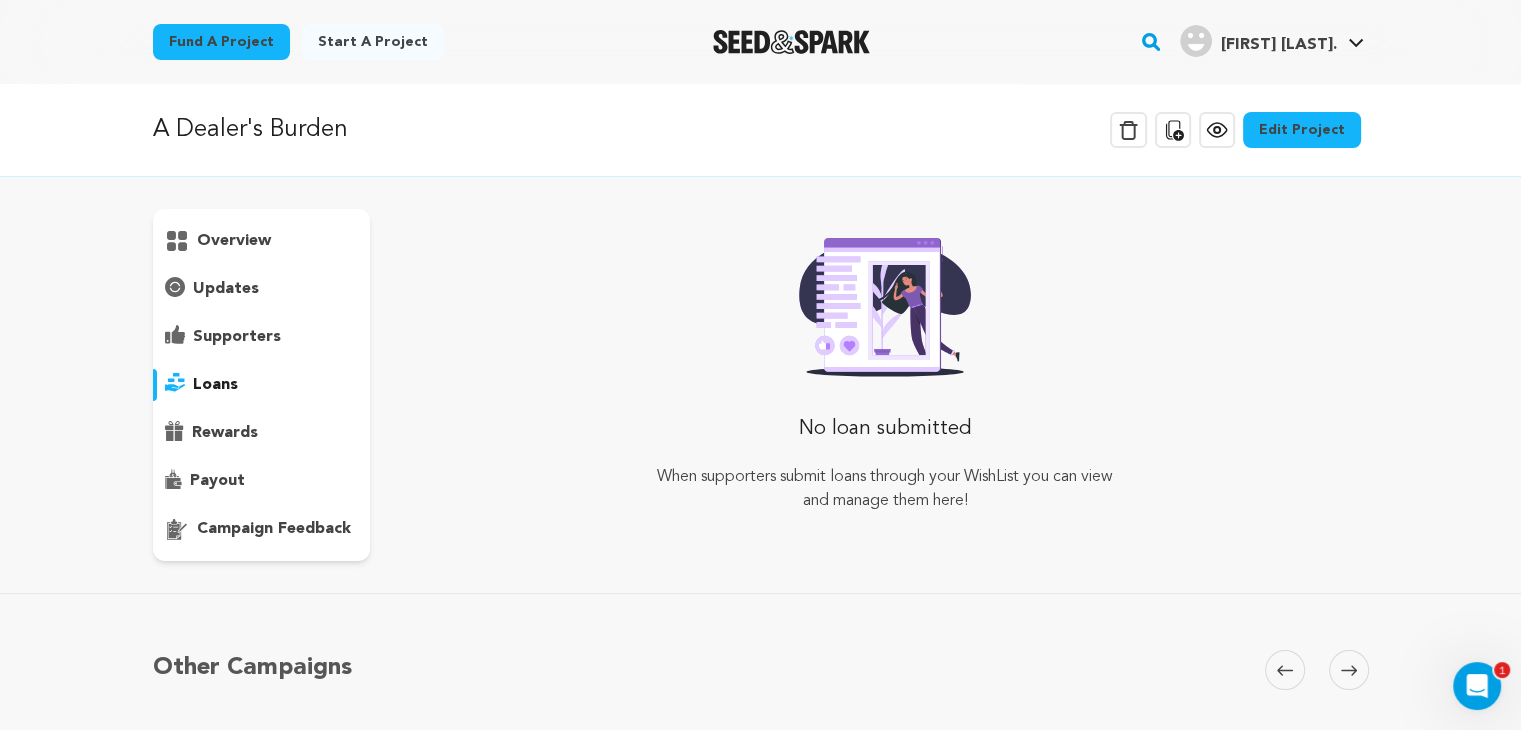 click on "rewards" at bounding box center (225, 433) 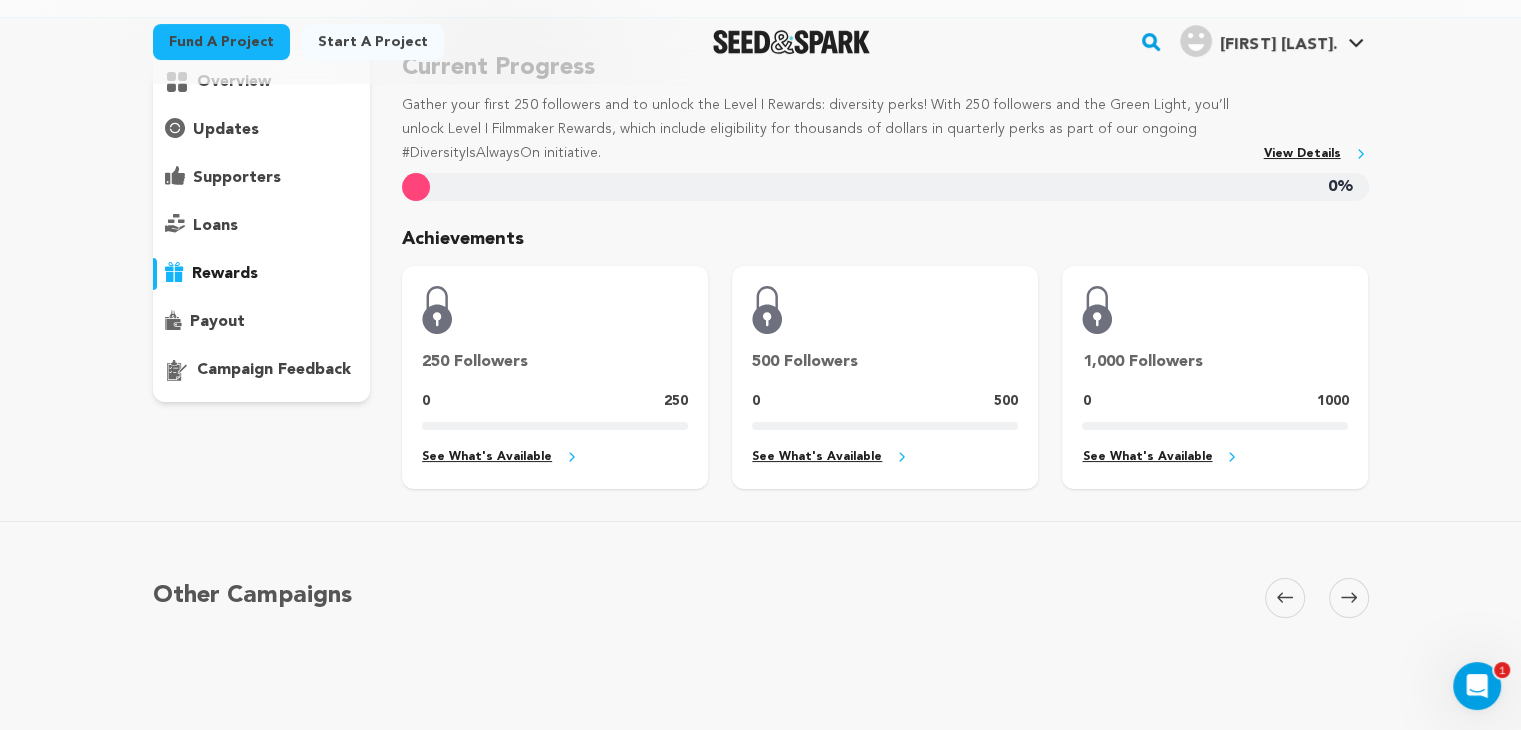scroll, scrollTop: 0, scrollLeft: 0, axis: both 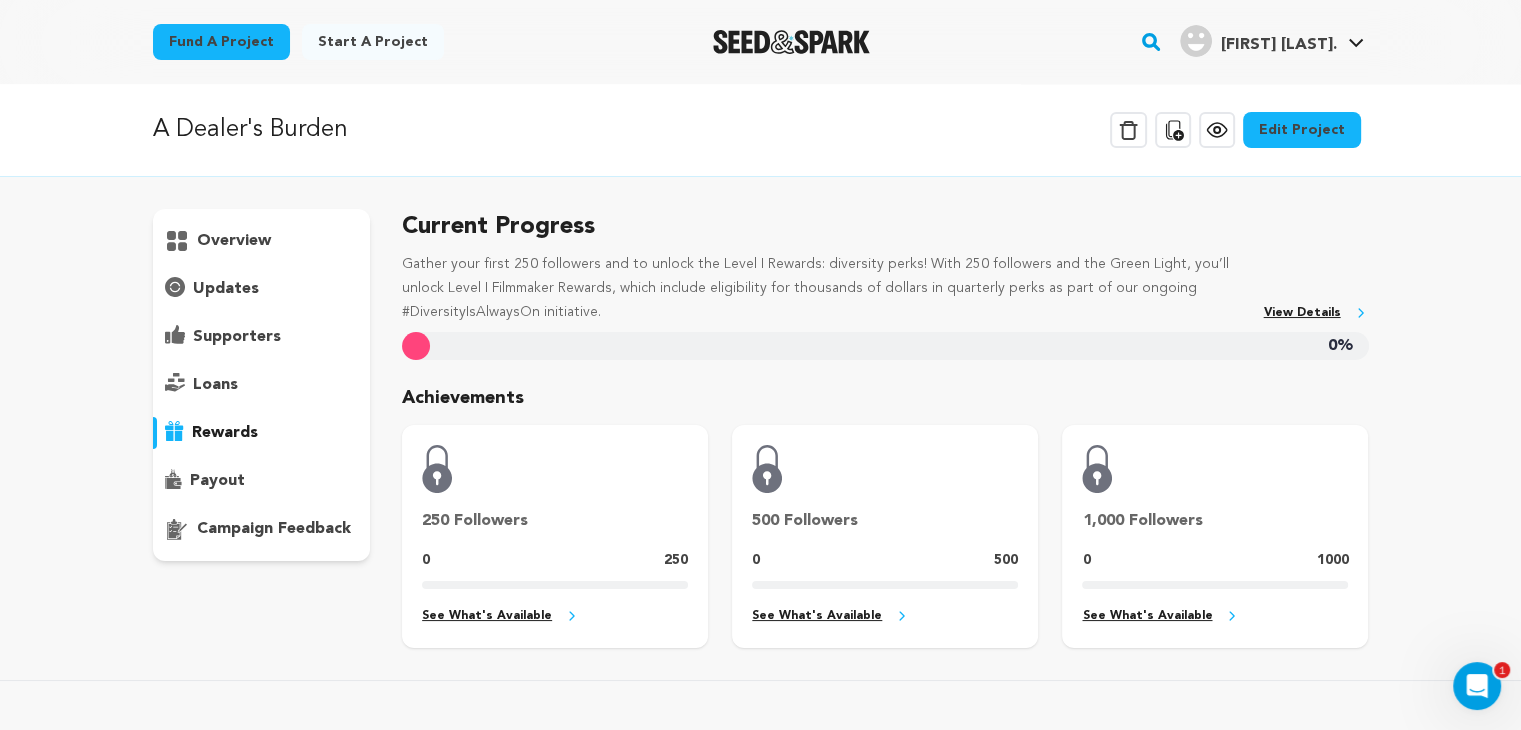 click on "overview" at bounding box center [234, 241] 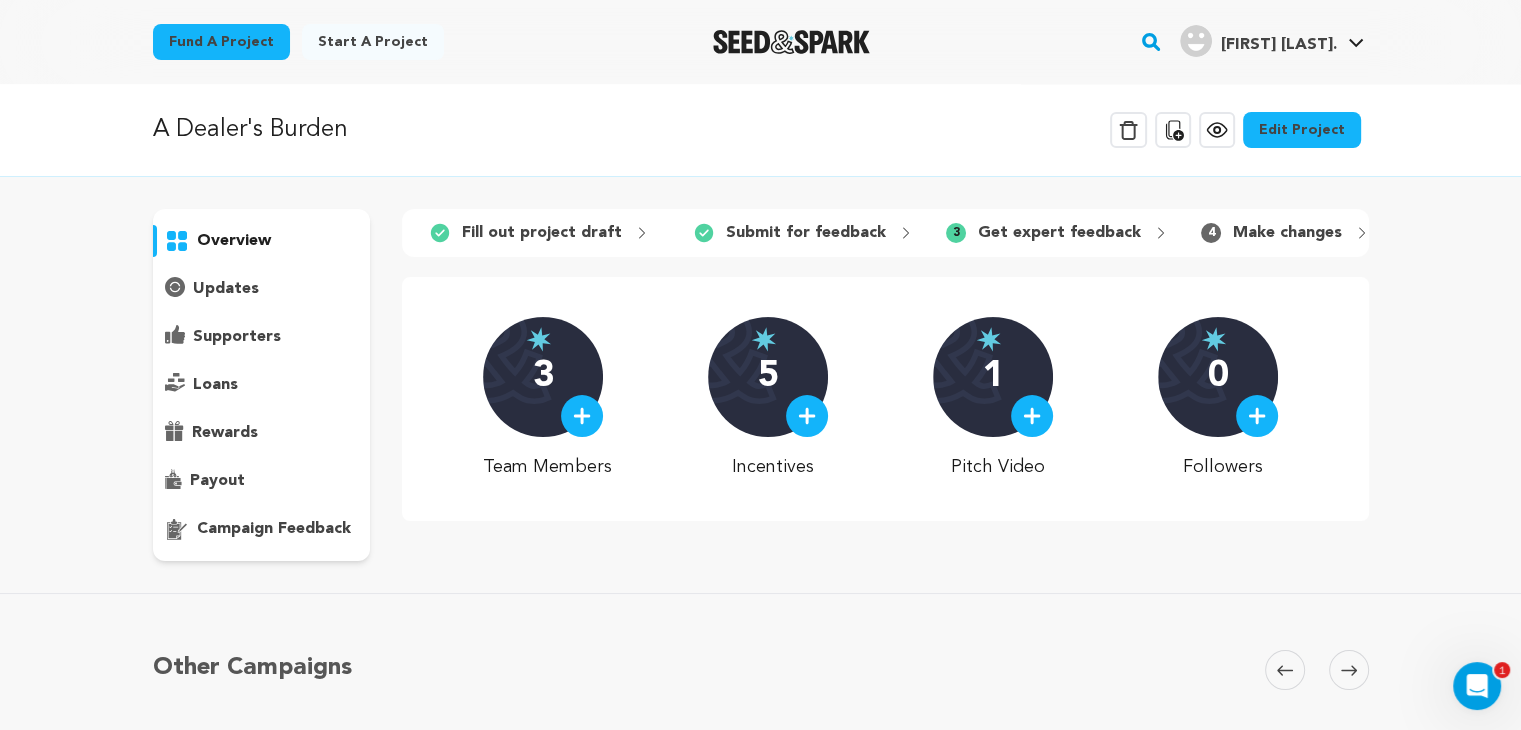 click on "Edit Project" at bounding box center (1302, 130) 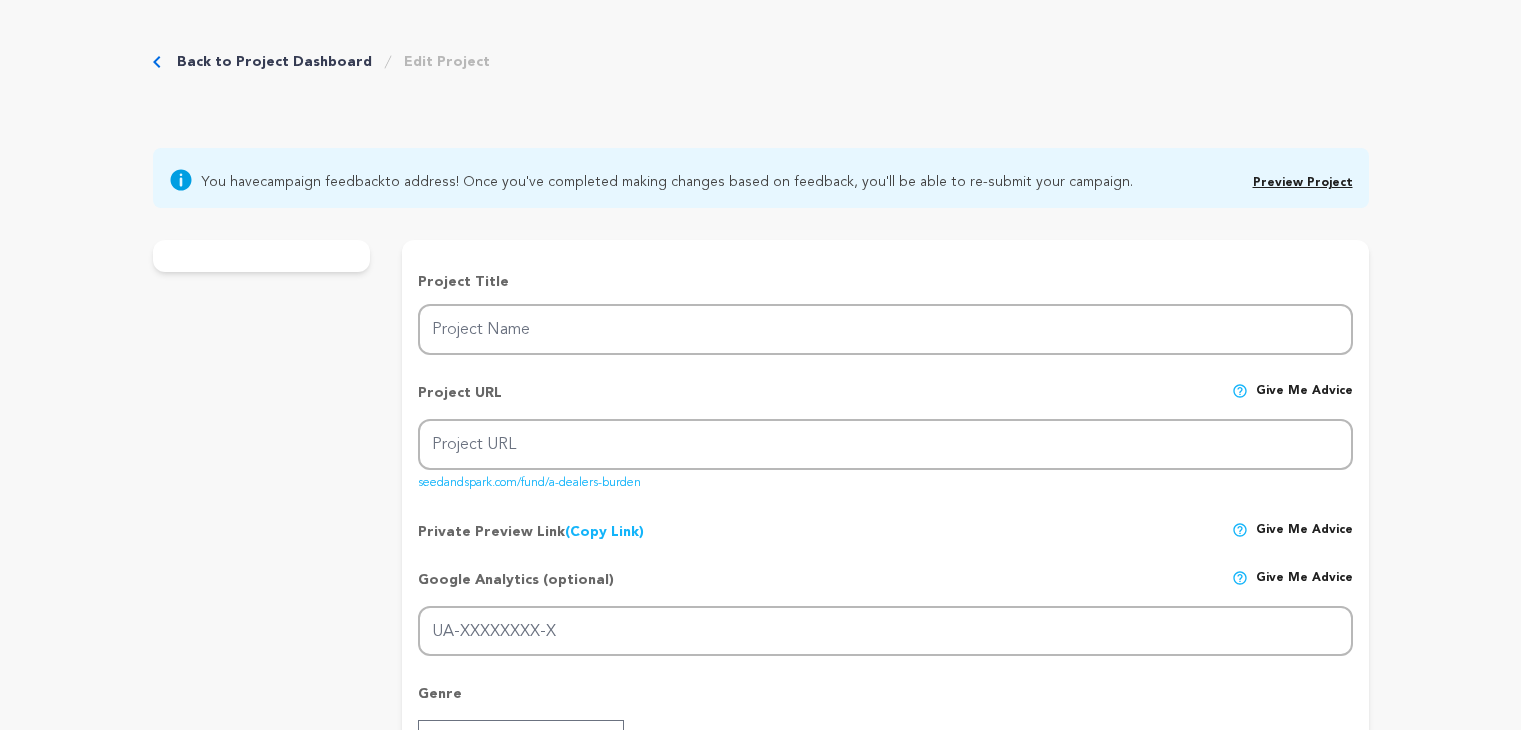 scroll, scrollTop: 0, scrollLeft: 0, axis: both 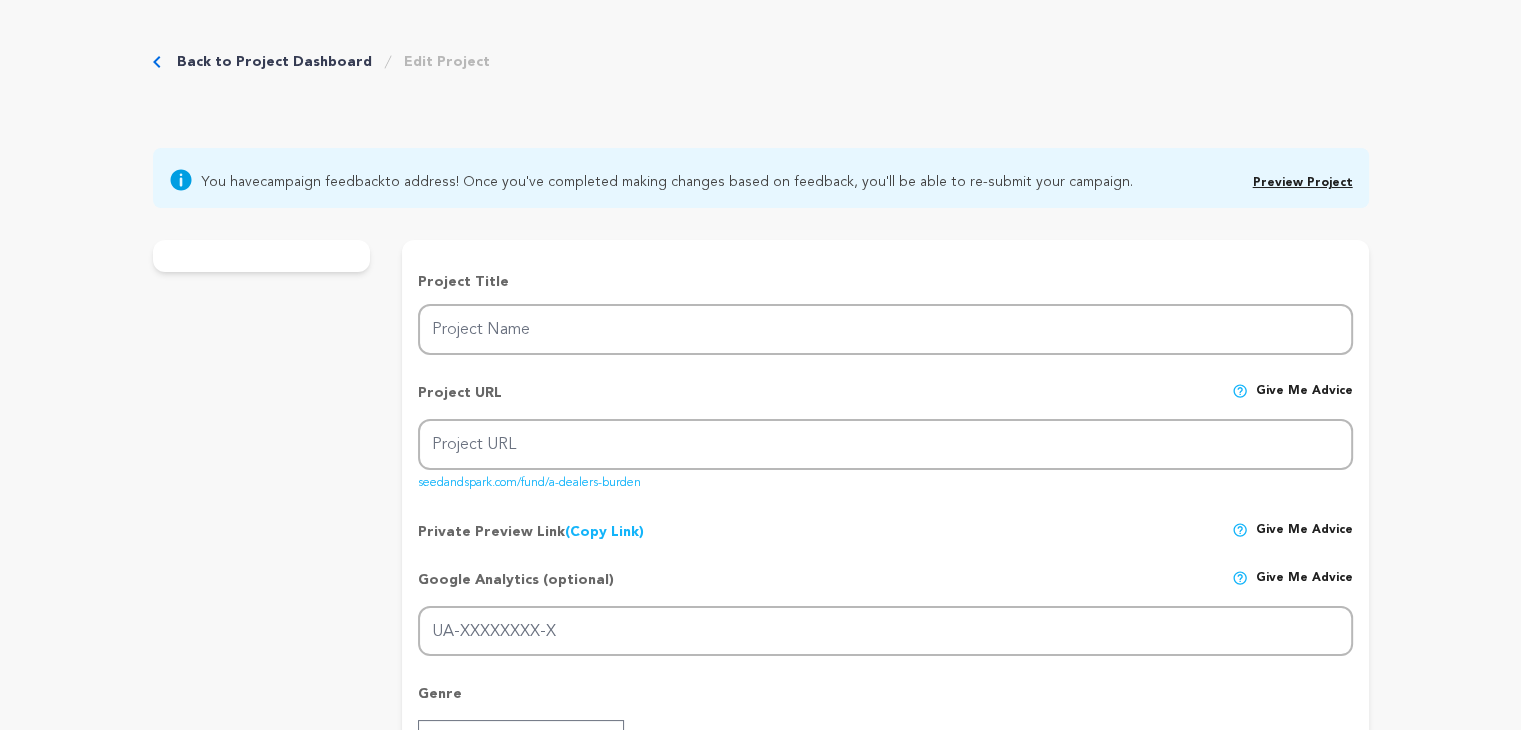 type on "A Dealer's Burden" 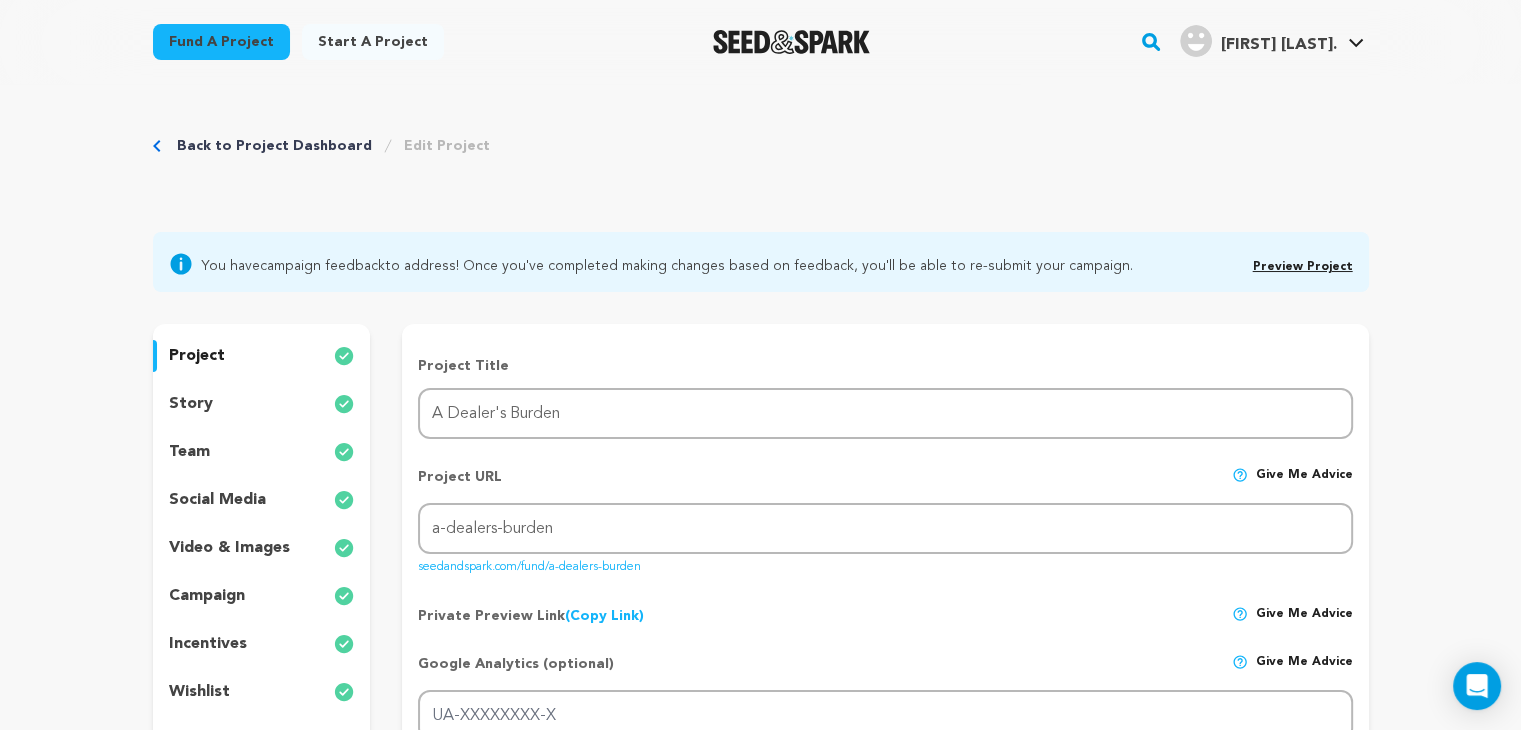 click on "story" at bounding box center [191, 404] 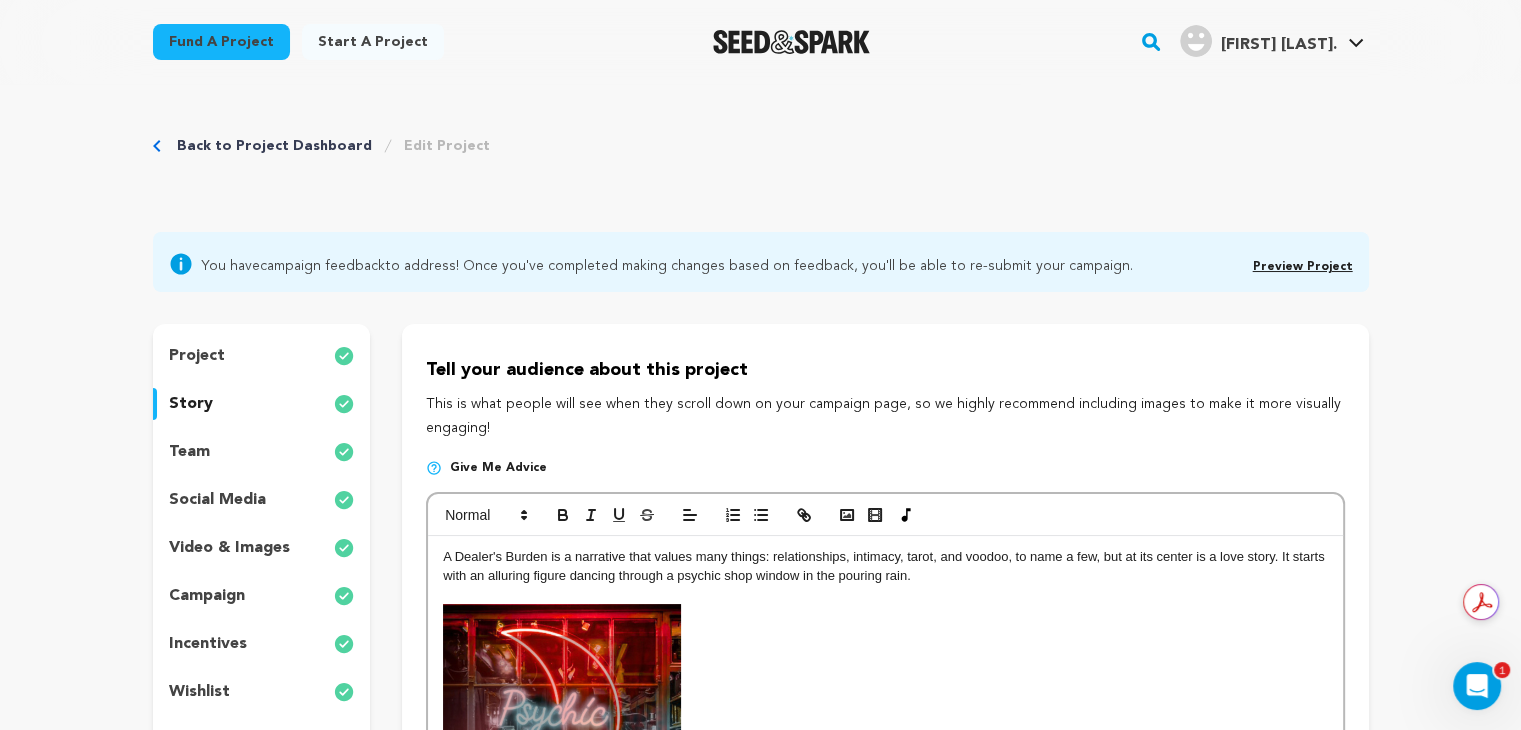 scroll, scrollTop: 0, scrollLeft: 0, axis: both 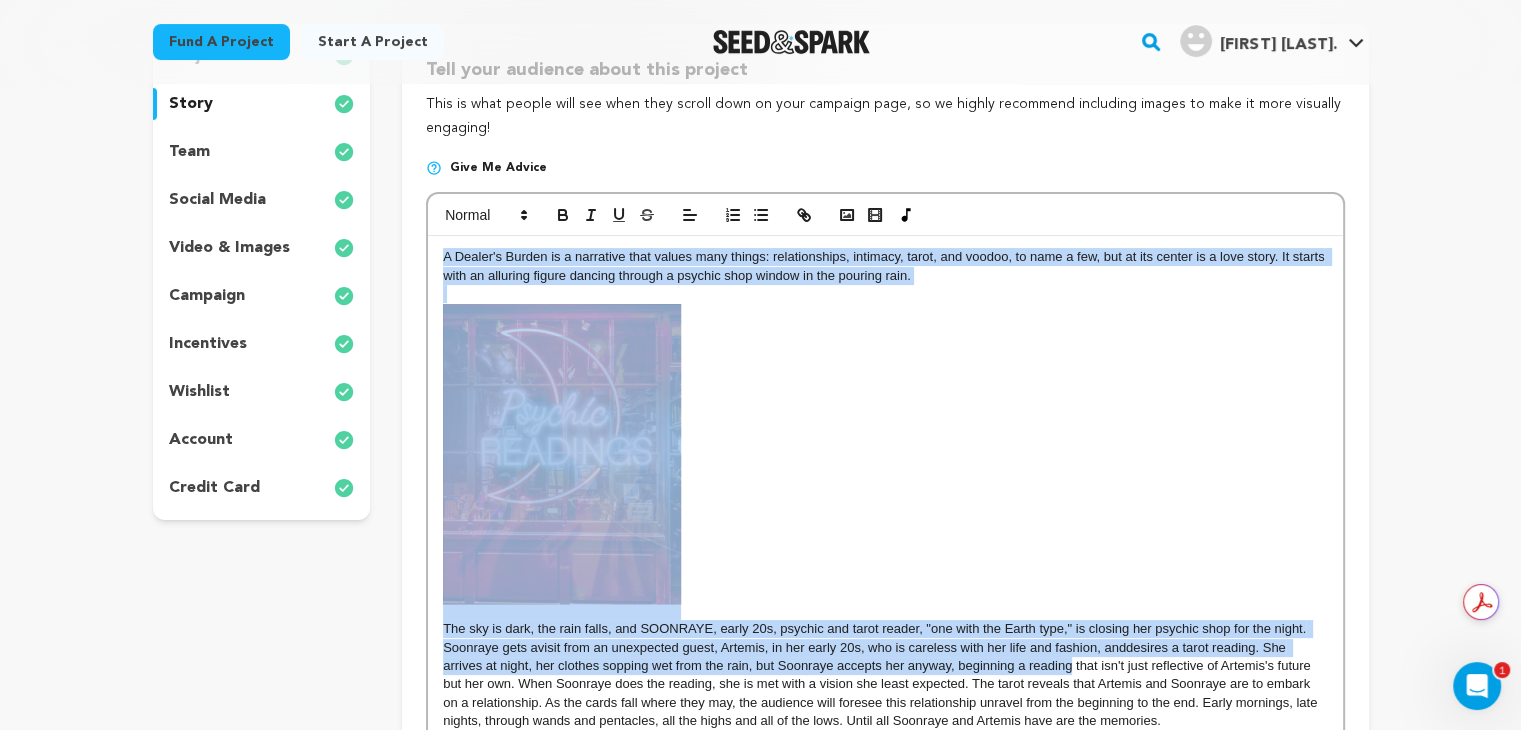 drag, startPoint x: 437, startPoint y: 189, endPoint x: 1066, endPoint y: 686, distance: 801.65454 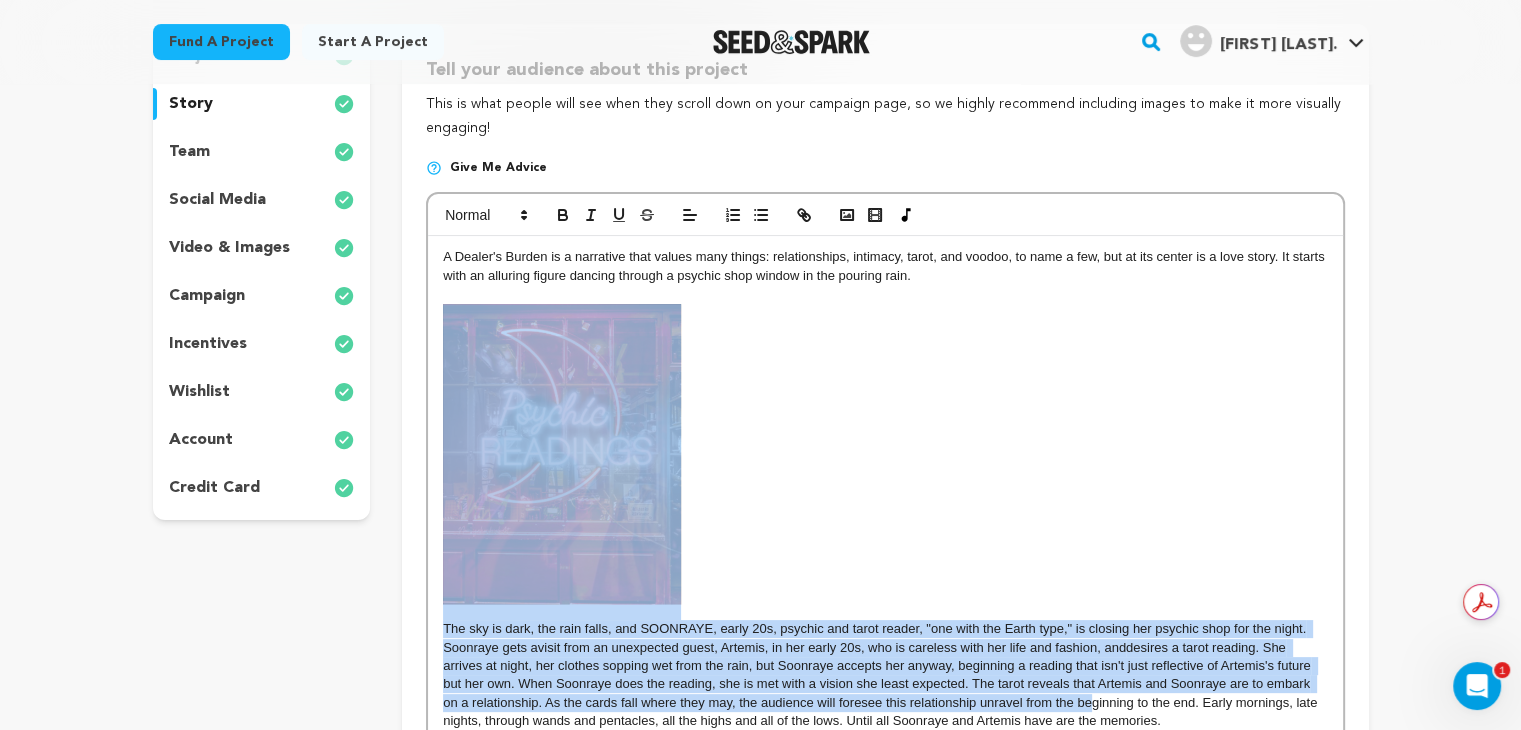 drag, startPoint x: 1067, startPoint y: 694, endPoint x: 1093, endPoint y: 601, distance: 96.56604 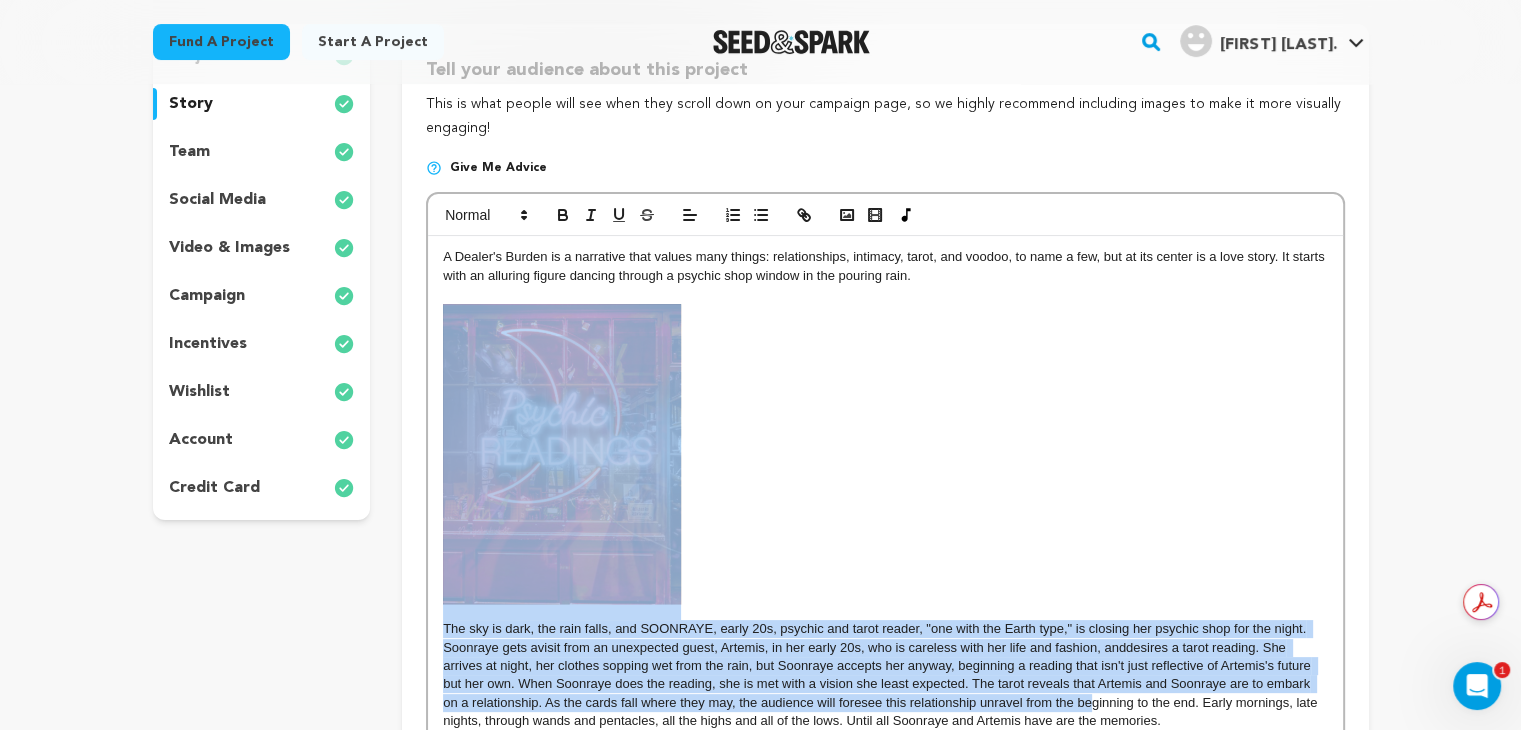 click on "The sky is dark, the rain falls, and [FIRST_NAME], early 20s, psychic and tarot reader, "one with the Earth type," is closing her psychic shop for the night. [FIRST_NAME] gets a visit from an unexpected guest, [FIRST_NAME], in her early 20s, who is careless with her life and fashion, and desires a tarot reading. She arrives at night, her clothes sopping wet from the rain, but [FIRST_NAME] accepts her anyway, beginning a reading that isn't just reflective of [FIRST_NAME]'s future but her own. When [FIRST_NAME] does the reading, she is met with a vision she least expected. The tarot reveals that [FIRST_NAME] and [FIRST_NAME] are to embark on a relationship. As the cards fall where they may, the audience will foresee this relationship unravel from the beginning to the end. Early mornings, late nights, through wands and pentacles, all the highs and all of the lows. Until all [FIRST_NAME] and [FIRST_NAME] have are the memories." at bounding box center (885, 517) 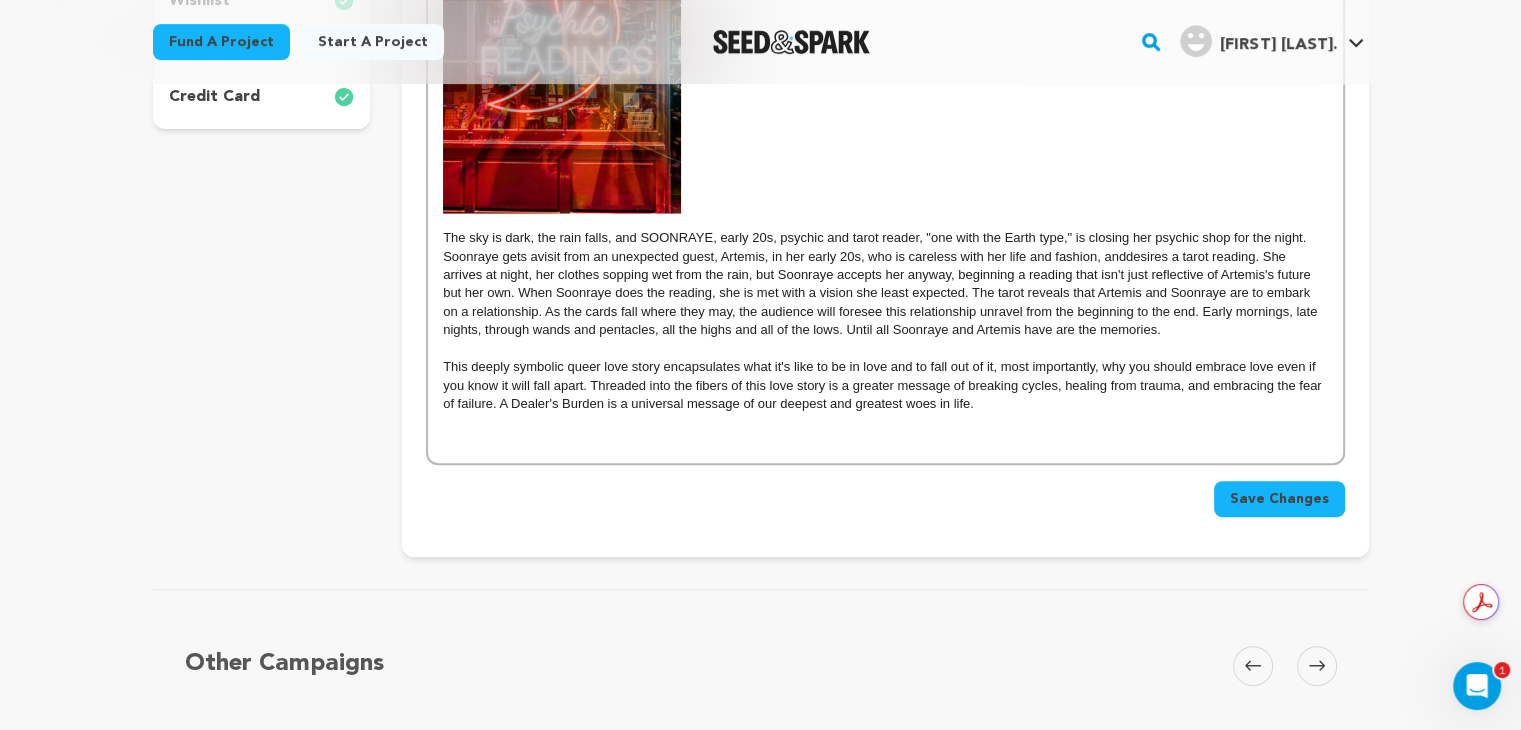 scroll, scrollTop: 692, scrollLeft: 0, axis: vertical 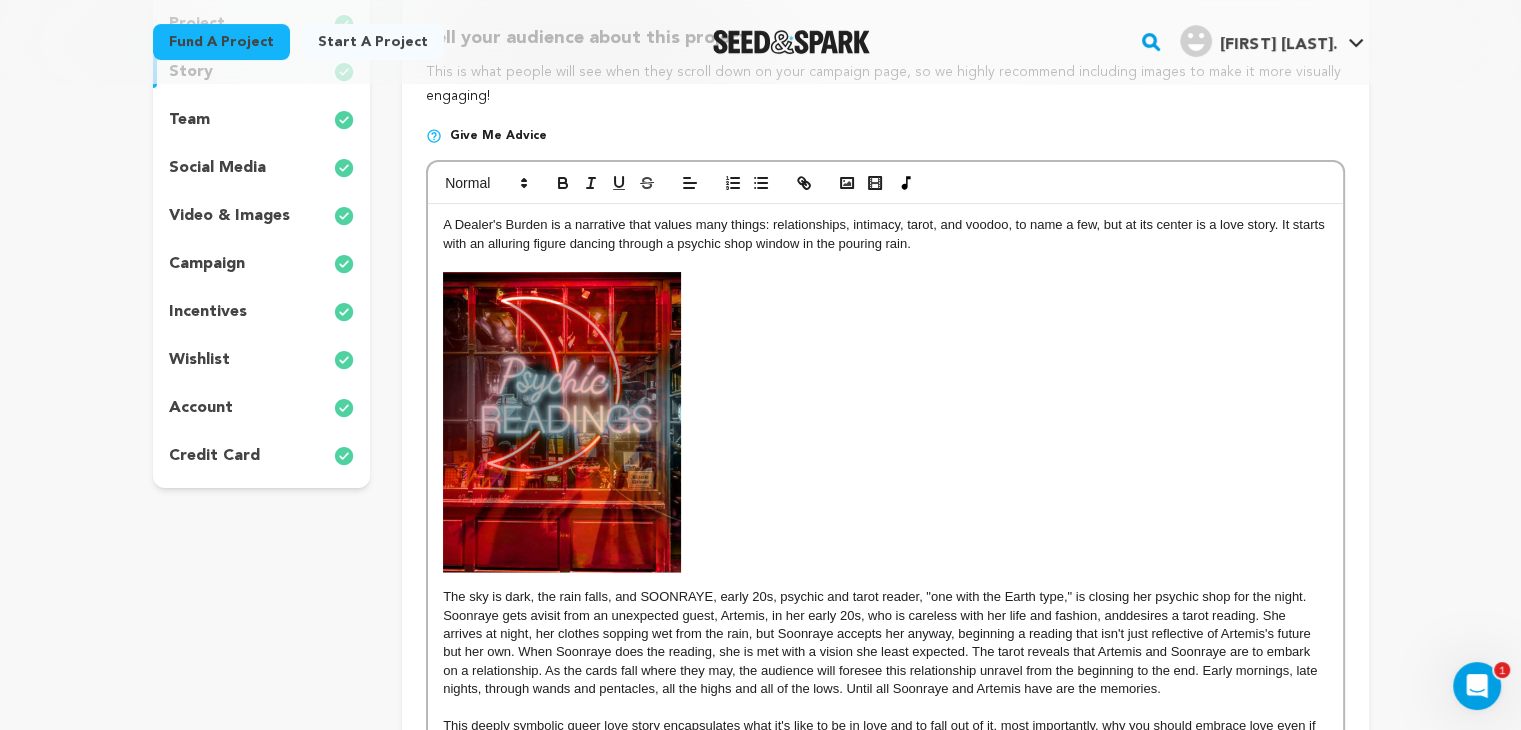 drag, startPoint x: 983, startPoint y: 408, endPoint x: 433, endPoint y: 225, distance: 579.64557 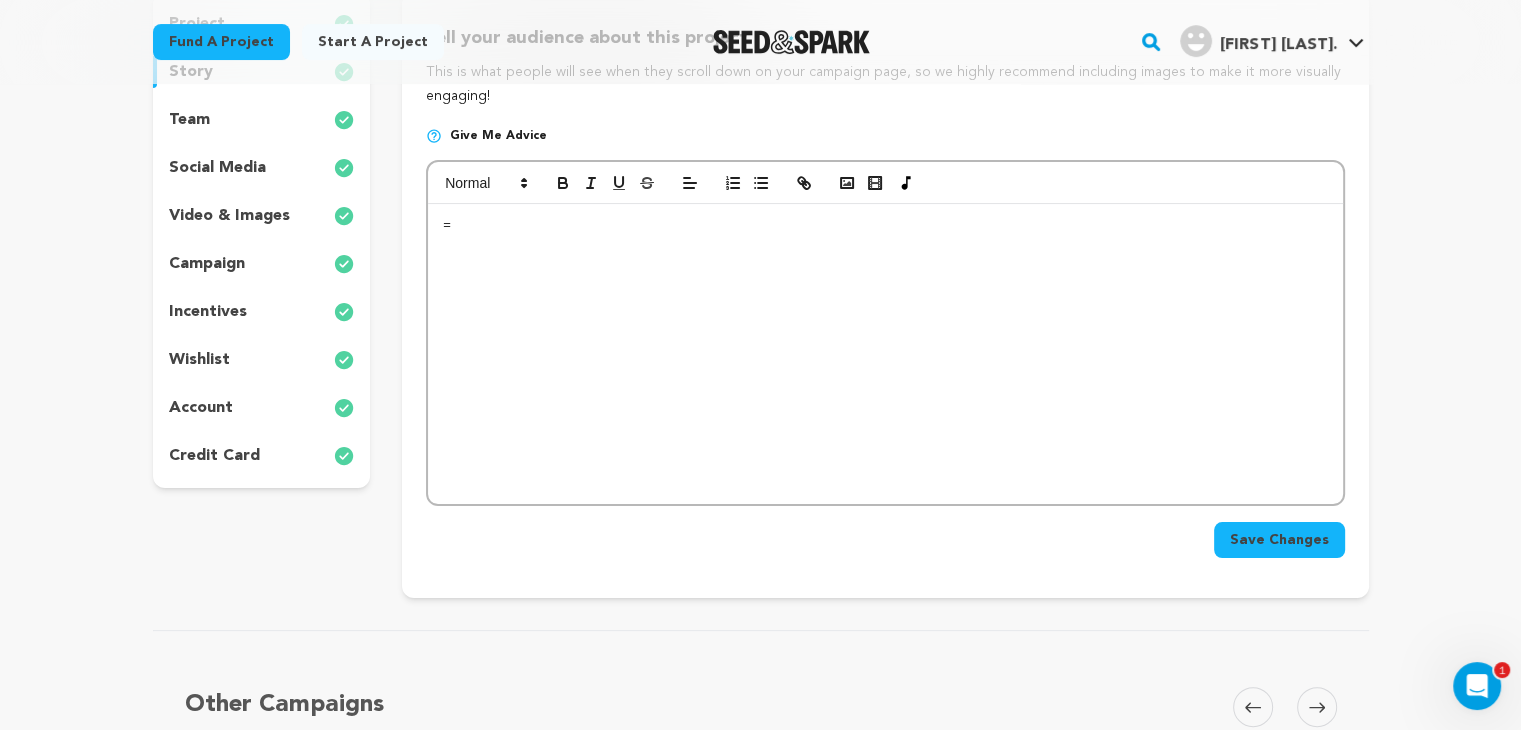 type 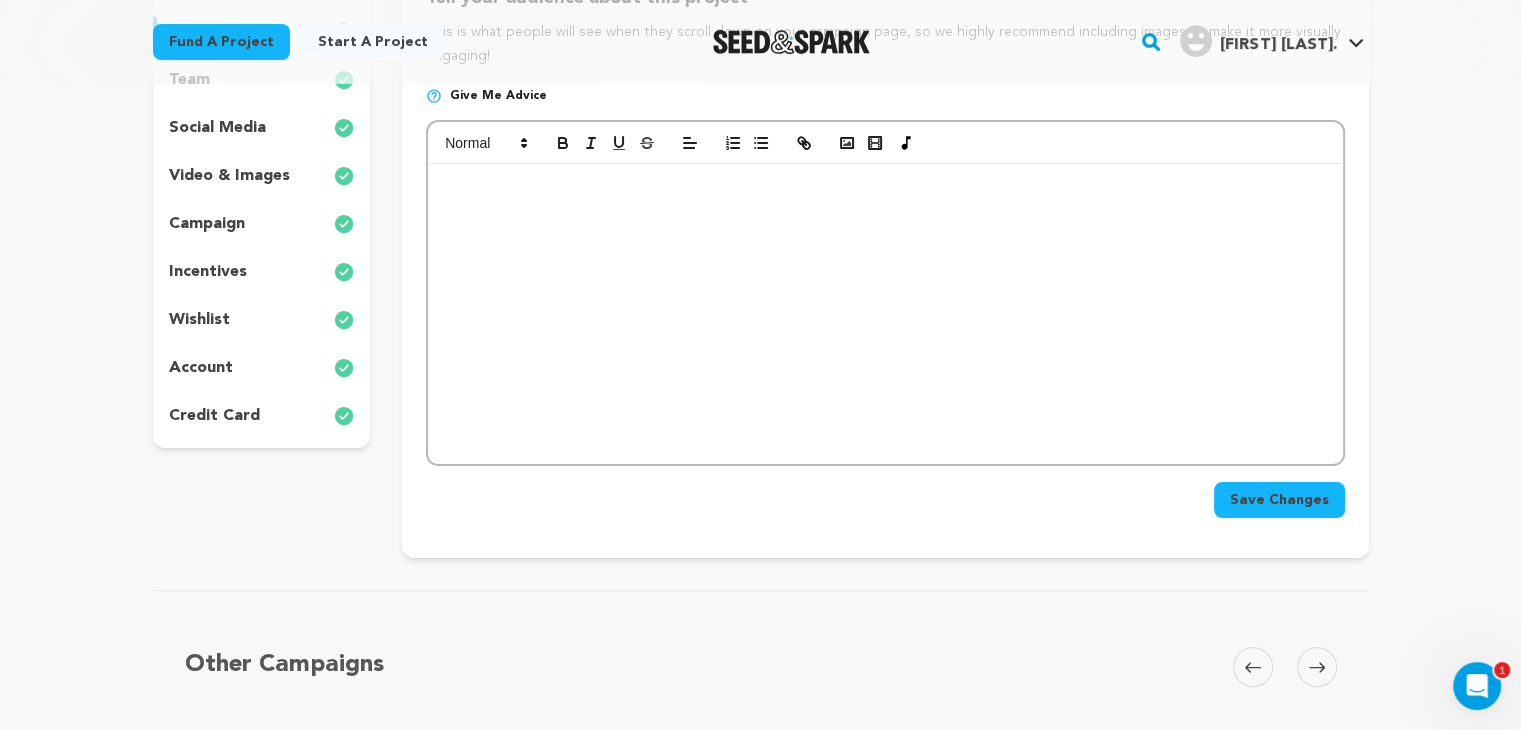 scroll, scrollTop: 372, scrollLeft: 0, axis: vertical 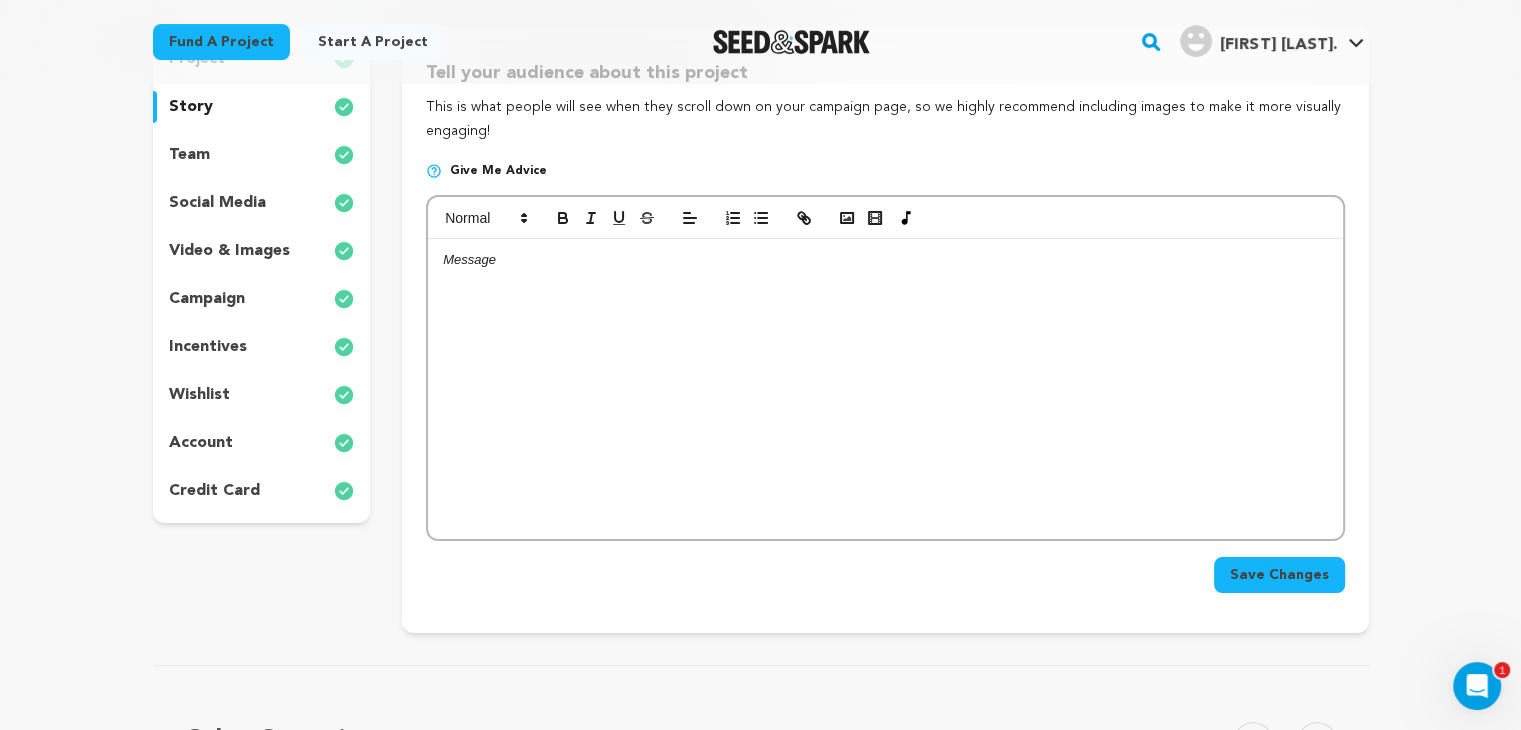 click at bounding box center (885, 389) 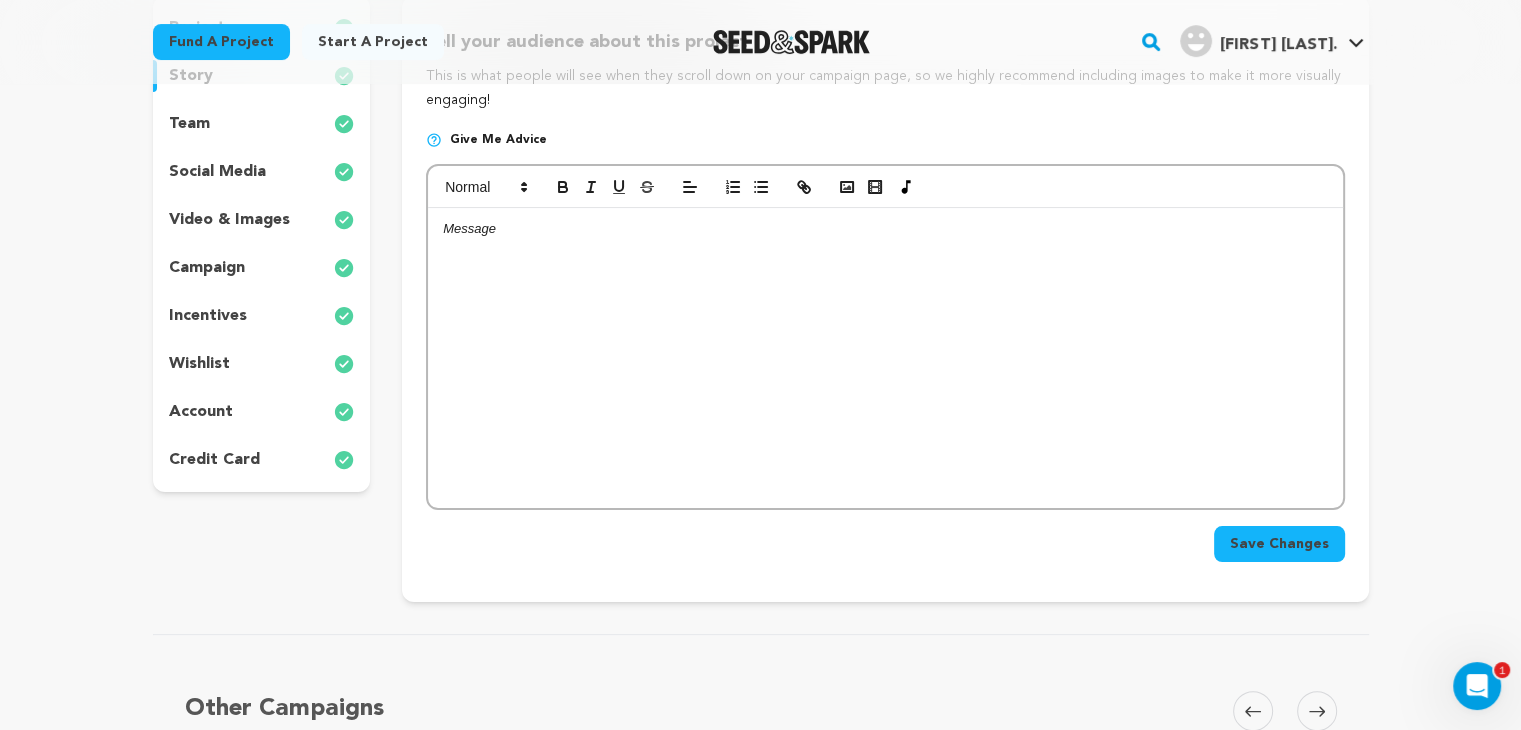 scroll, scrollTop: 329, scrollLeft: 0, axis: vertical 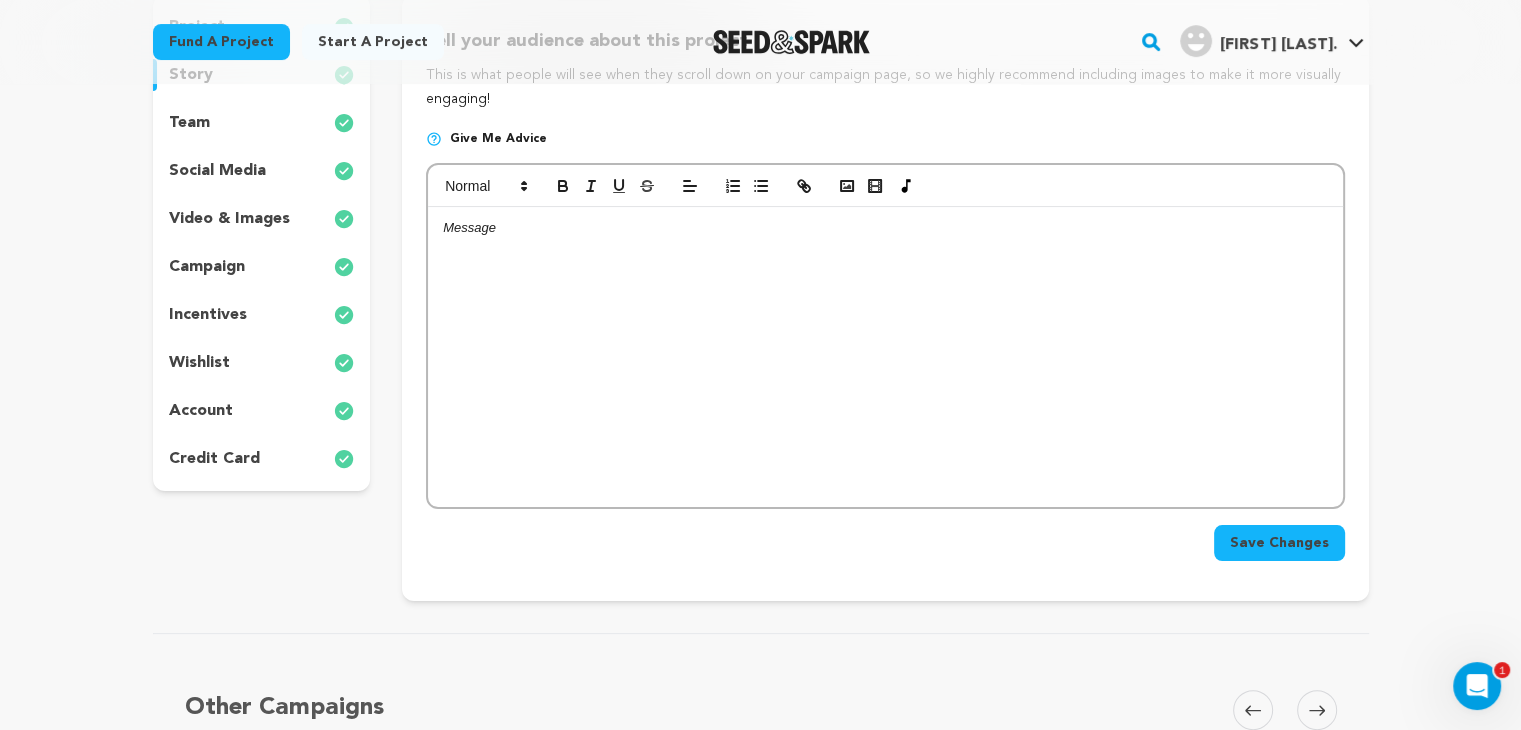 click at bounding box center (885, 357) 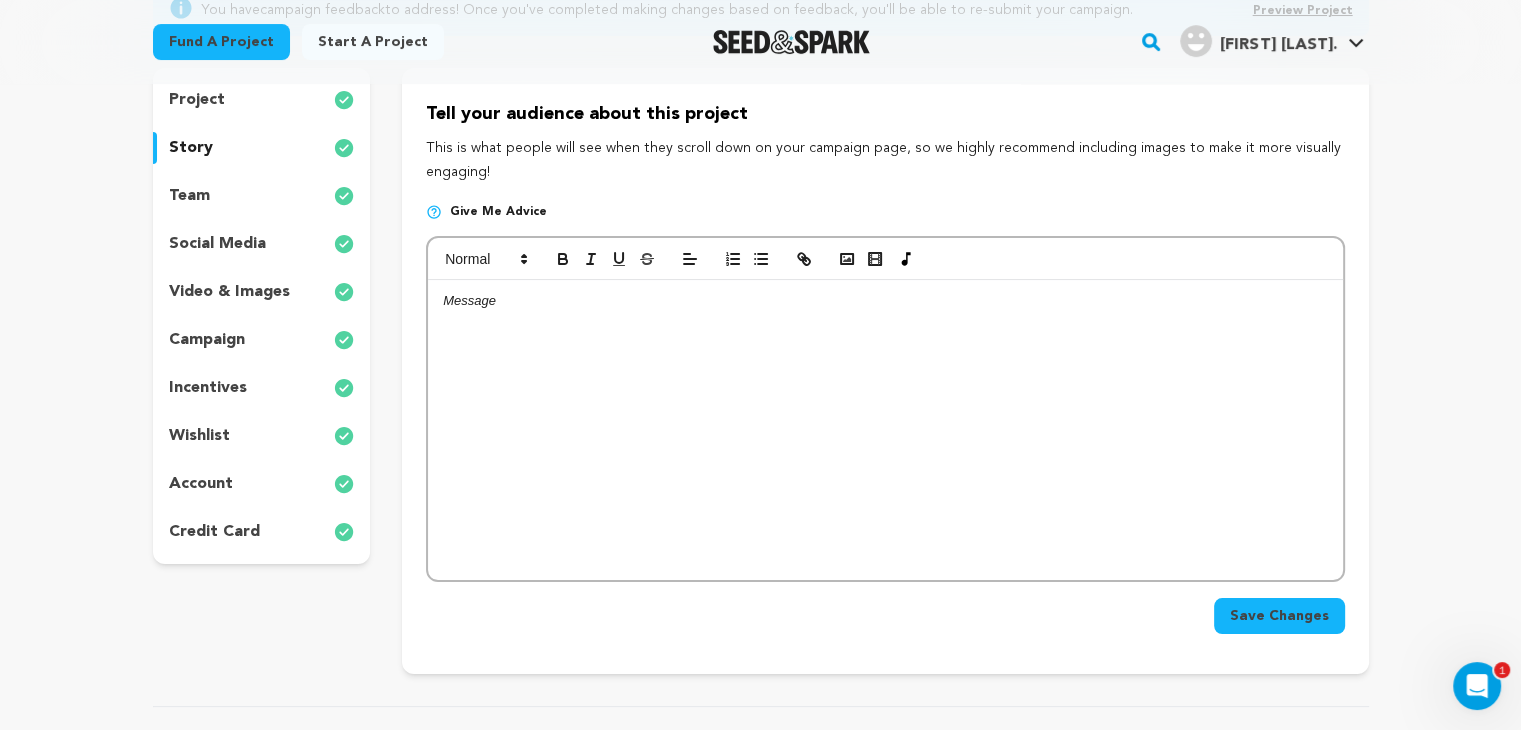 scroll, scrollTop: 256, scrollLeft: 0, axis: vertical 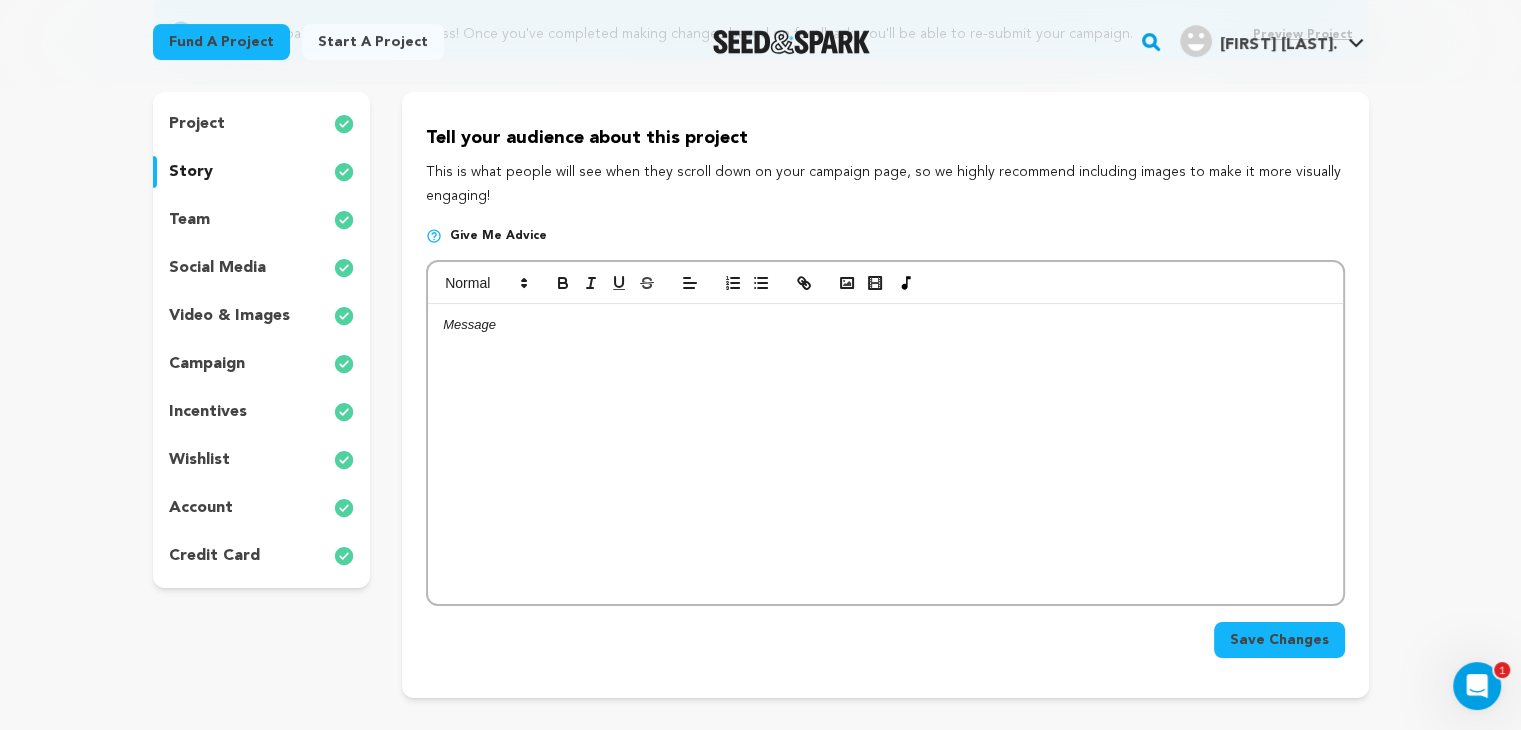 click on "project" at bounding box center [262, 124] 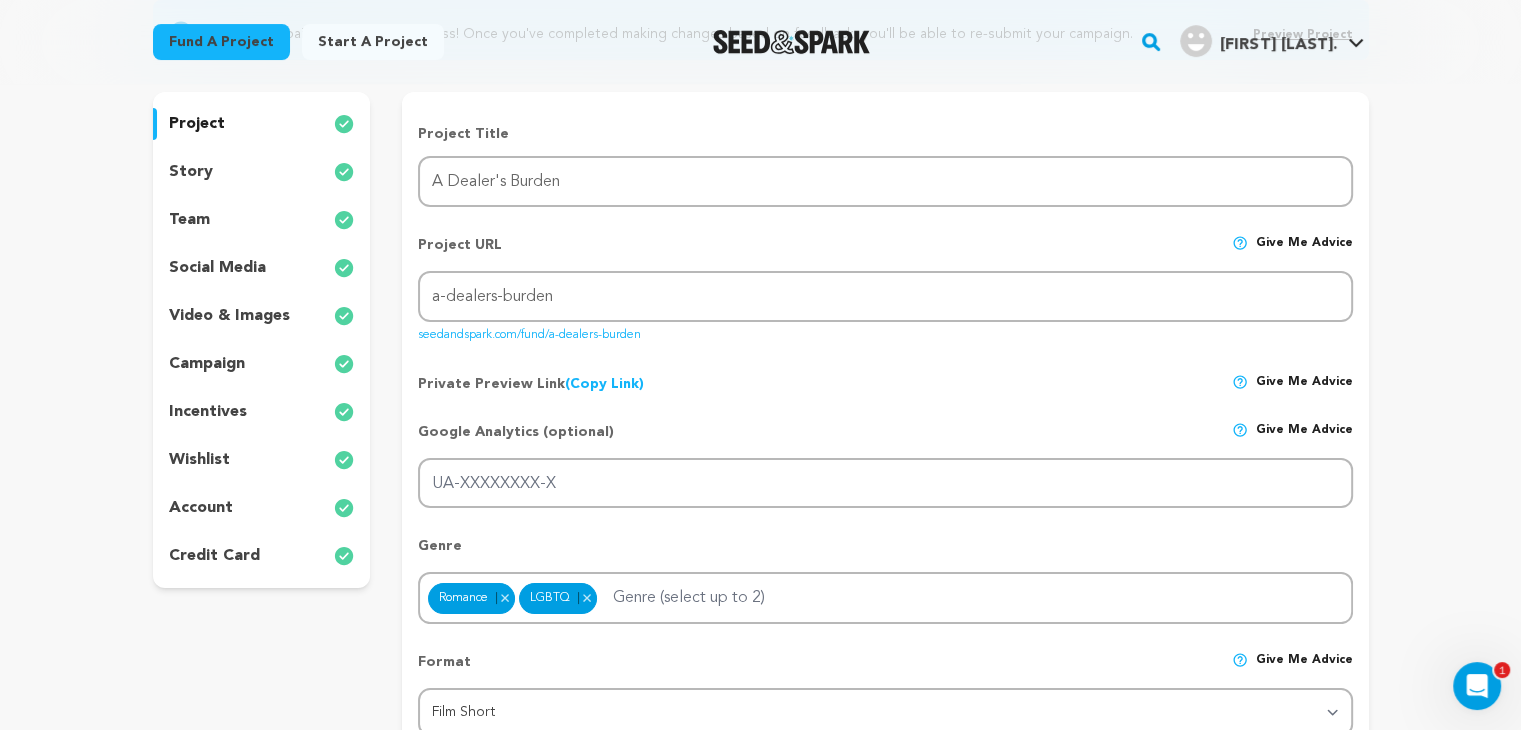click on "story" at bounding box center (191, 172) 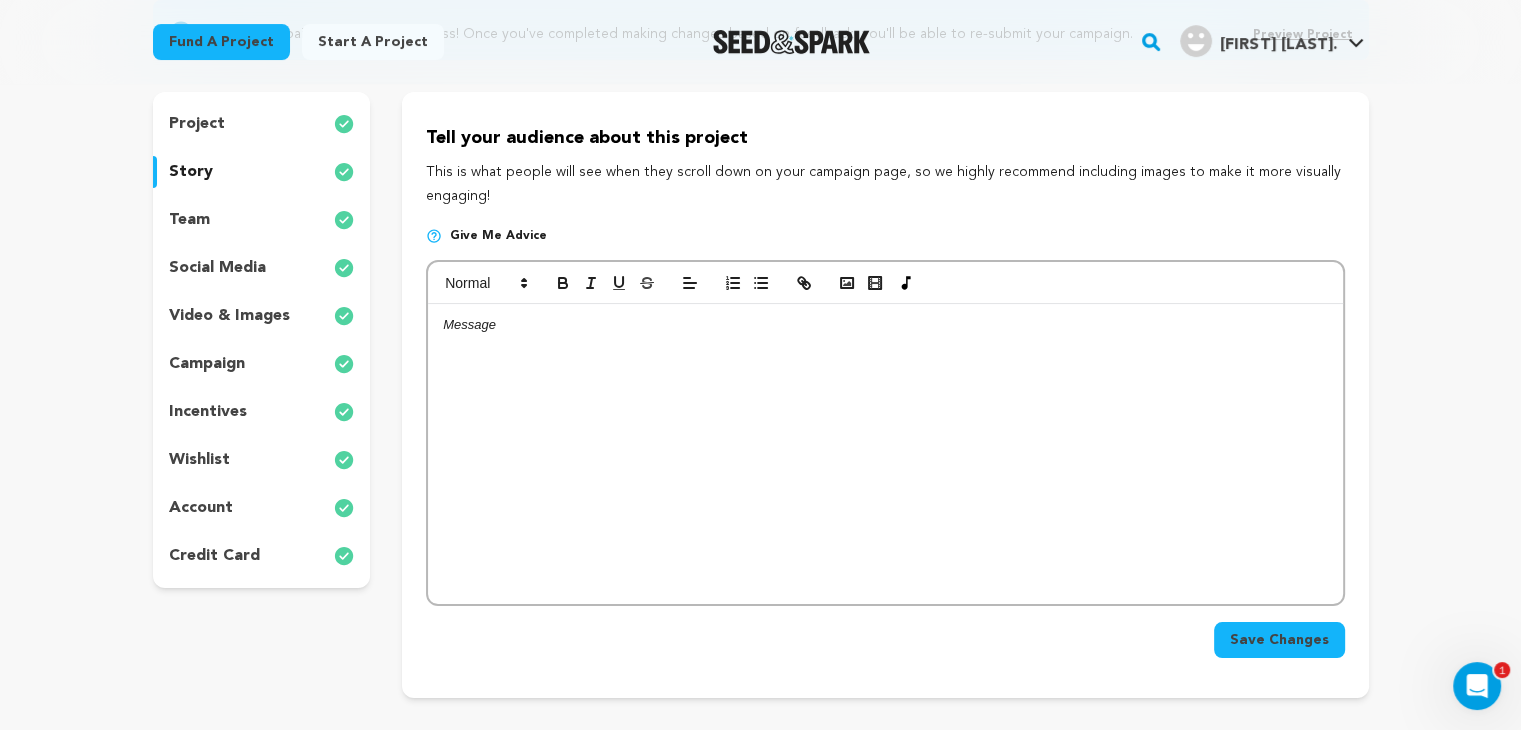 click on "incentives" at bounding box center (208, 412) 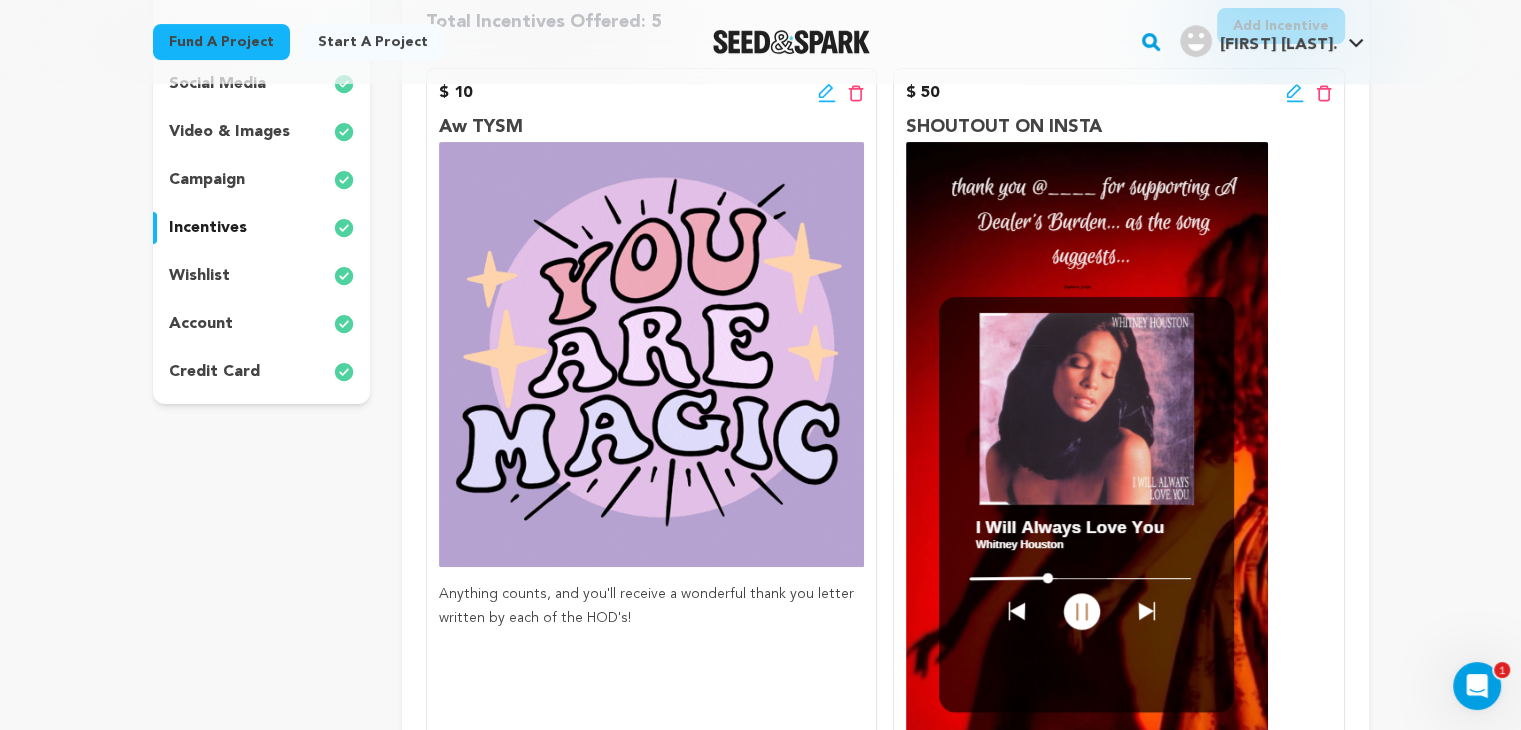 scroll, scrollTop: 428, scrollLeft: 0, axis: vertical 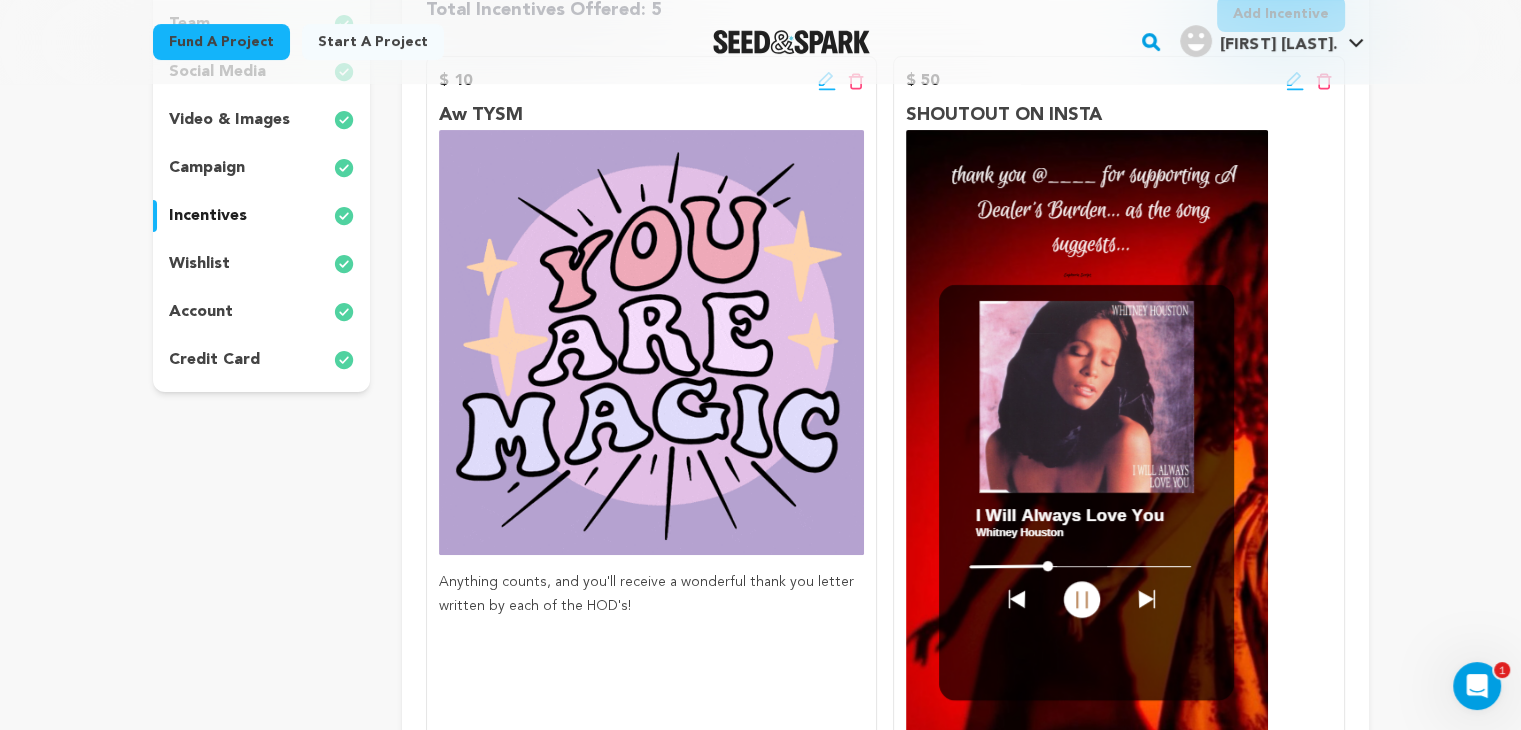 click at bounding box center (651, 342) 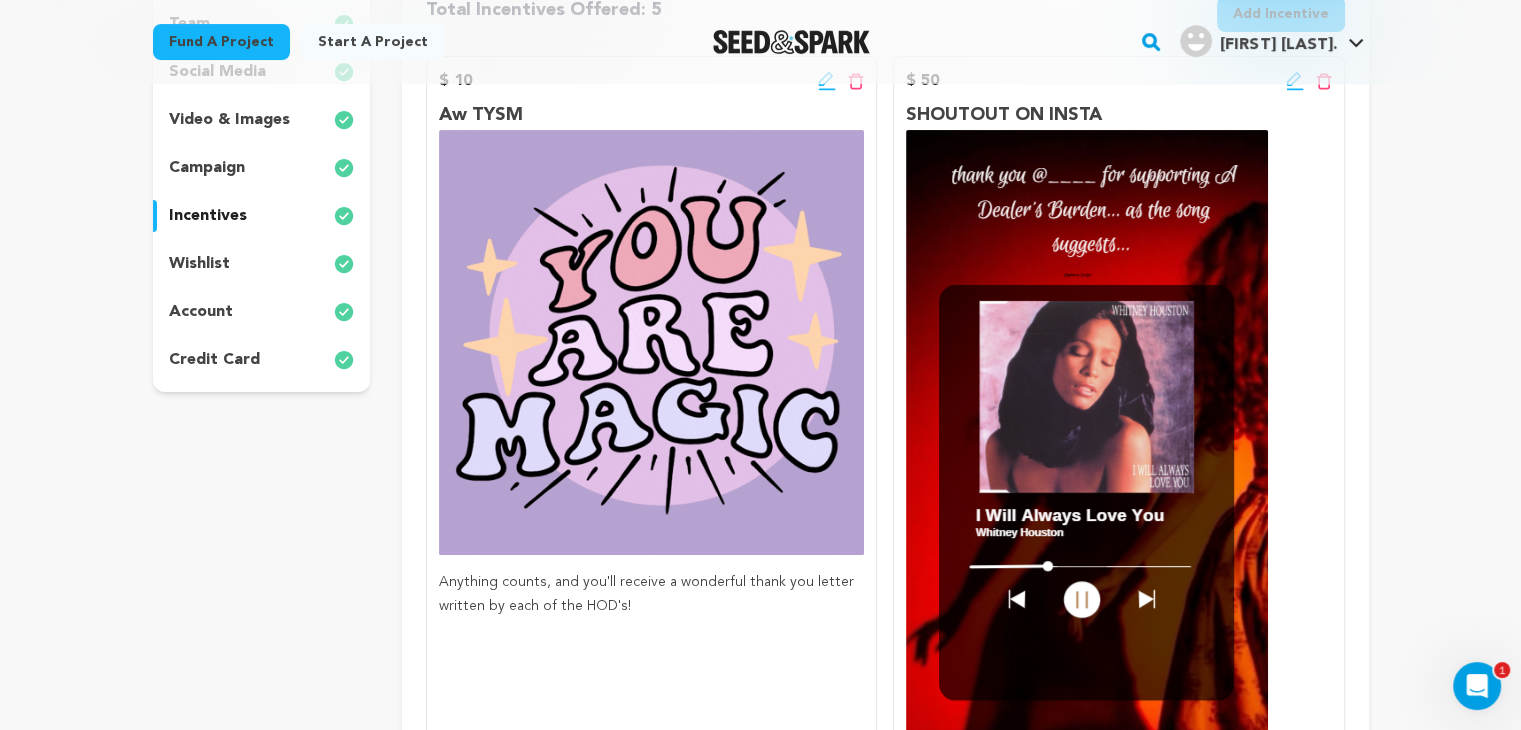 click on "wishlist" at bounding box center [199, 264] 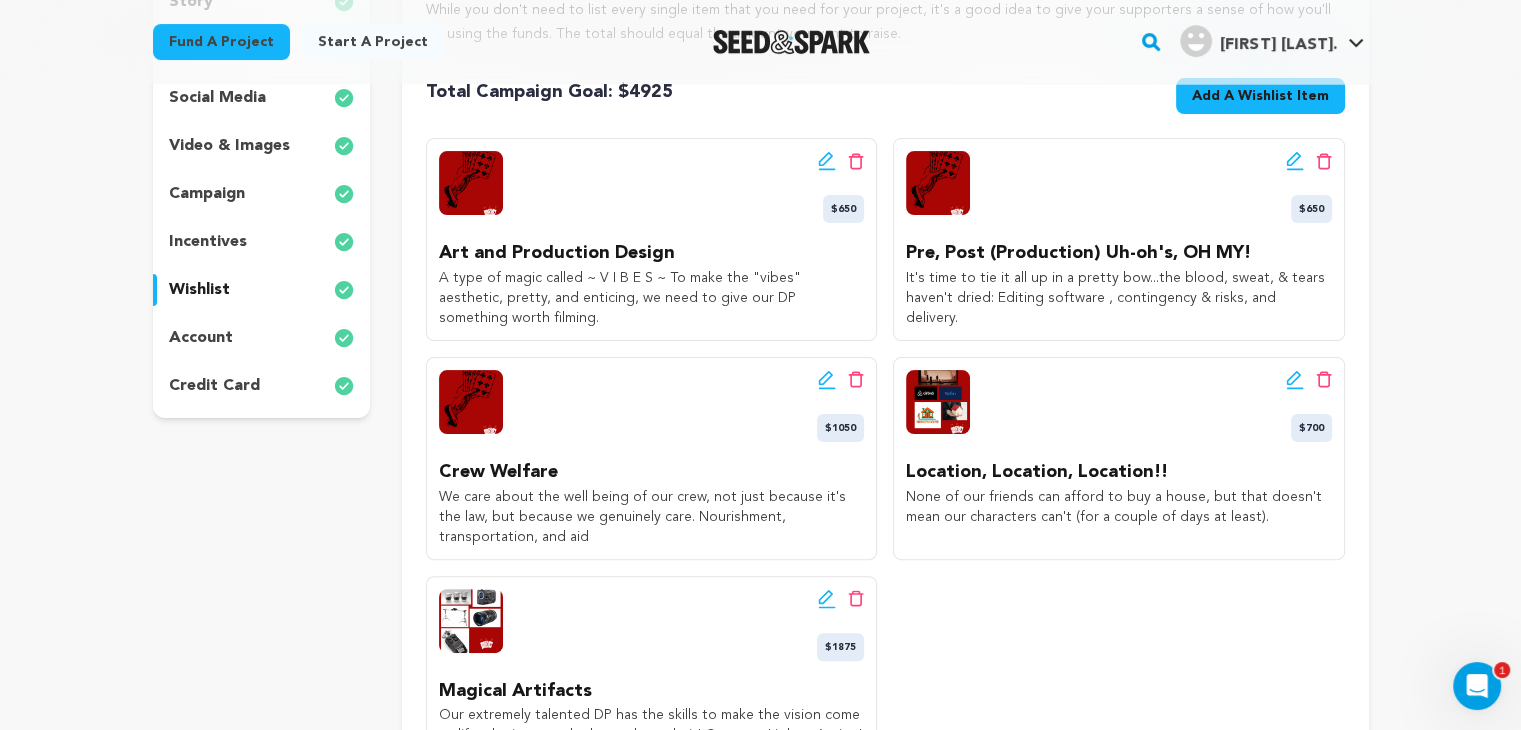 scroll, scrollTop: 400, scrollLeft: 0, axis: vertical 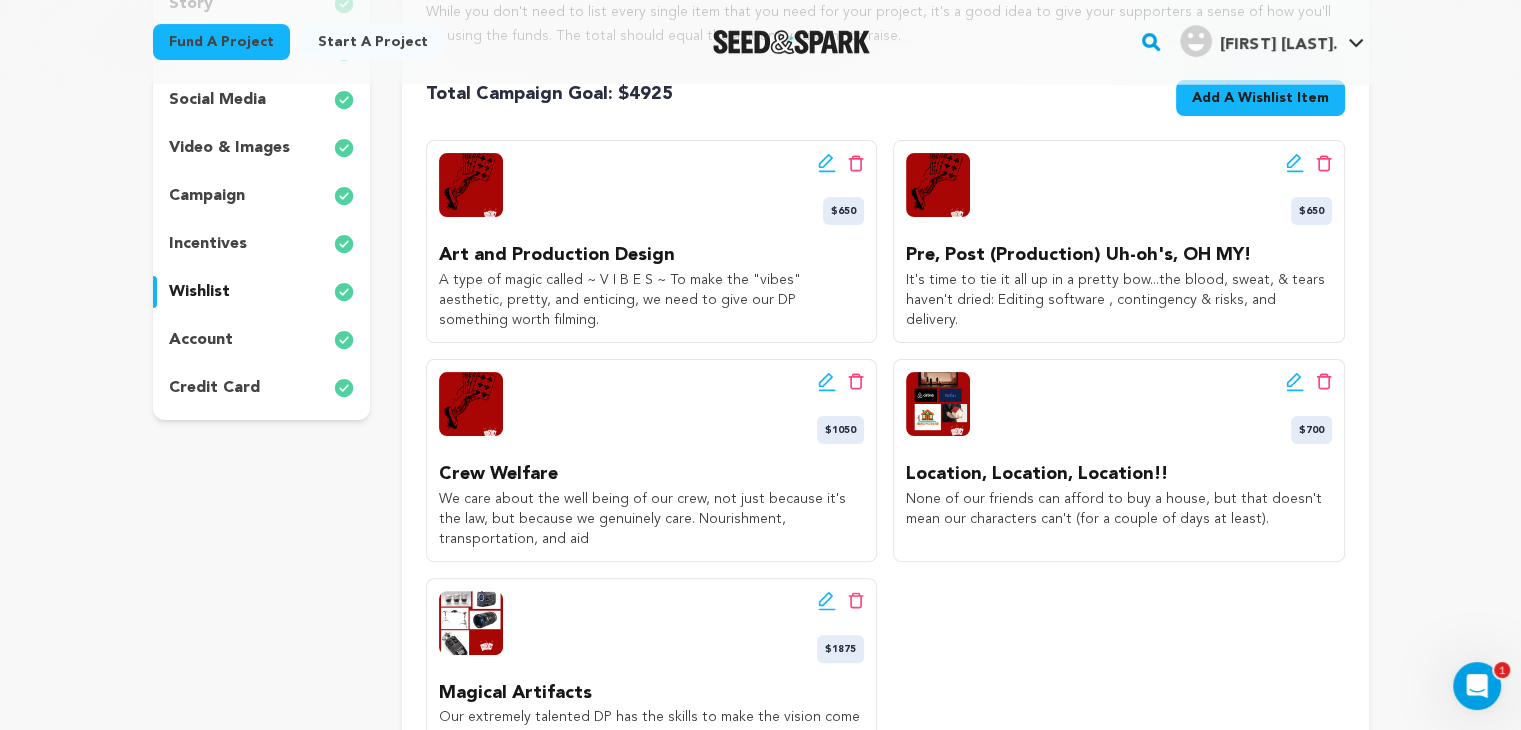 click on "incentives" at bounding box center [208, 244] 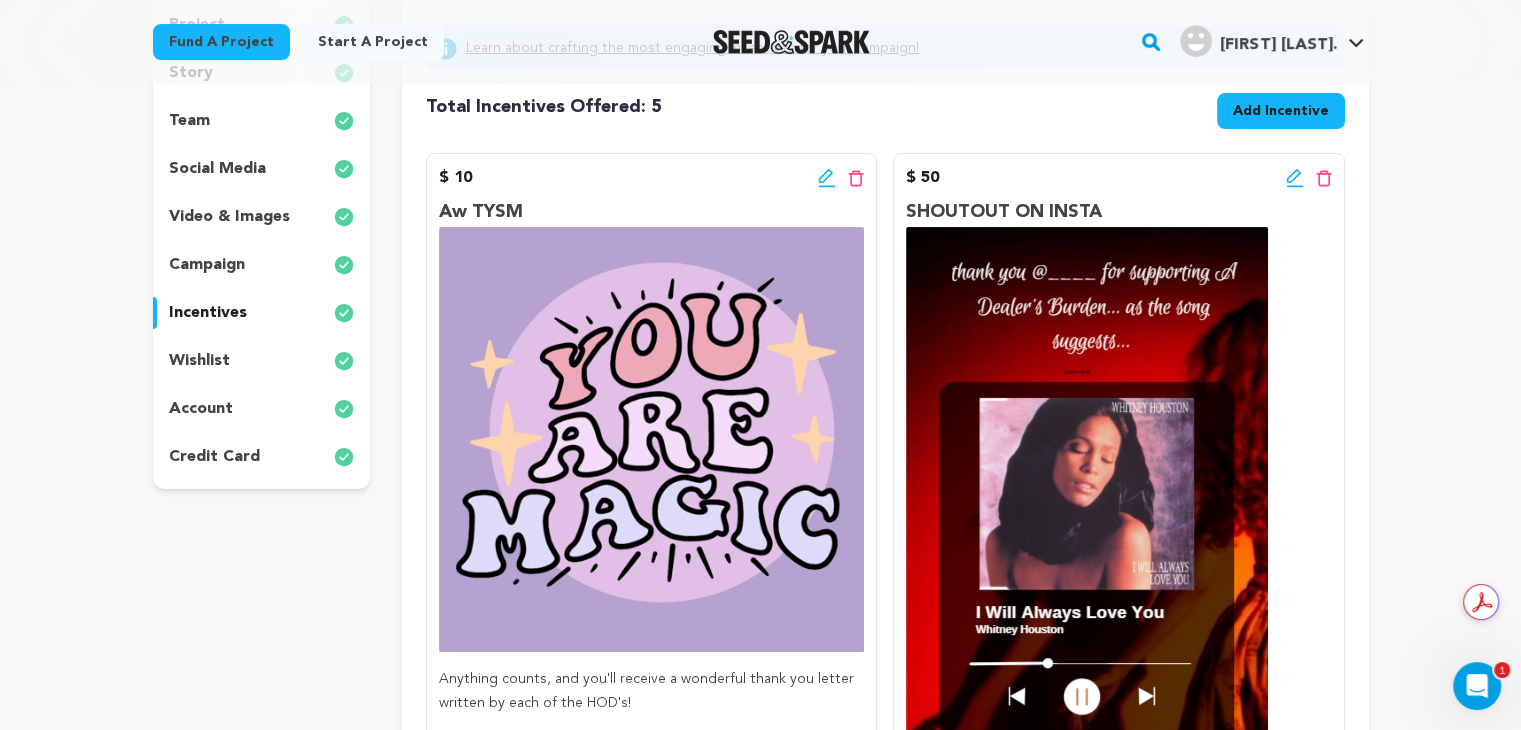 scroll, scrollTop: 0, scrollLeft: 0, axis: both 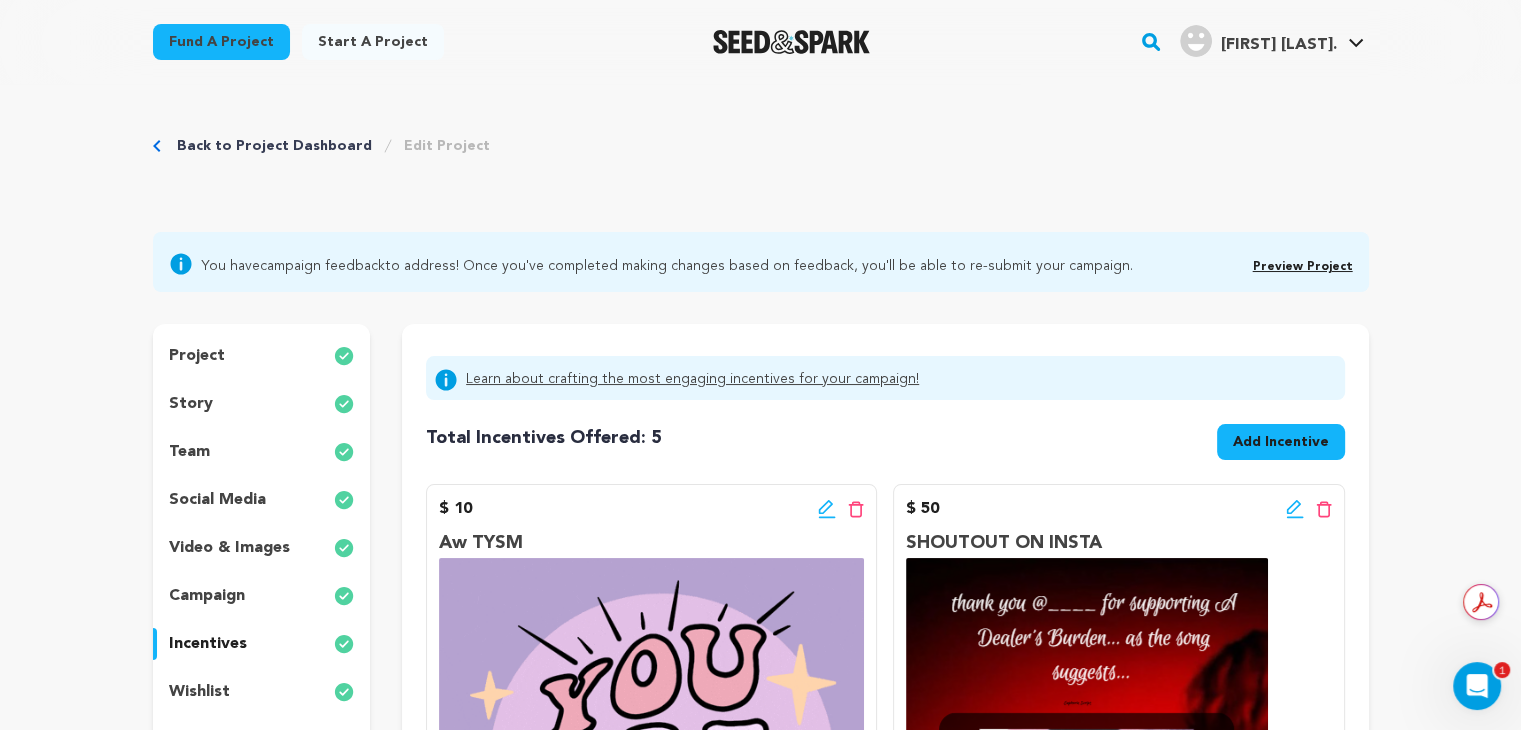 drag, startPoint x: 1008, startPoint y: 529, endPoint x: 1130, endPoint y: 543, distance: 122.80065 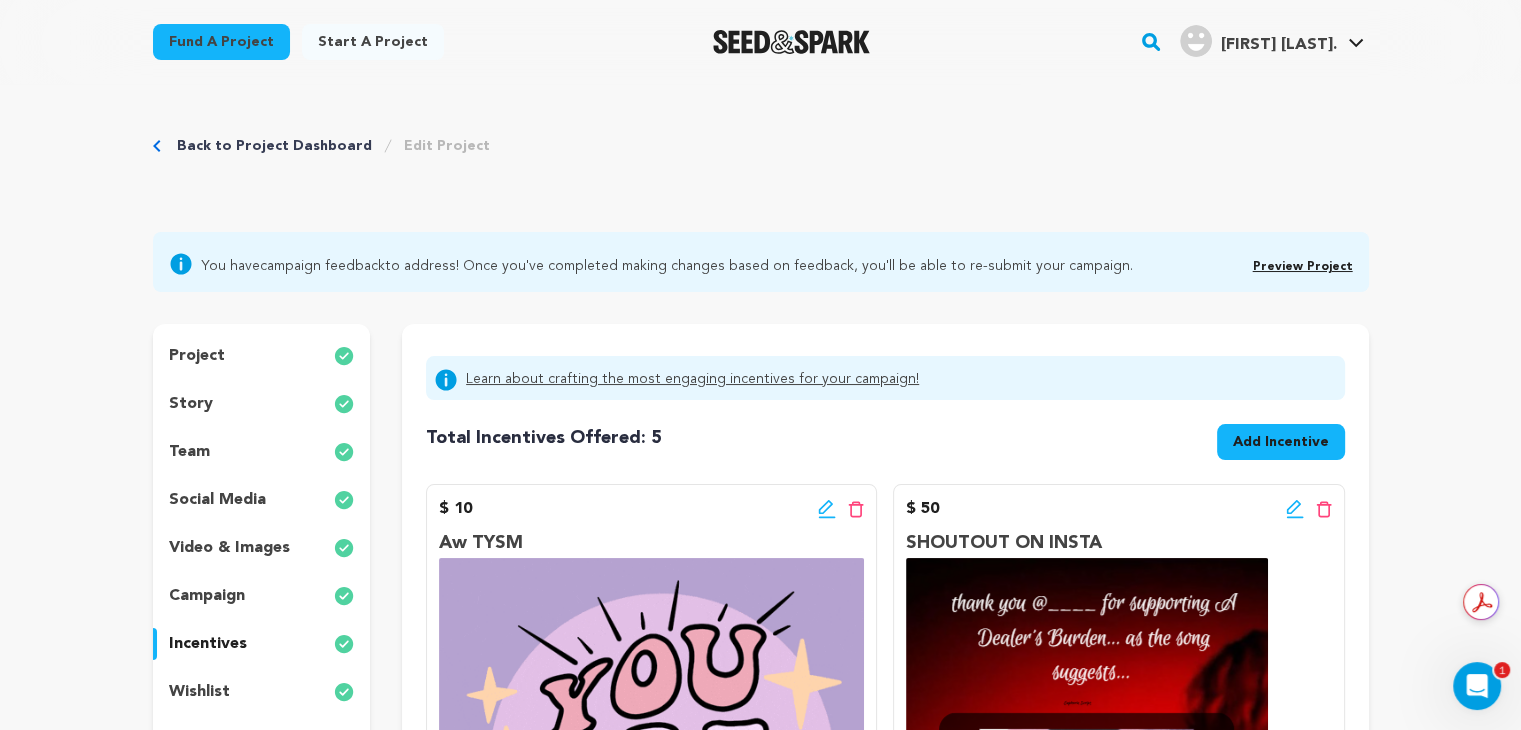 click on "SHOUTOUT ON INSTA" at bounding box center (1118, 543) 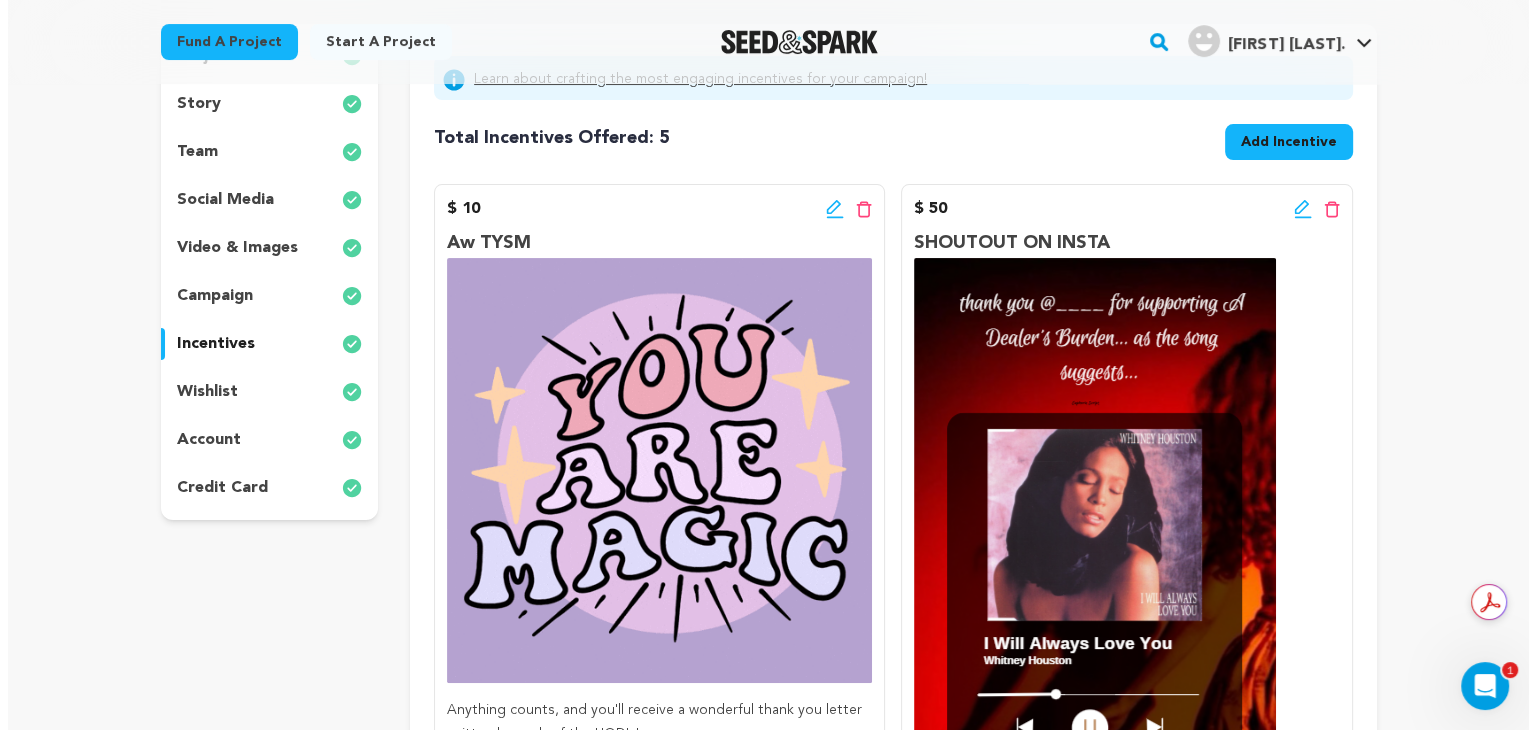 scroll, scrollTop: 303, scrollLeft: 0, axis: vertical 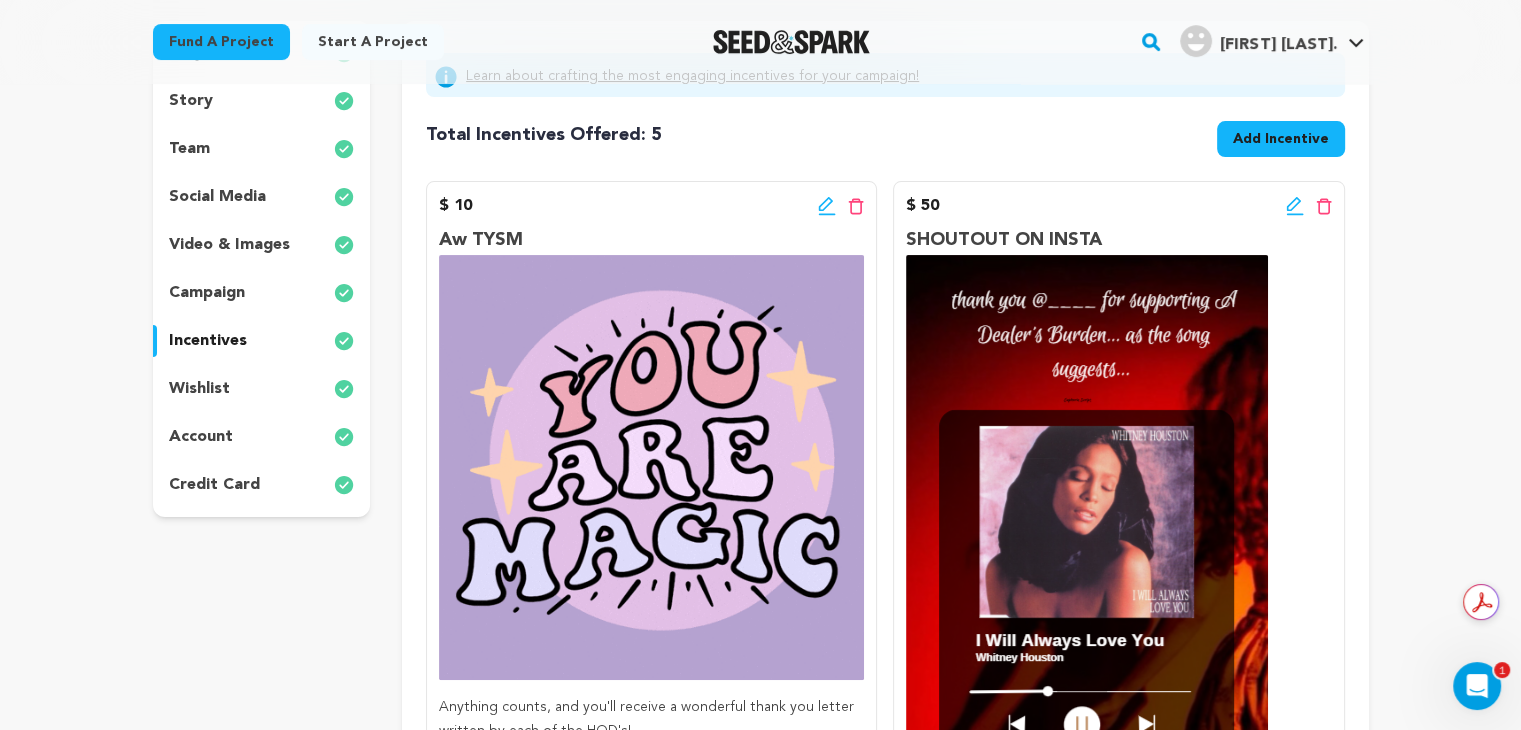 click 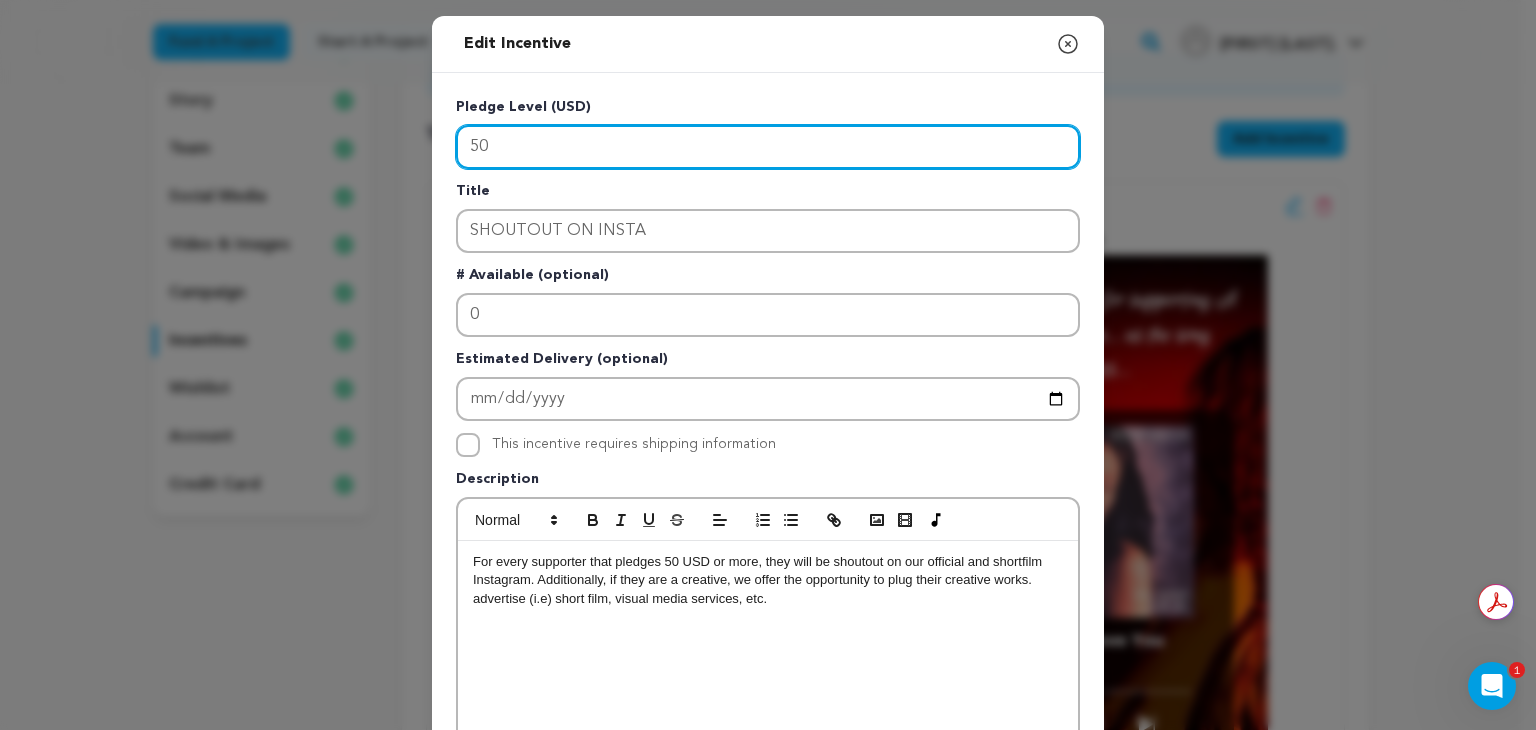 click on "50" at bounding box center (768, 147) 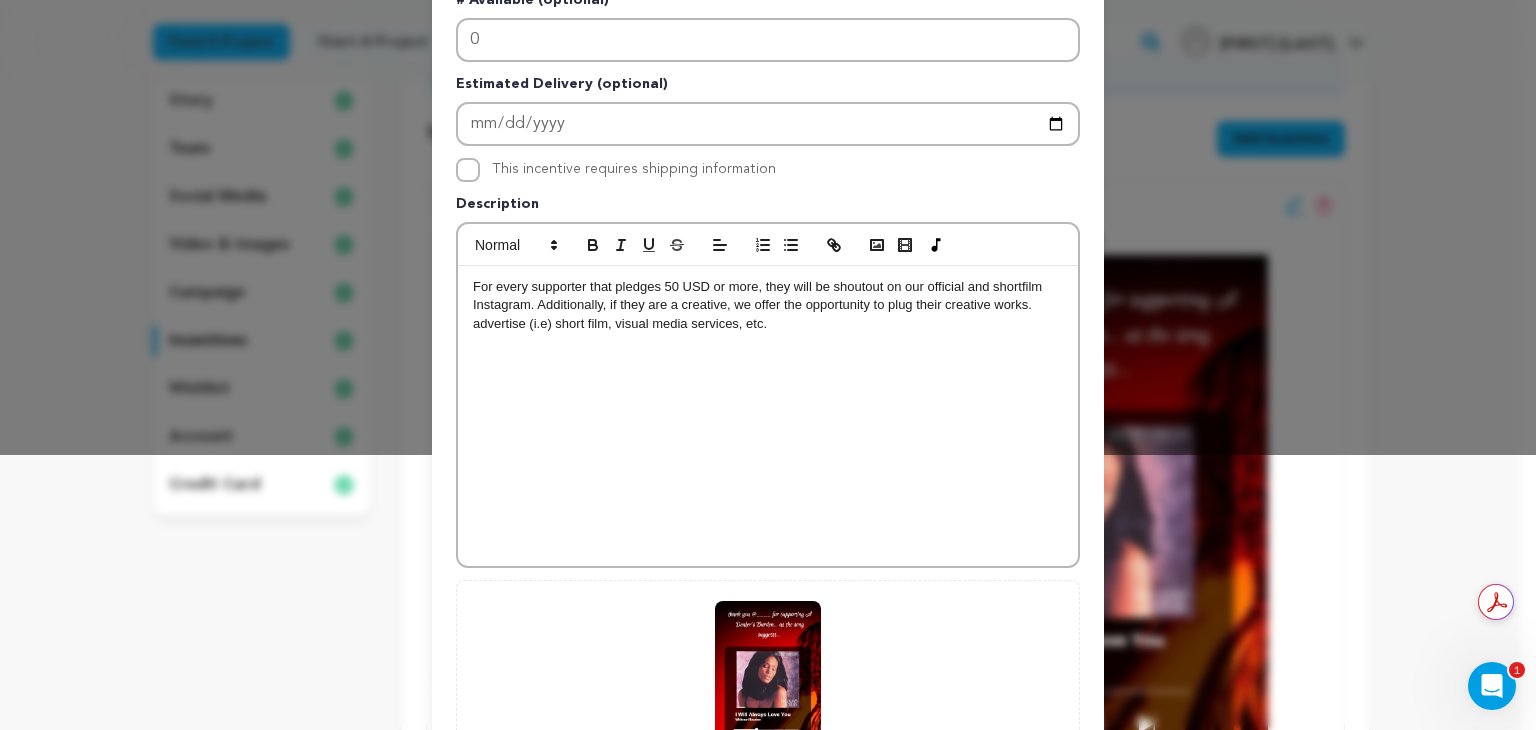 scroll, scrollTop: 268, scrollLeft: 0, axis: vertical 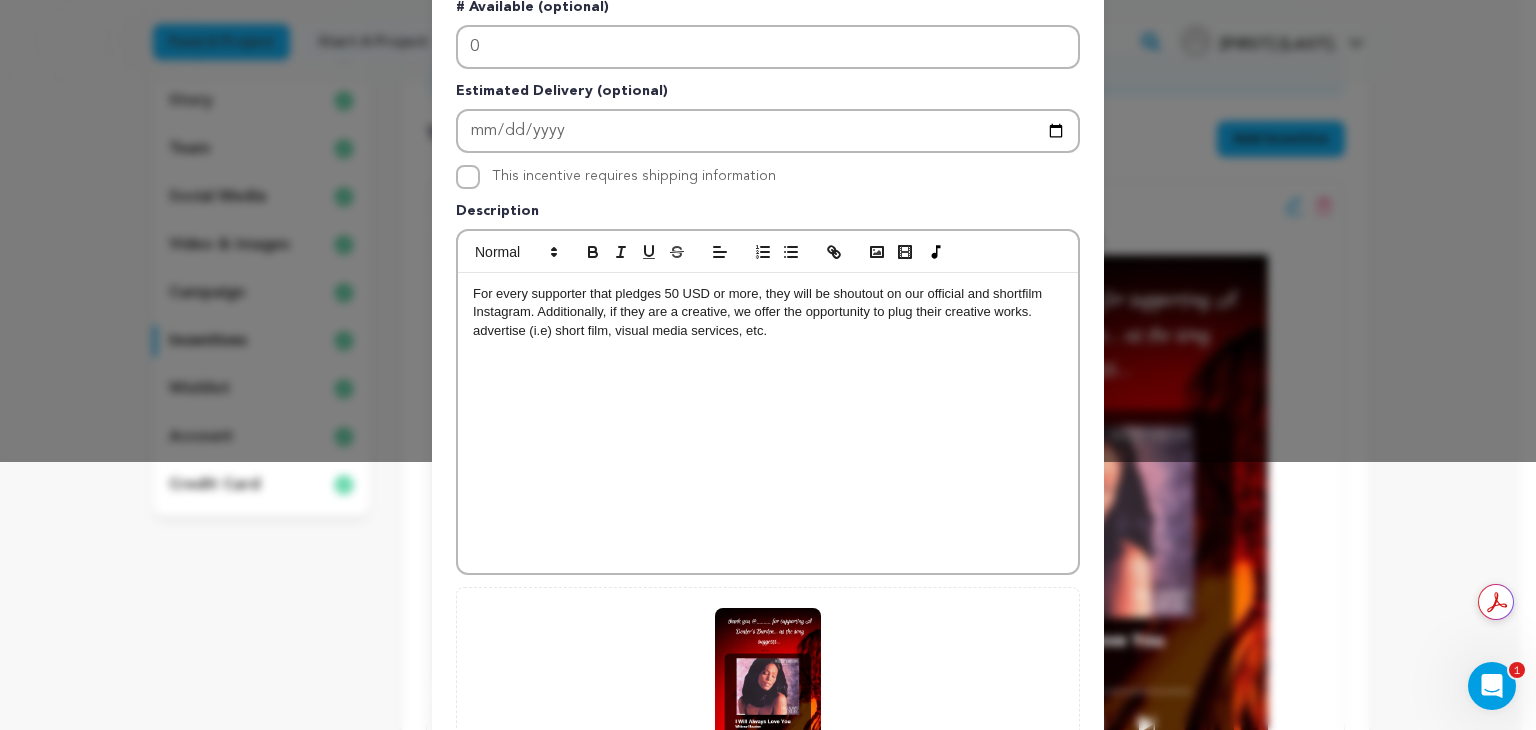 type on "15" 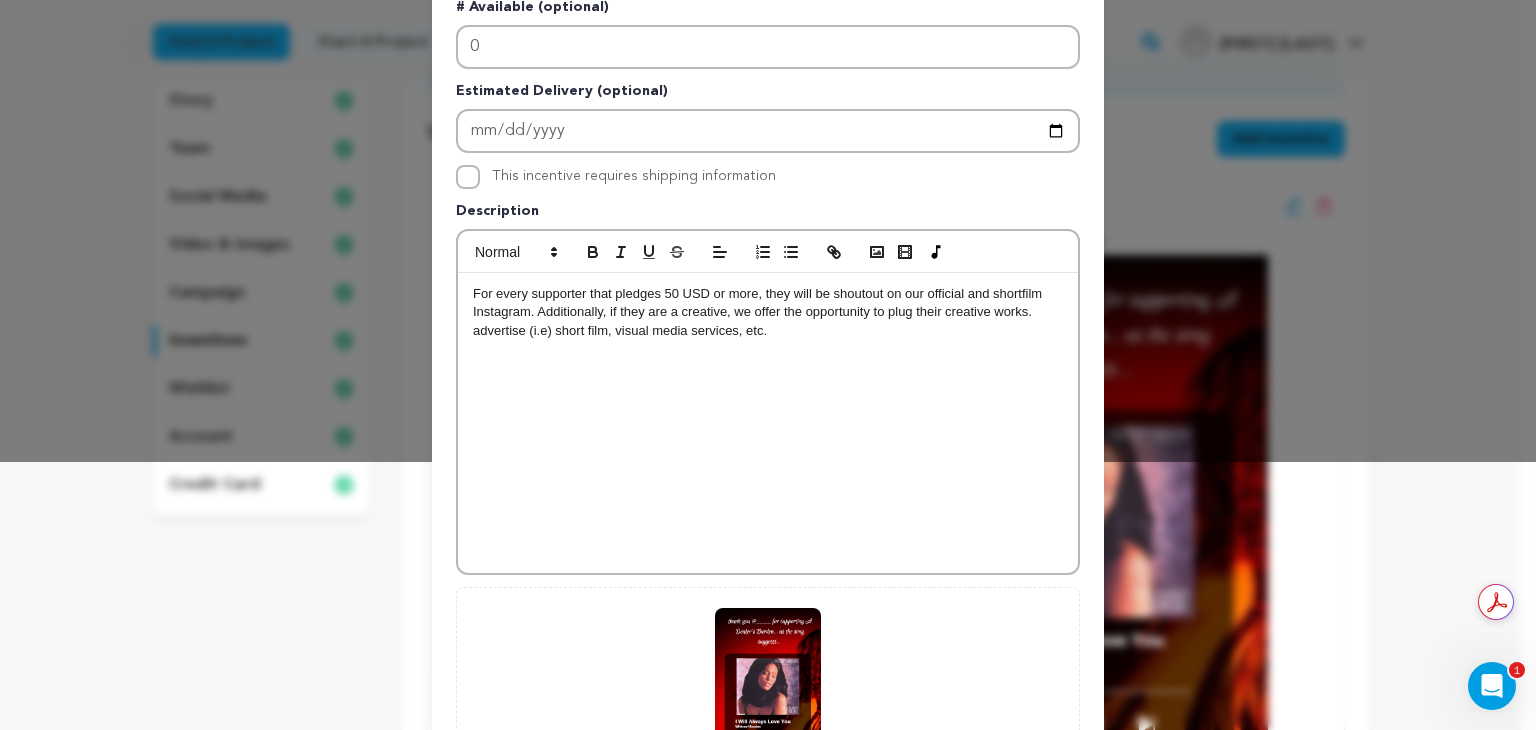 type 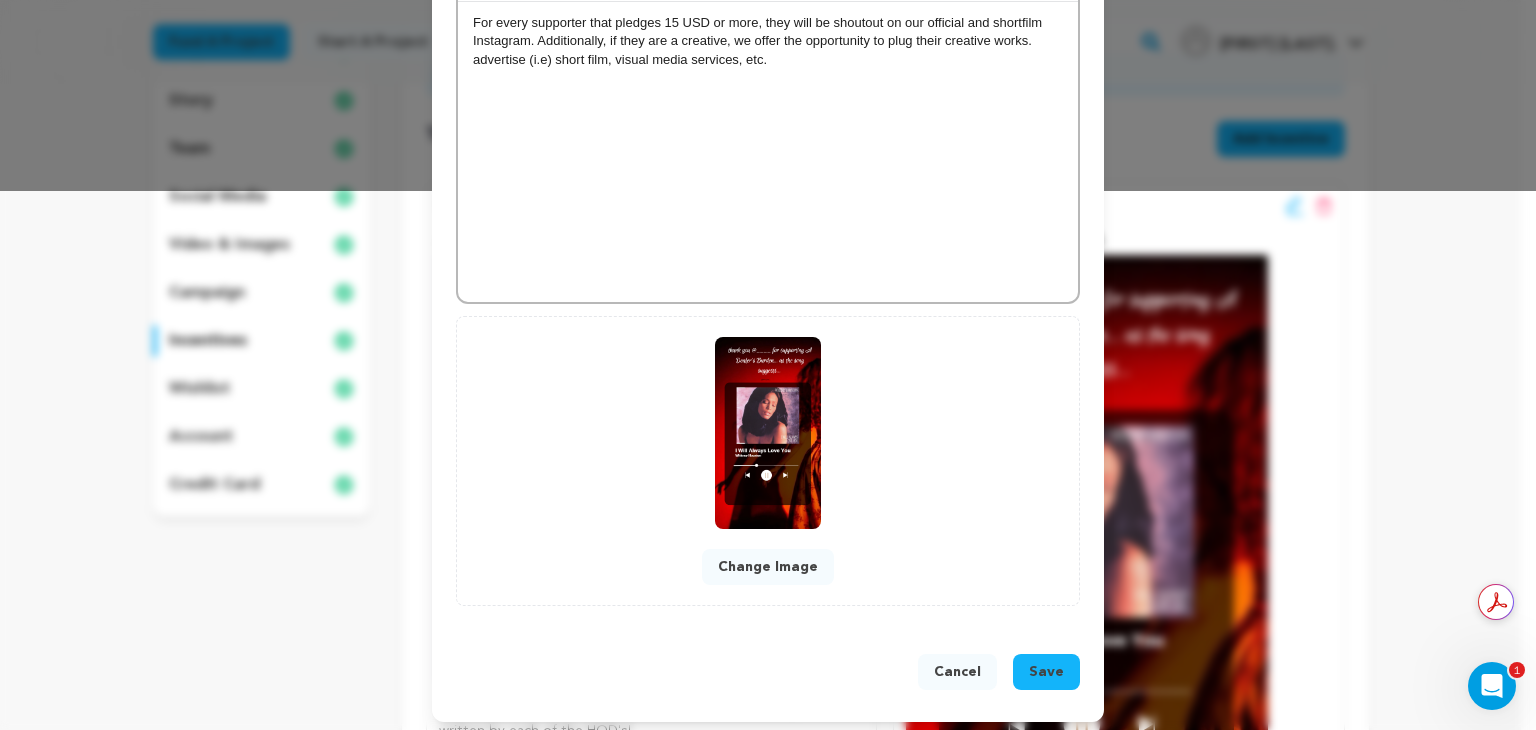 scroll, scrollTop: 543, scrollLeft: 0, axis: vertical 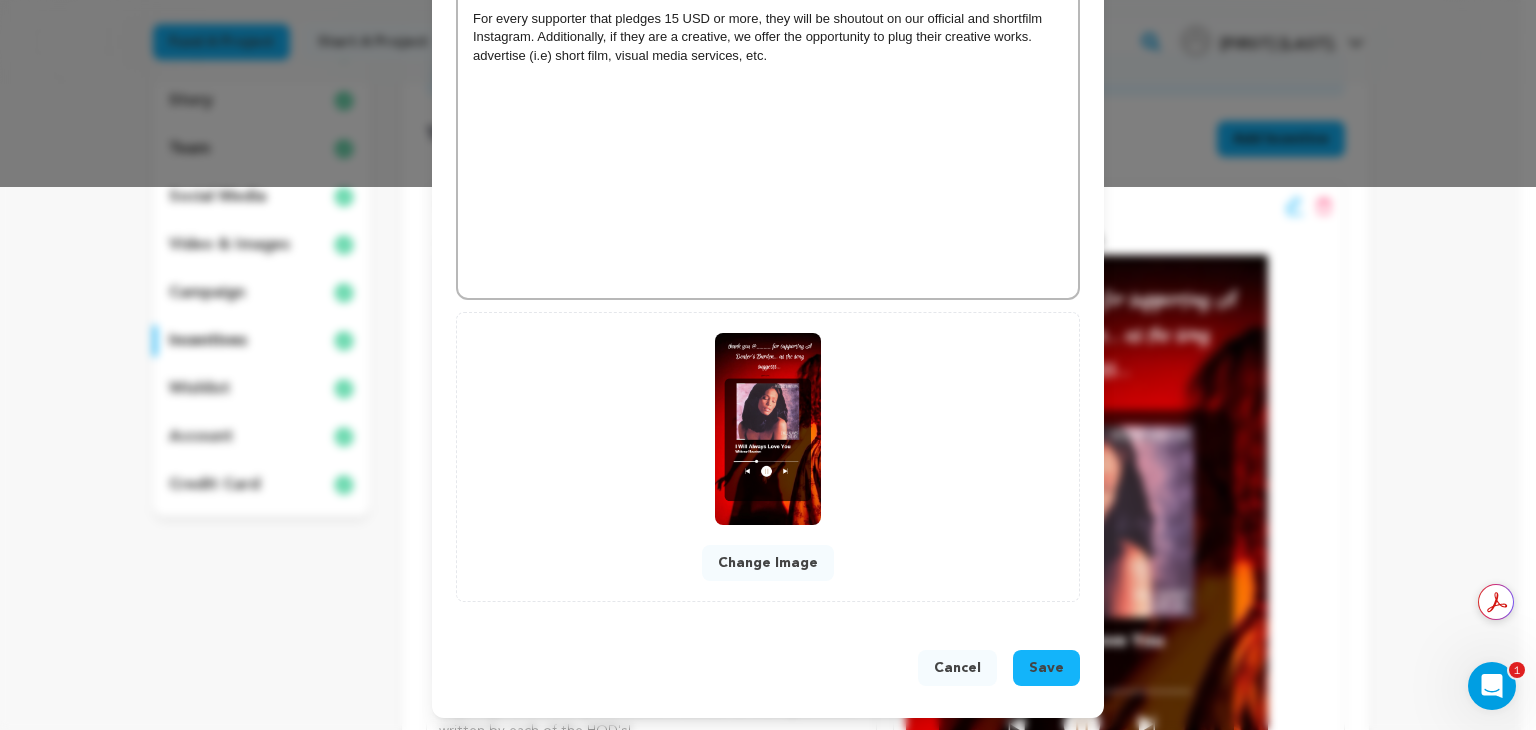 click on "Save" at bounding box center [1046, 668] 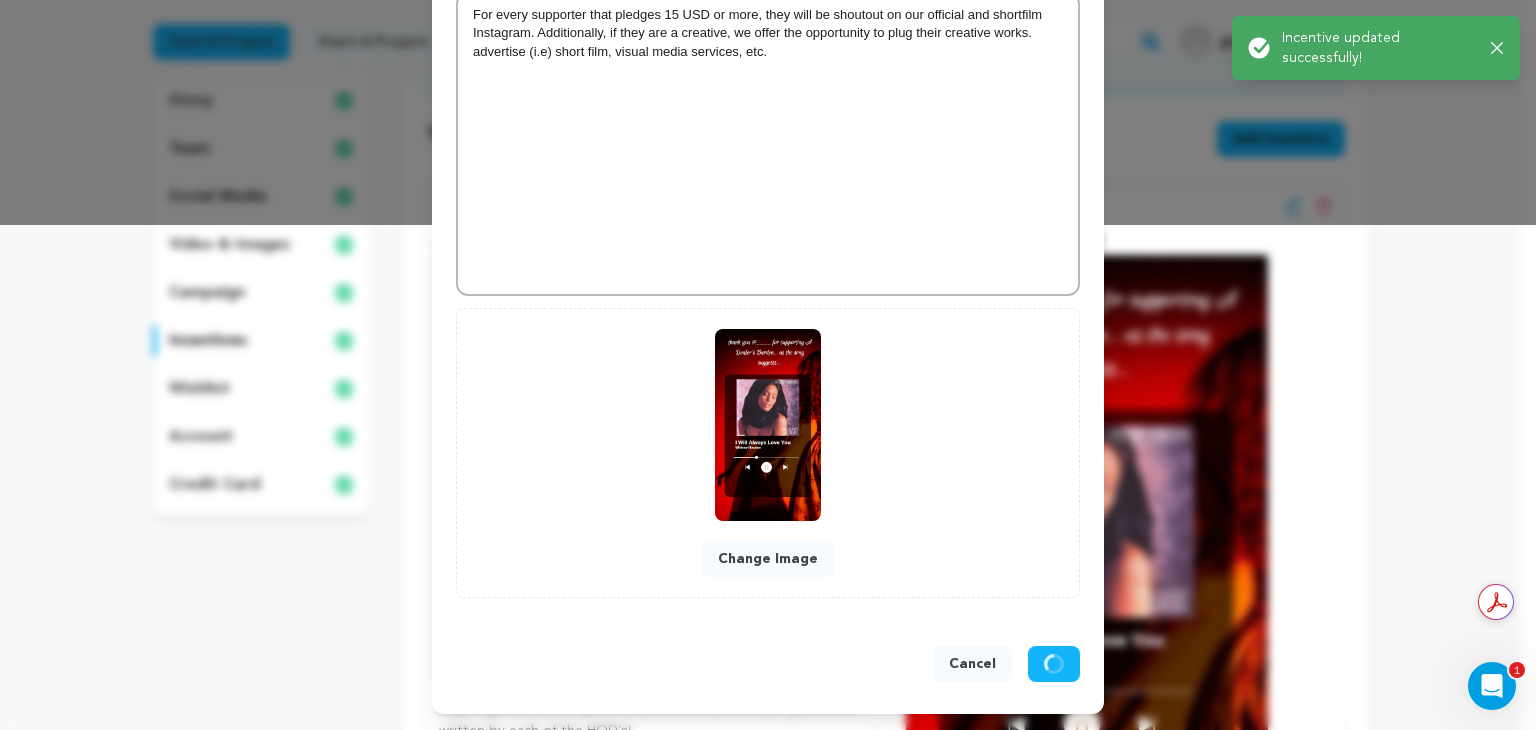 scroll, scrollTop: 500, scrollLeft: 0, axis: vertical 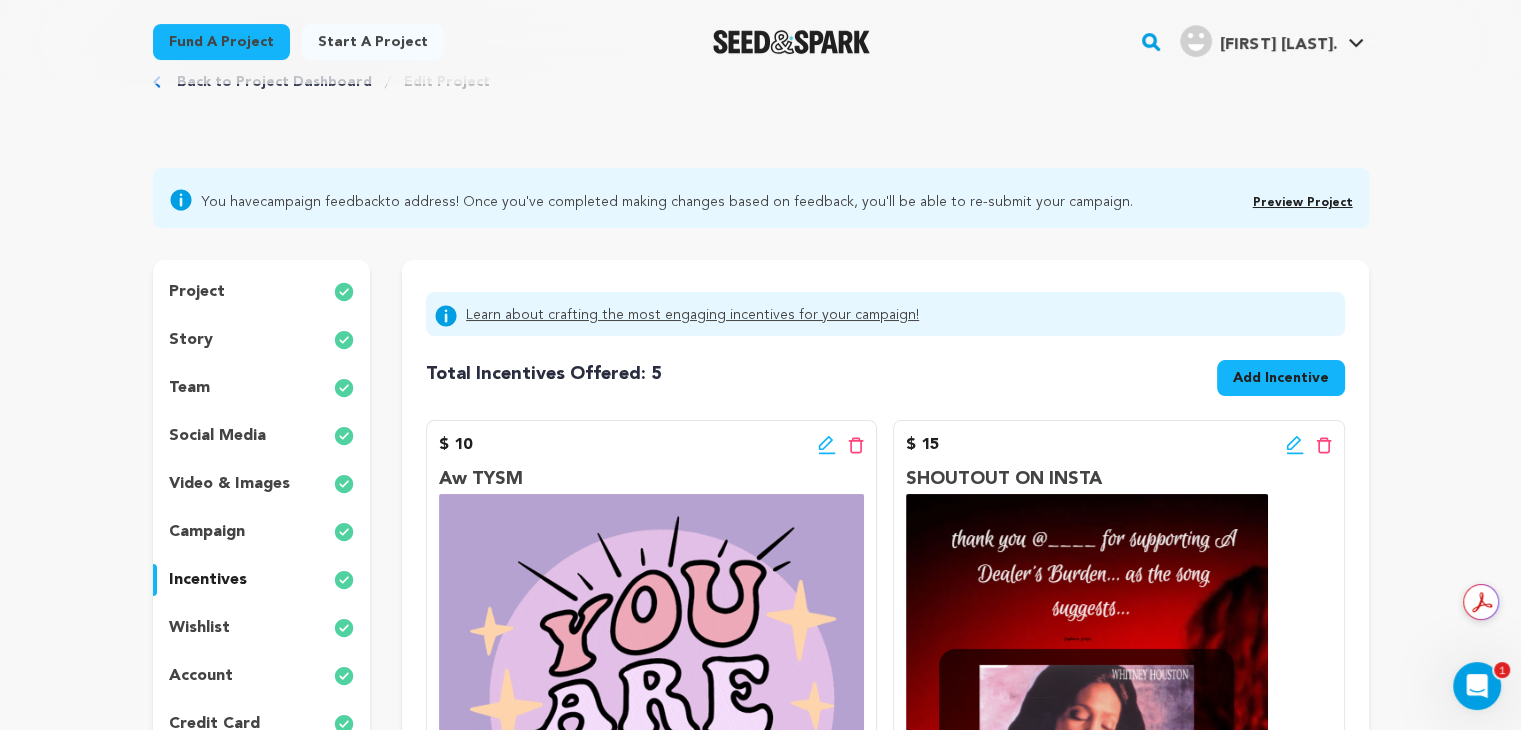 click 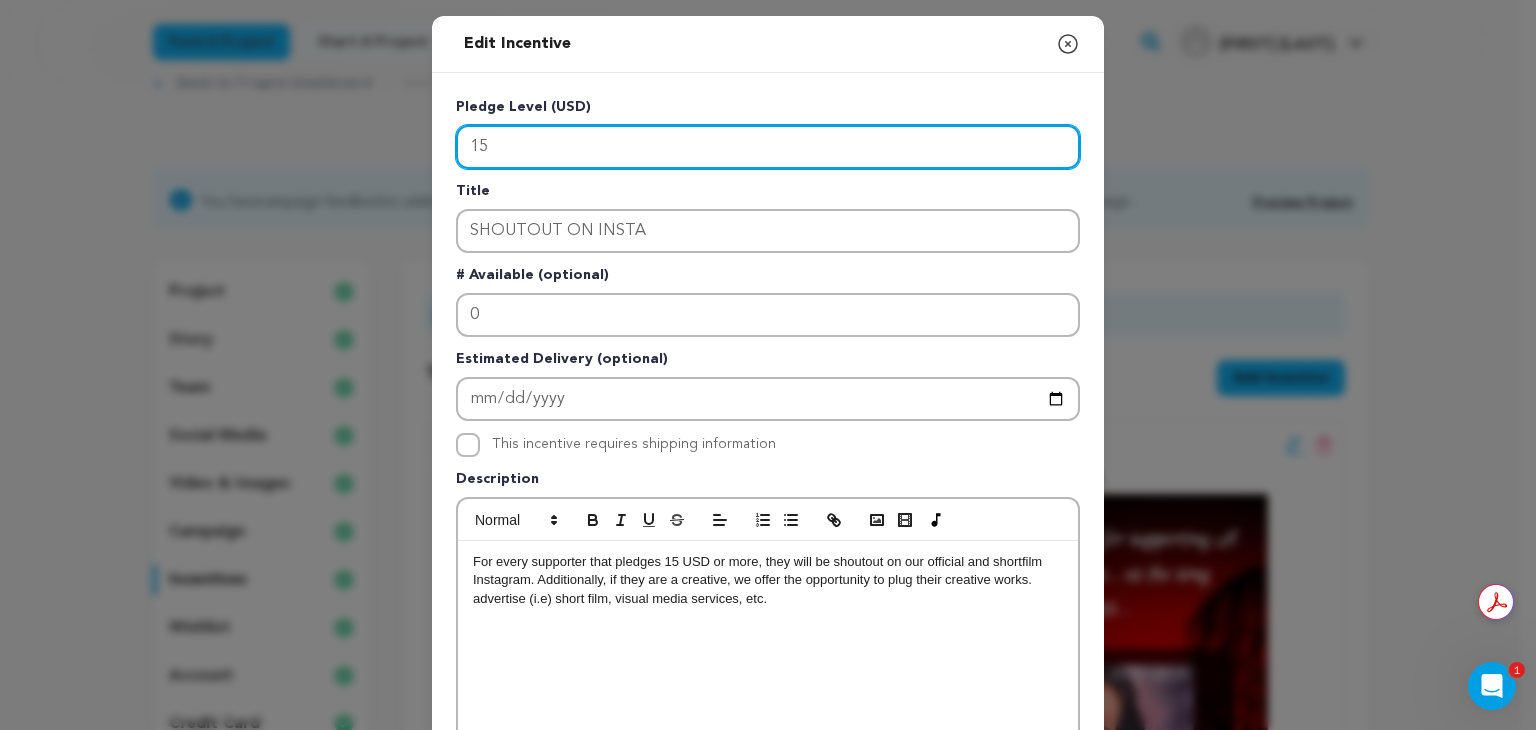 click on "15" at bounding box center [768, 147] 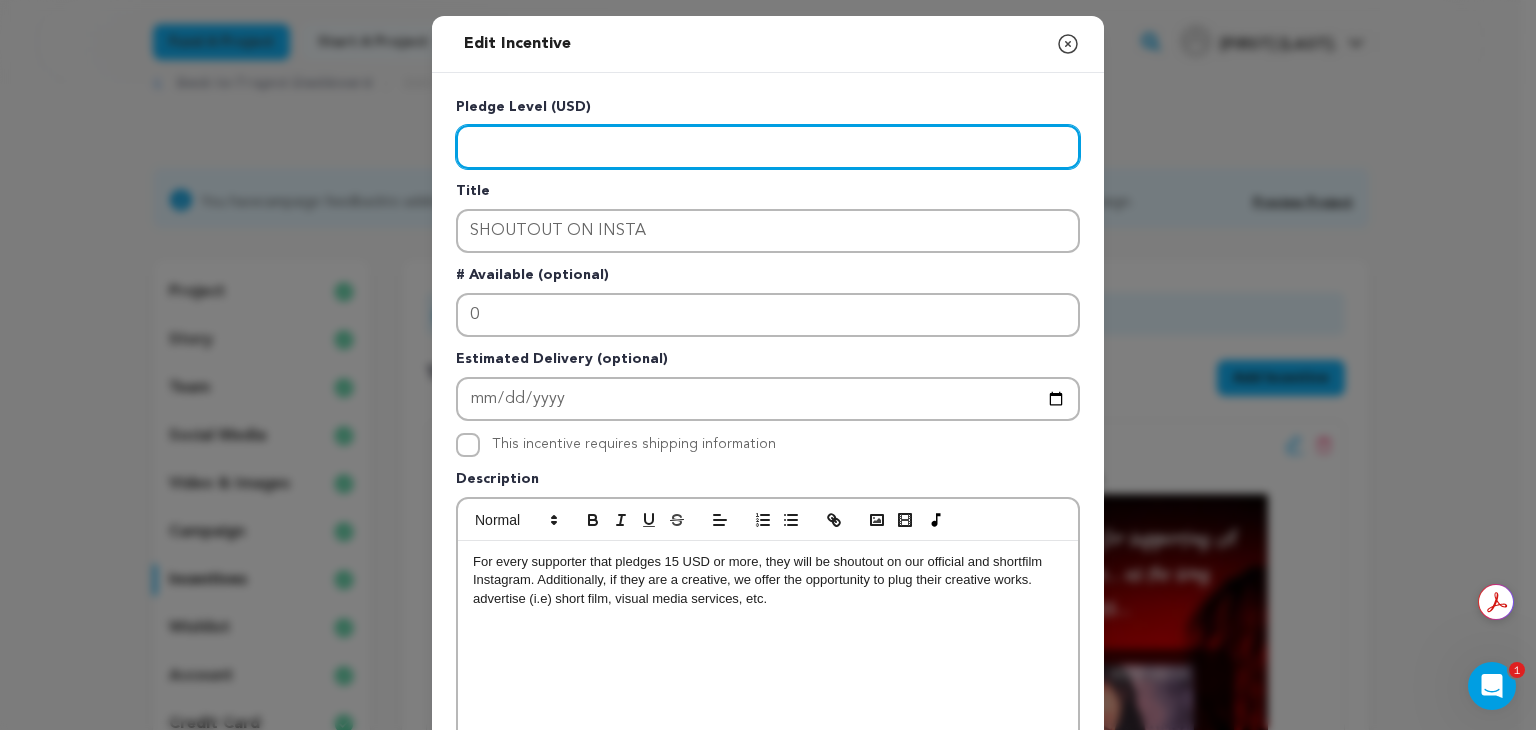 type on "5" 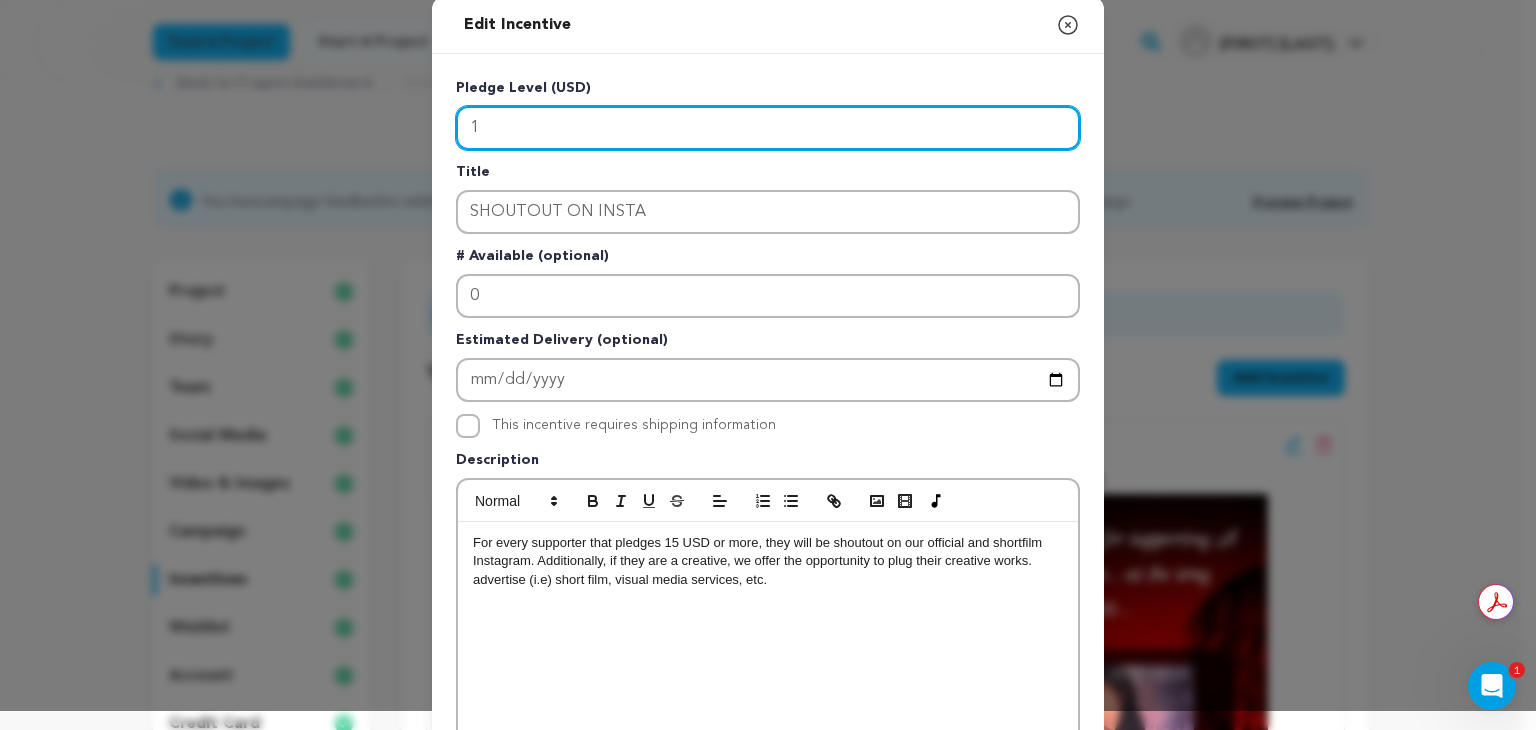 scroll, scrollTop: 0, scrollLeft: 0, axis: both 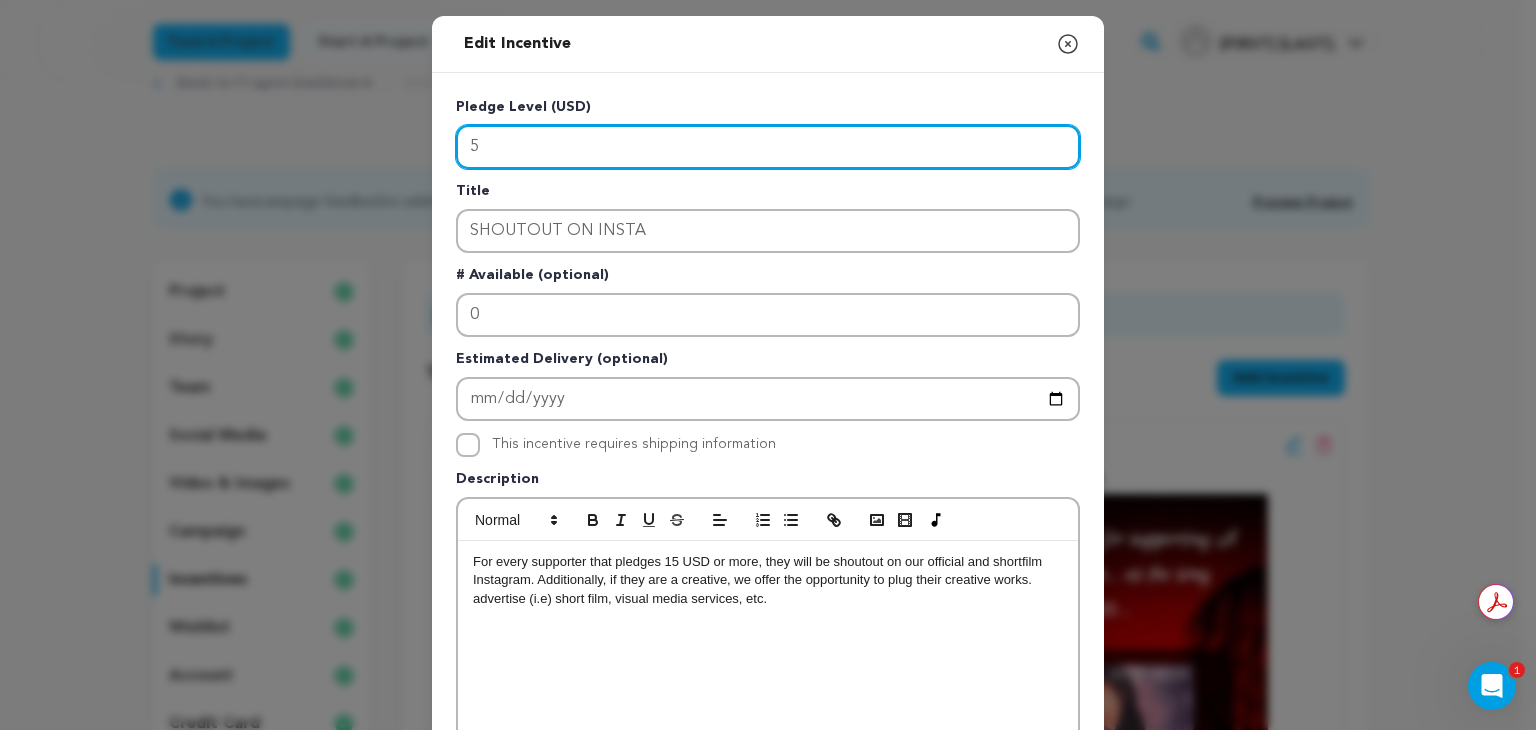 type on "4" 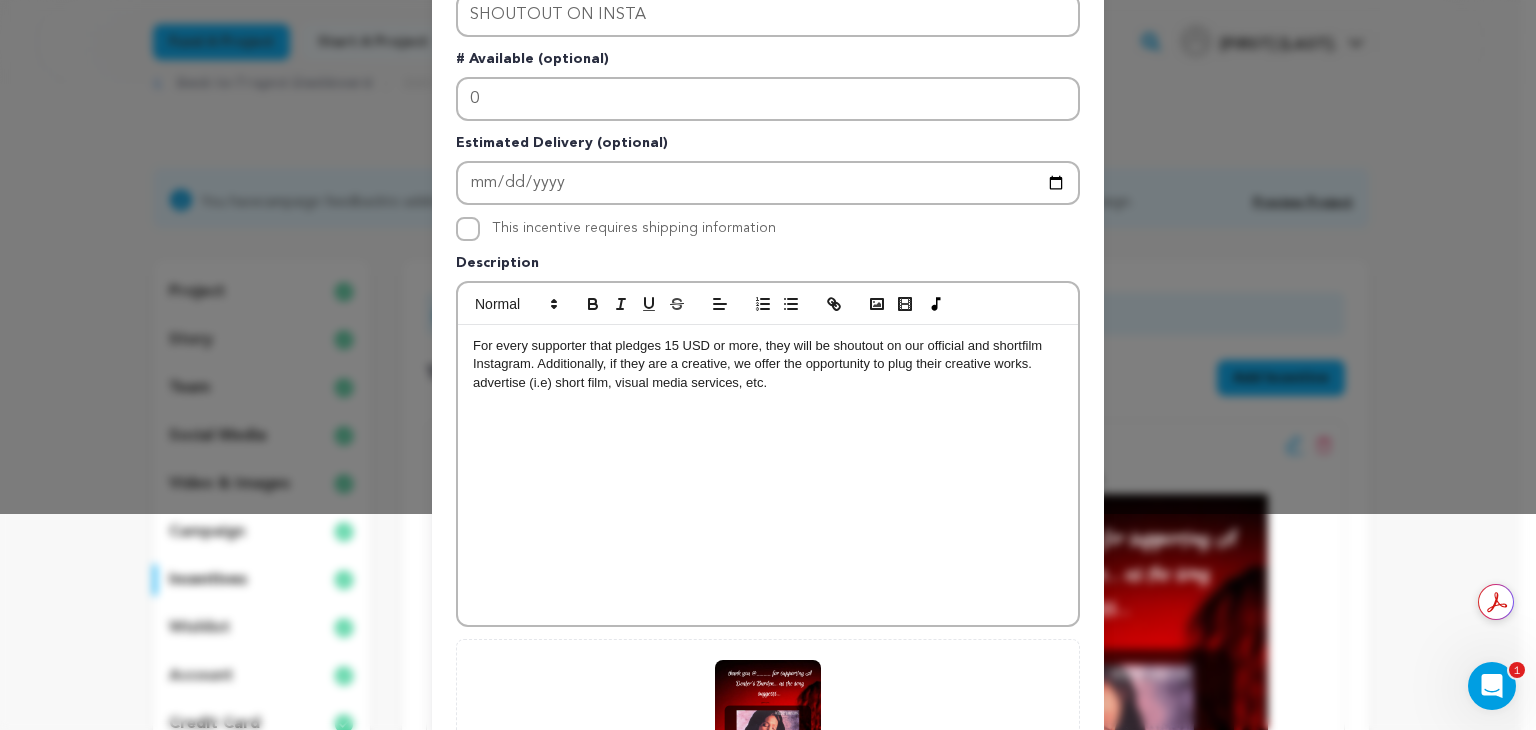 scroll, scrollTop: 228, scrollLeft: 0, axis: vertical 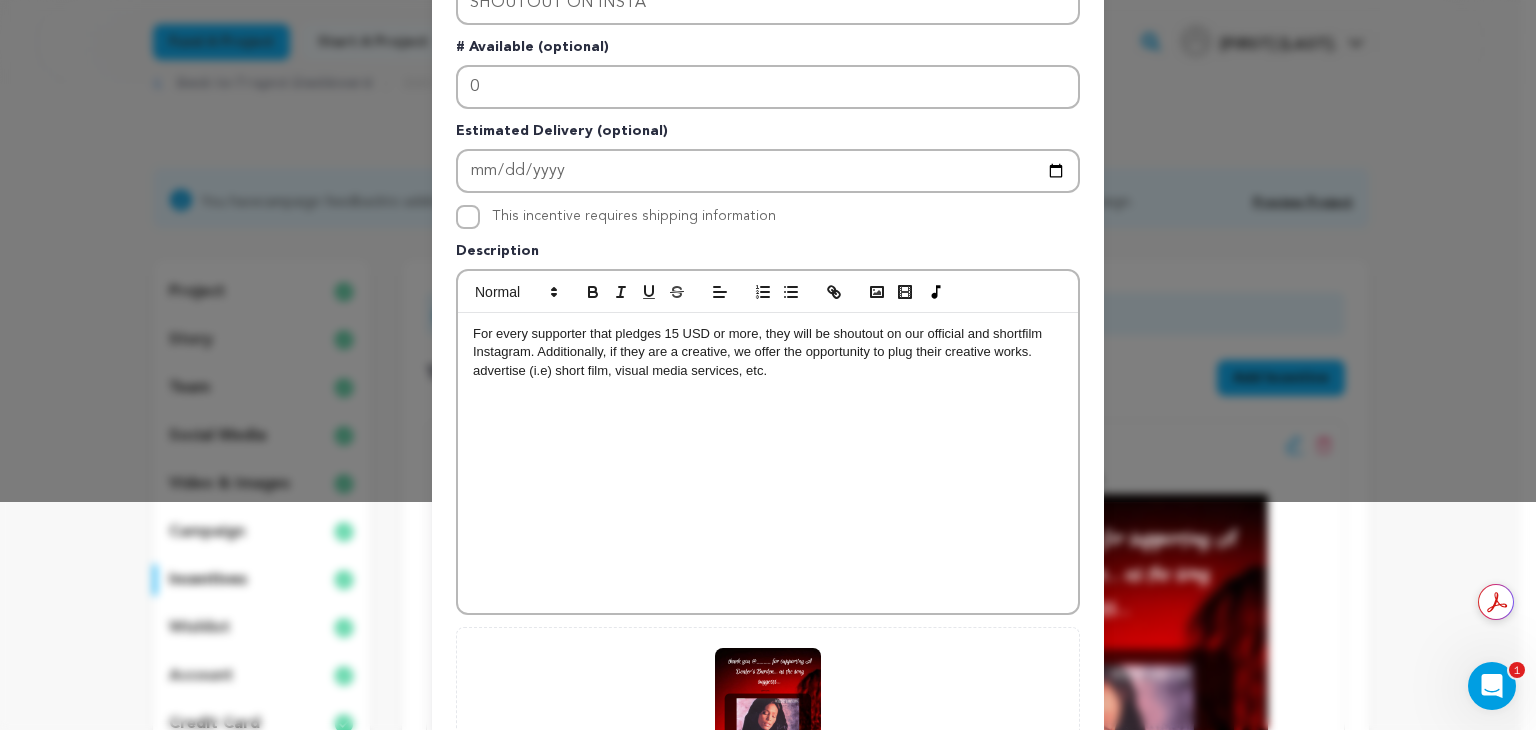 type on "10" 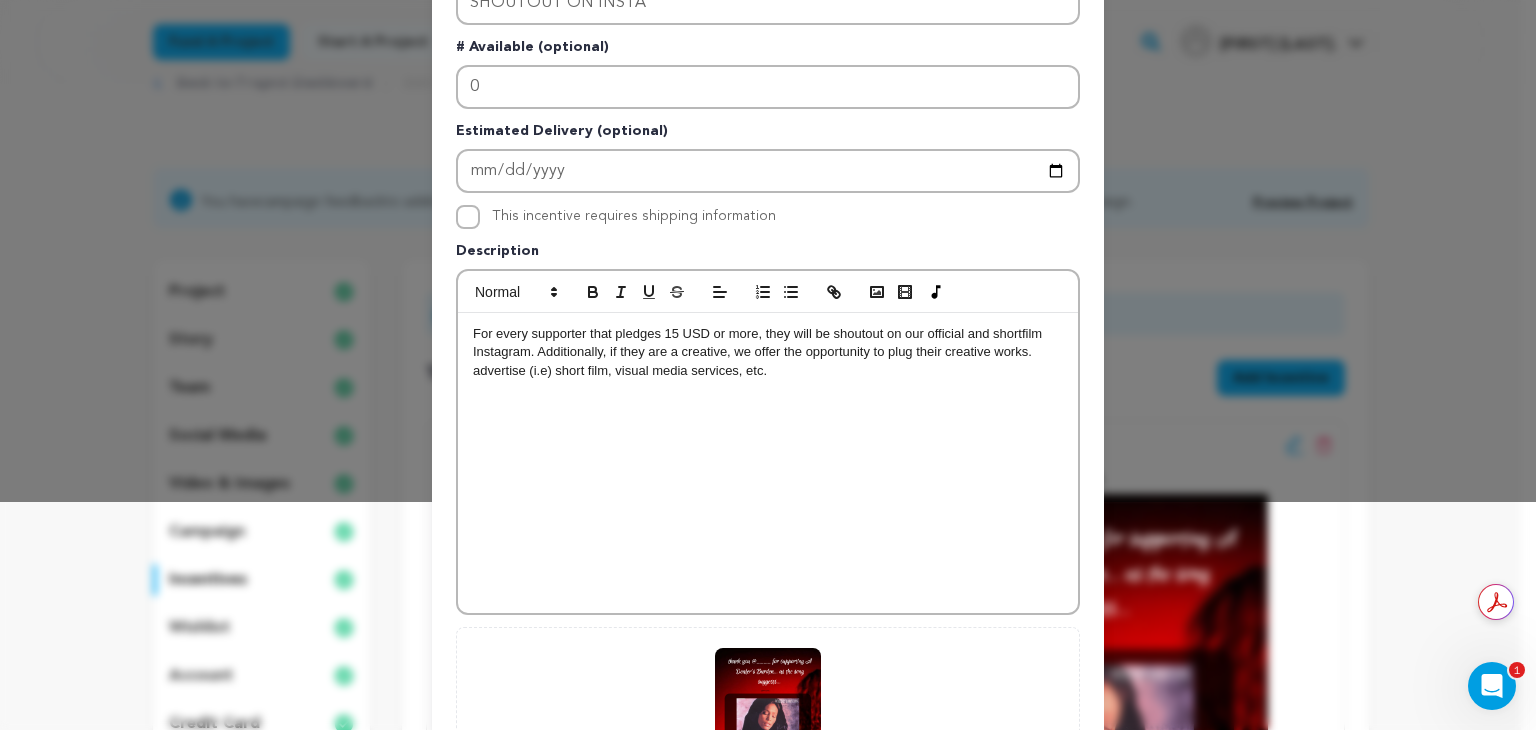 type 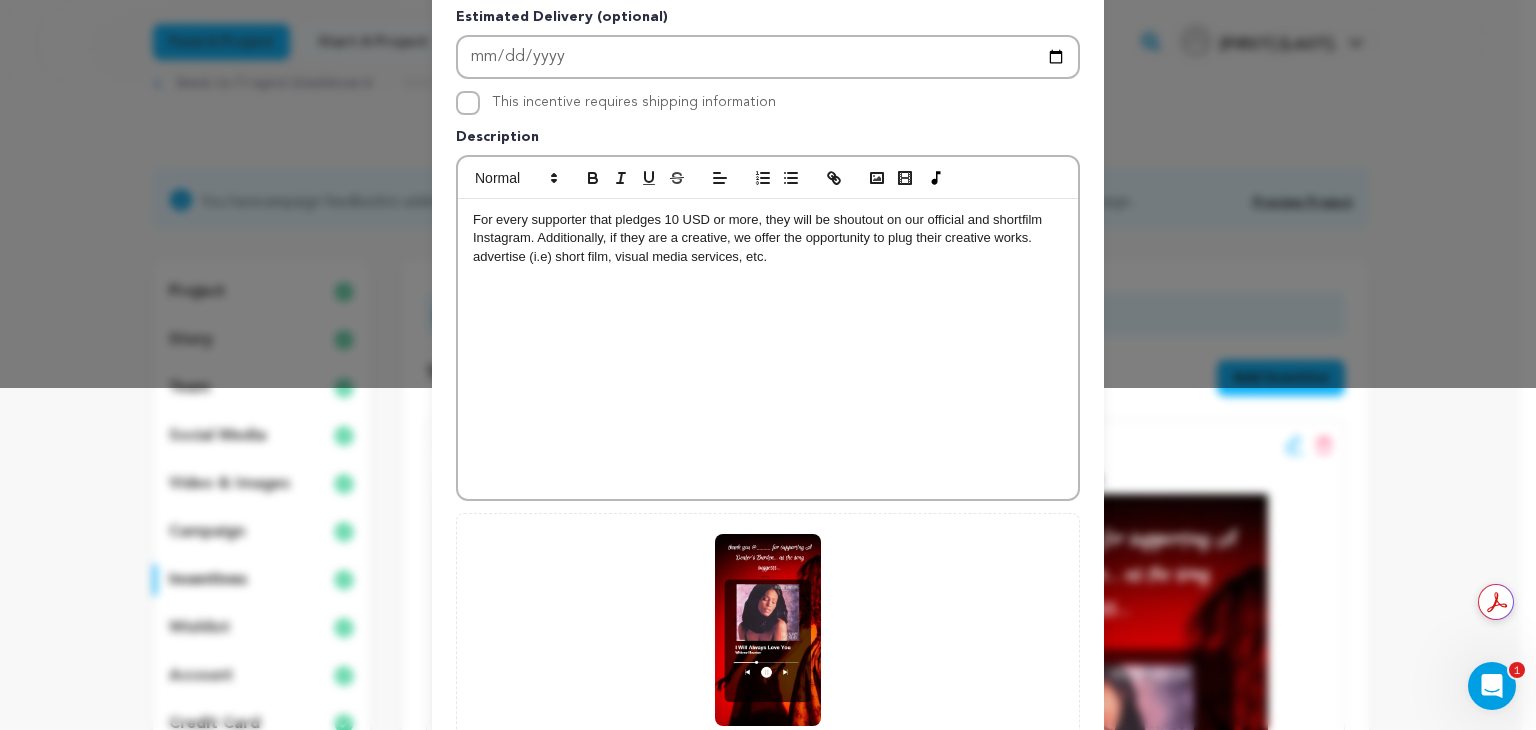 scroll, scrollTop: 347, scrollLeft: 0, axis: vertical 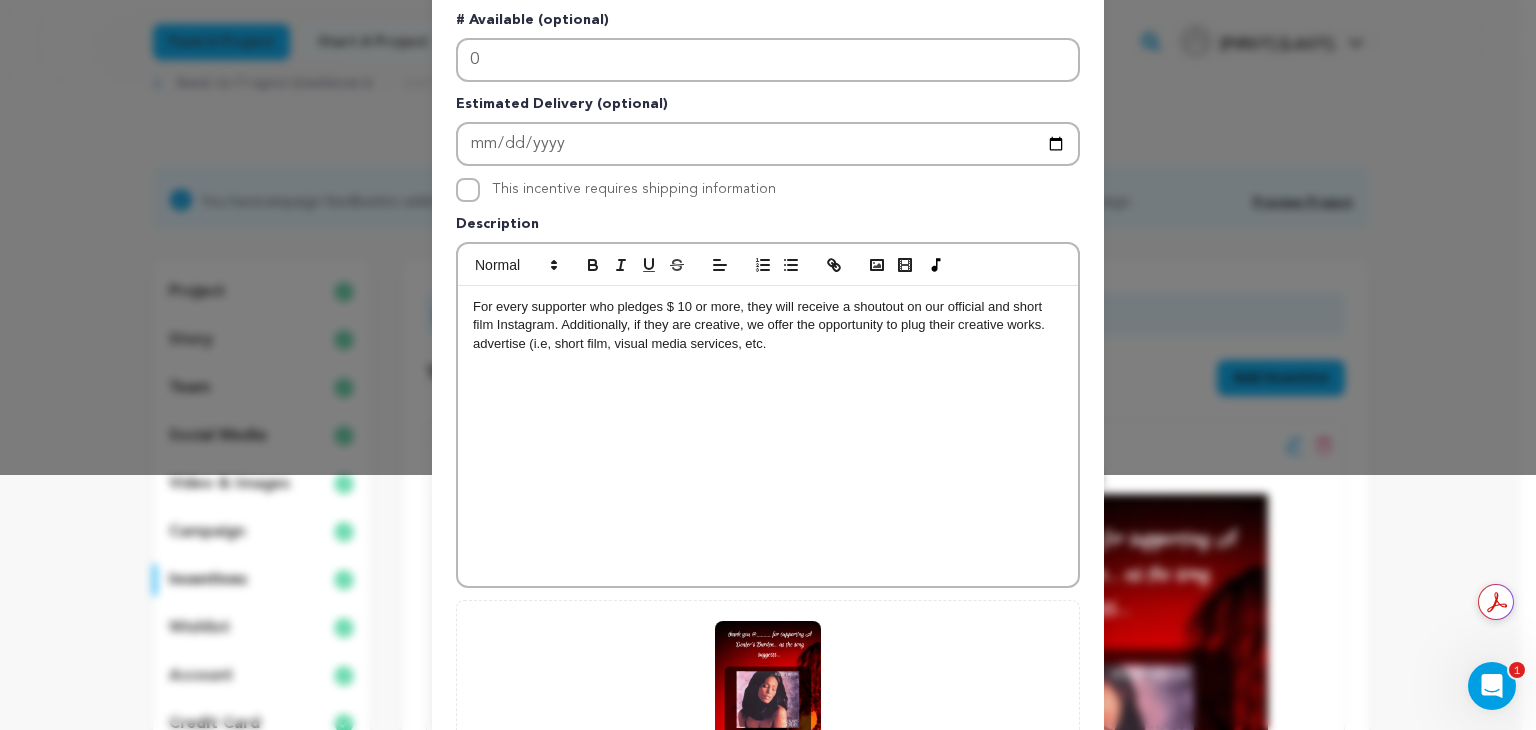 click on "For every supporter who pledges $ 10 or more, they will receive a shoutout on our official and short film Instagram. Additionally, if they are creative, we offer the opportunity to plug their creative works. advertise (i.e, short film, visual media services, etc." at bounding box center (768, 325) 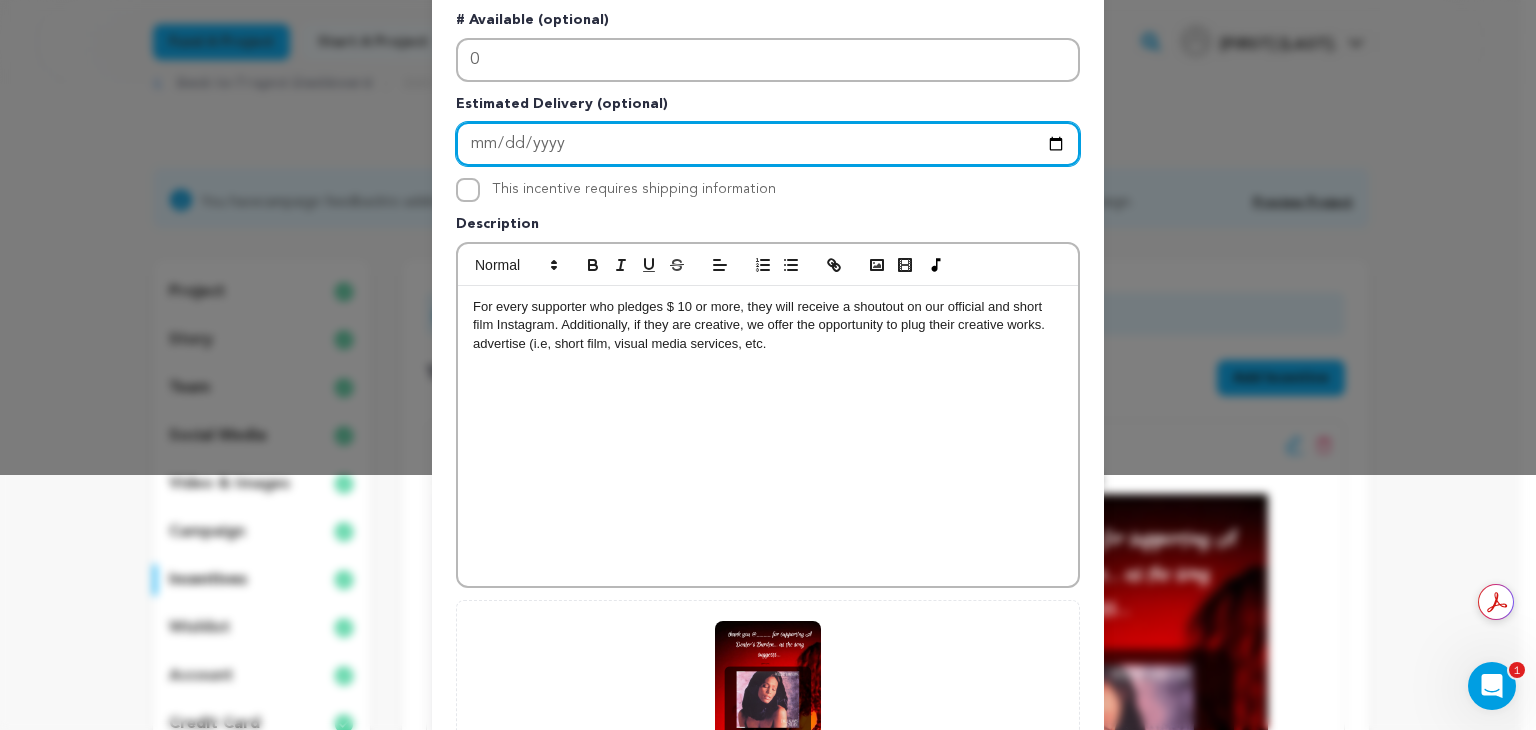 click at bounding box center (768, 144) 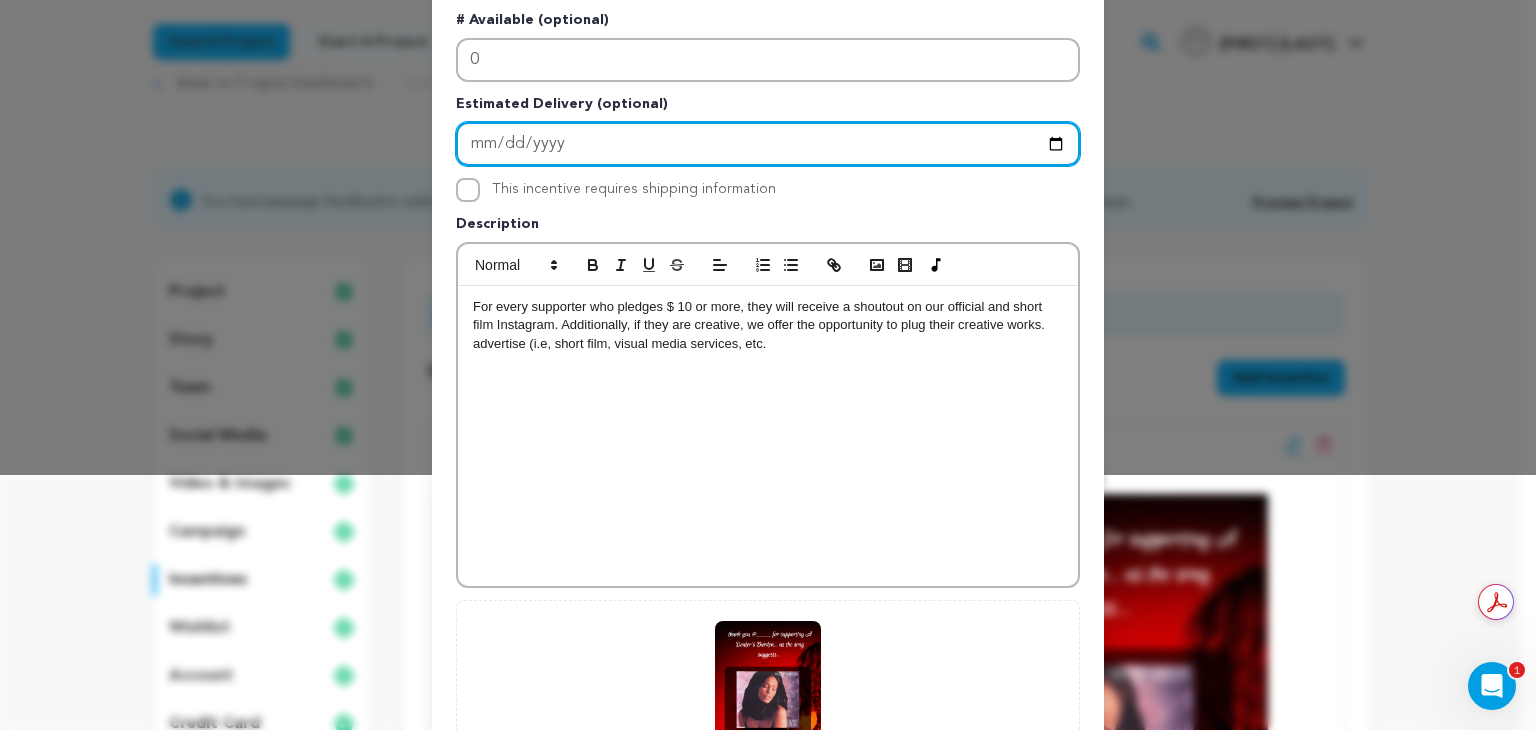 click at bounding box center (768, 144) 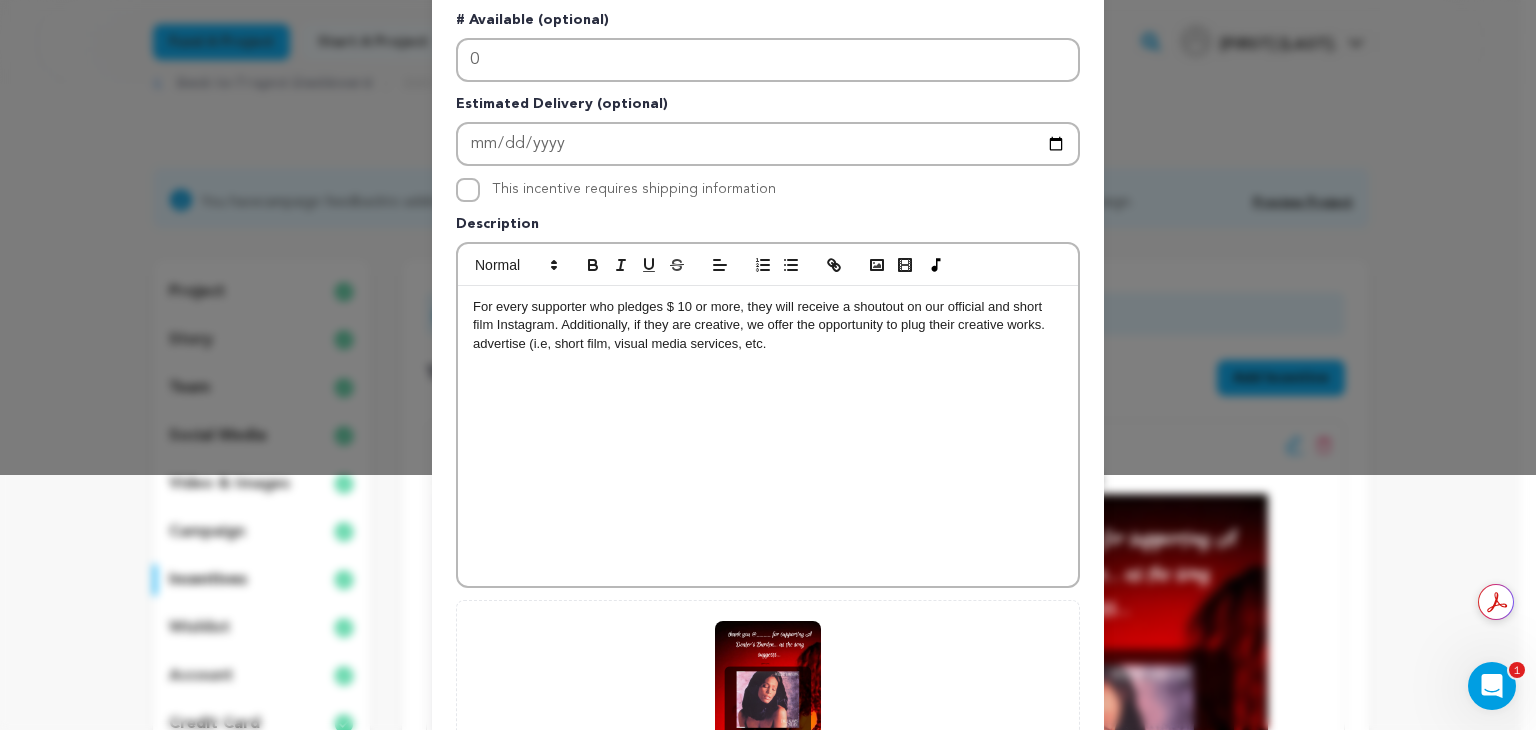 click on "This incentive requires shipping information" at bounding box center [768, 190] 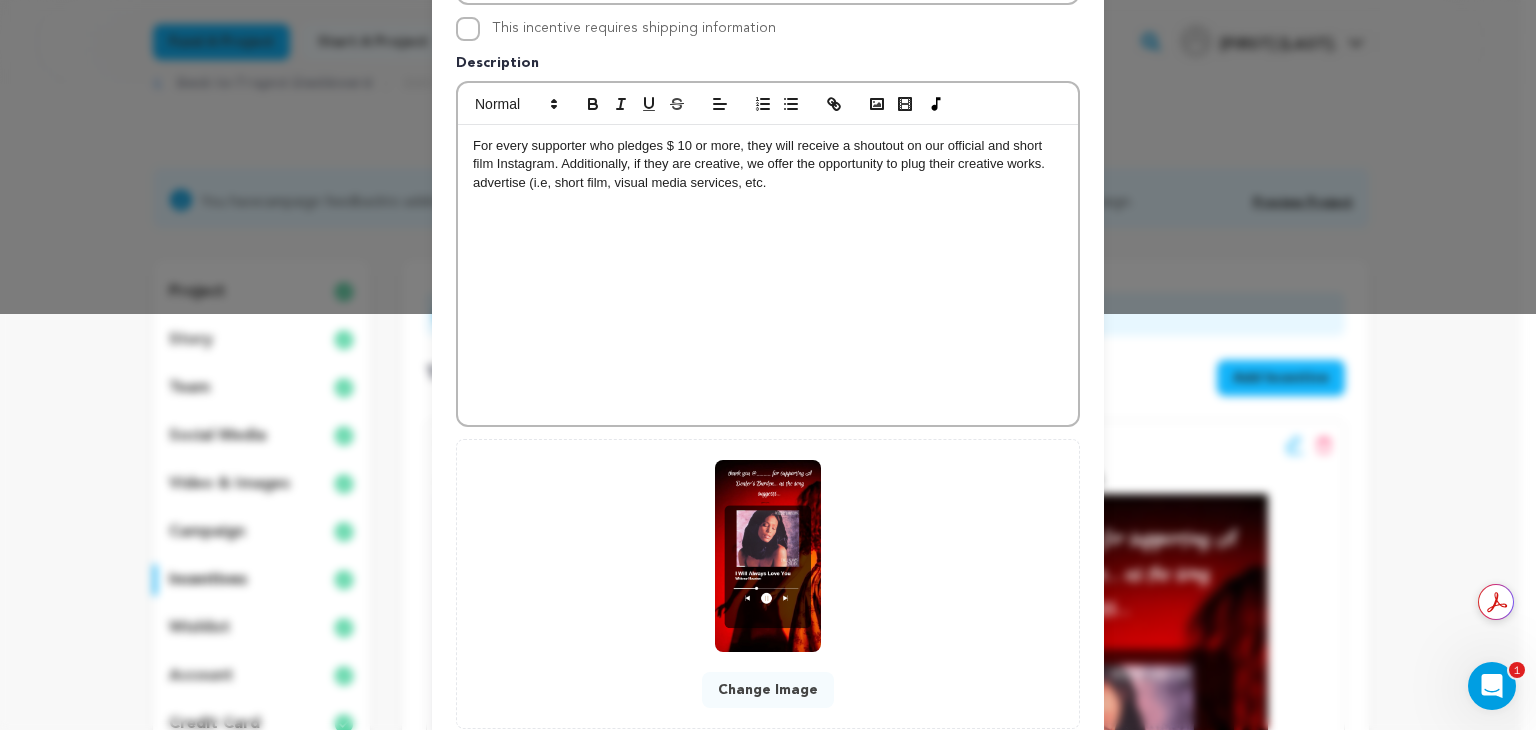 scroll, scrollTop: 492, scrollLeft: 0, axis: vertical 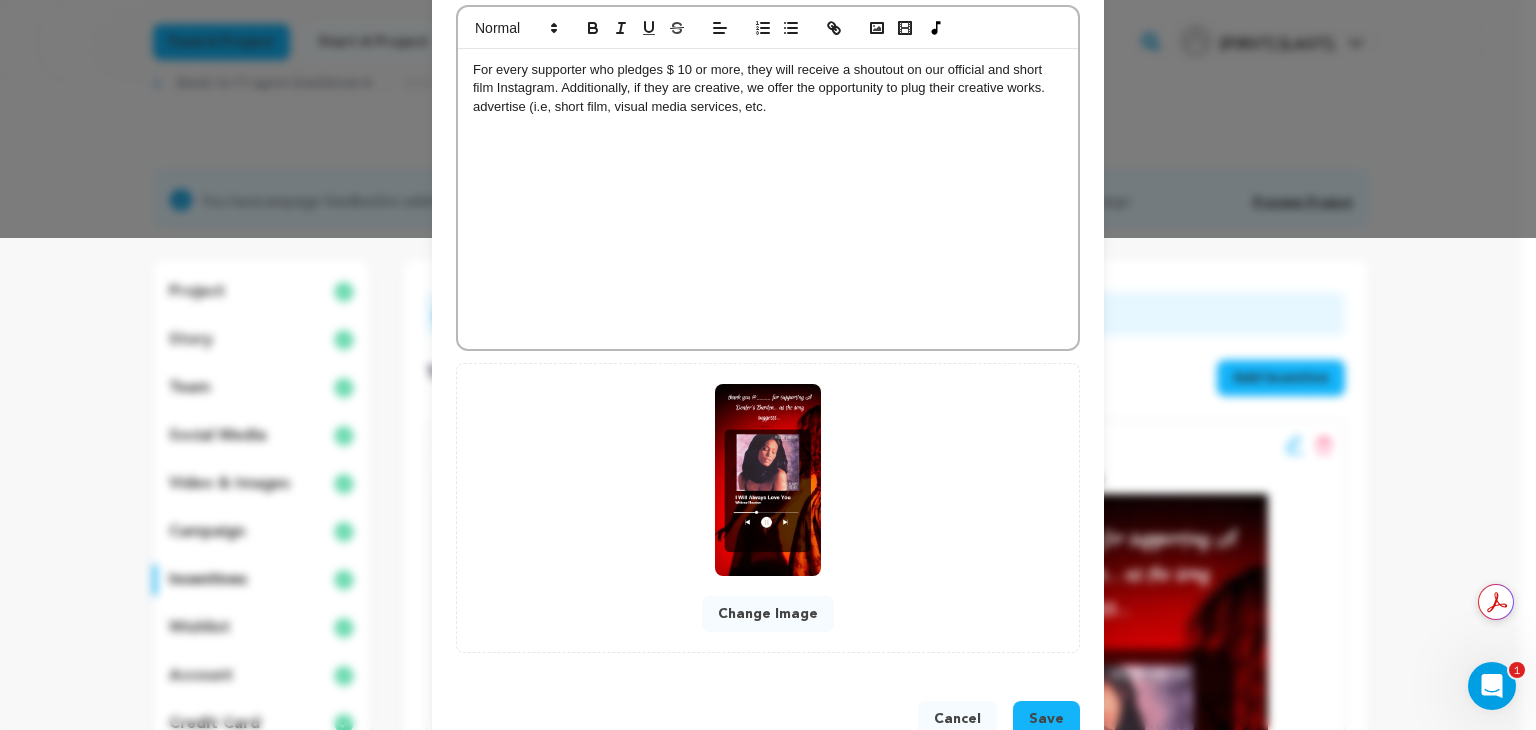 click on "Save" at bounding box center (1046, 719) 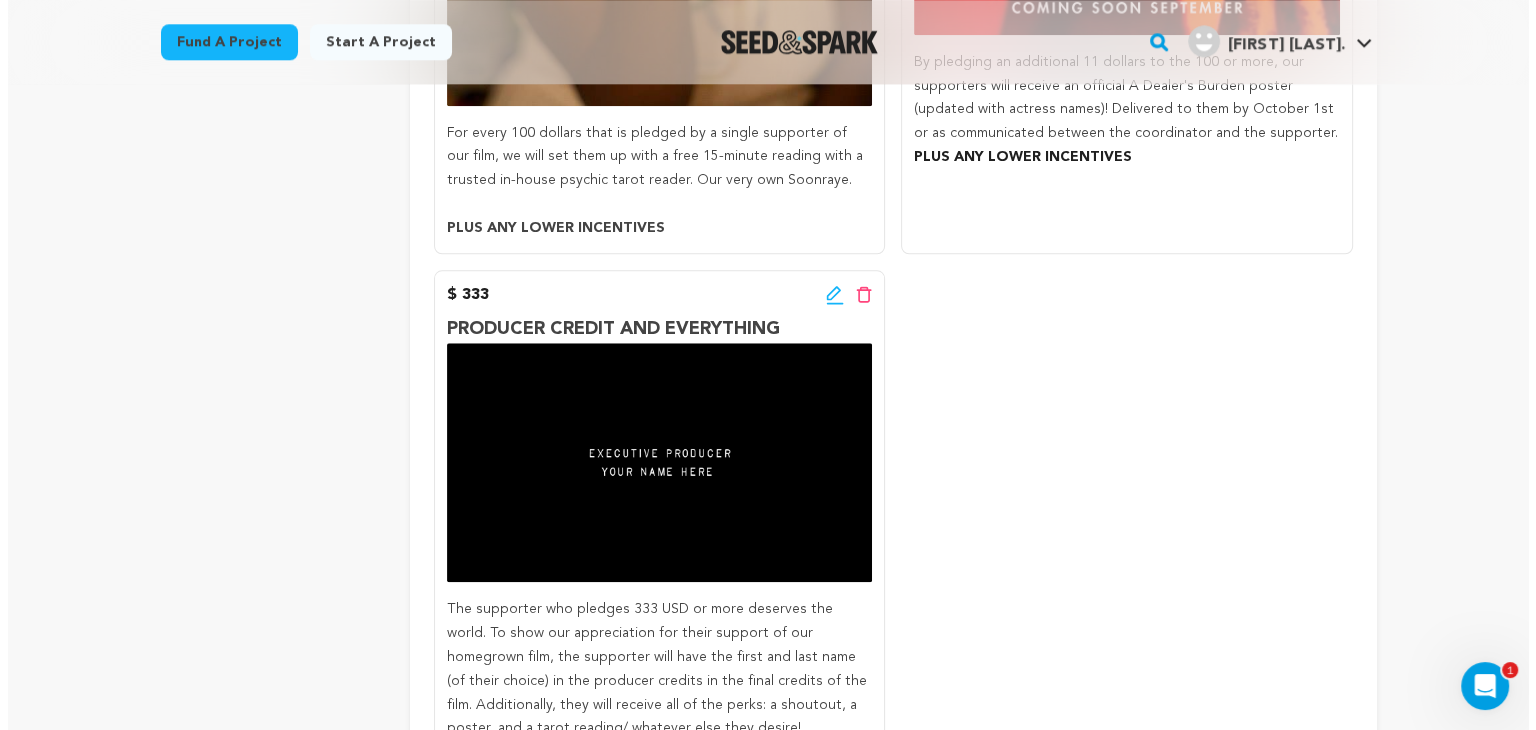 scroll, scrollTop: 2000, scrollLeft: 0, axis: vertical 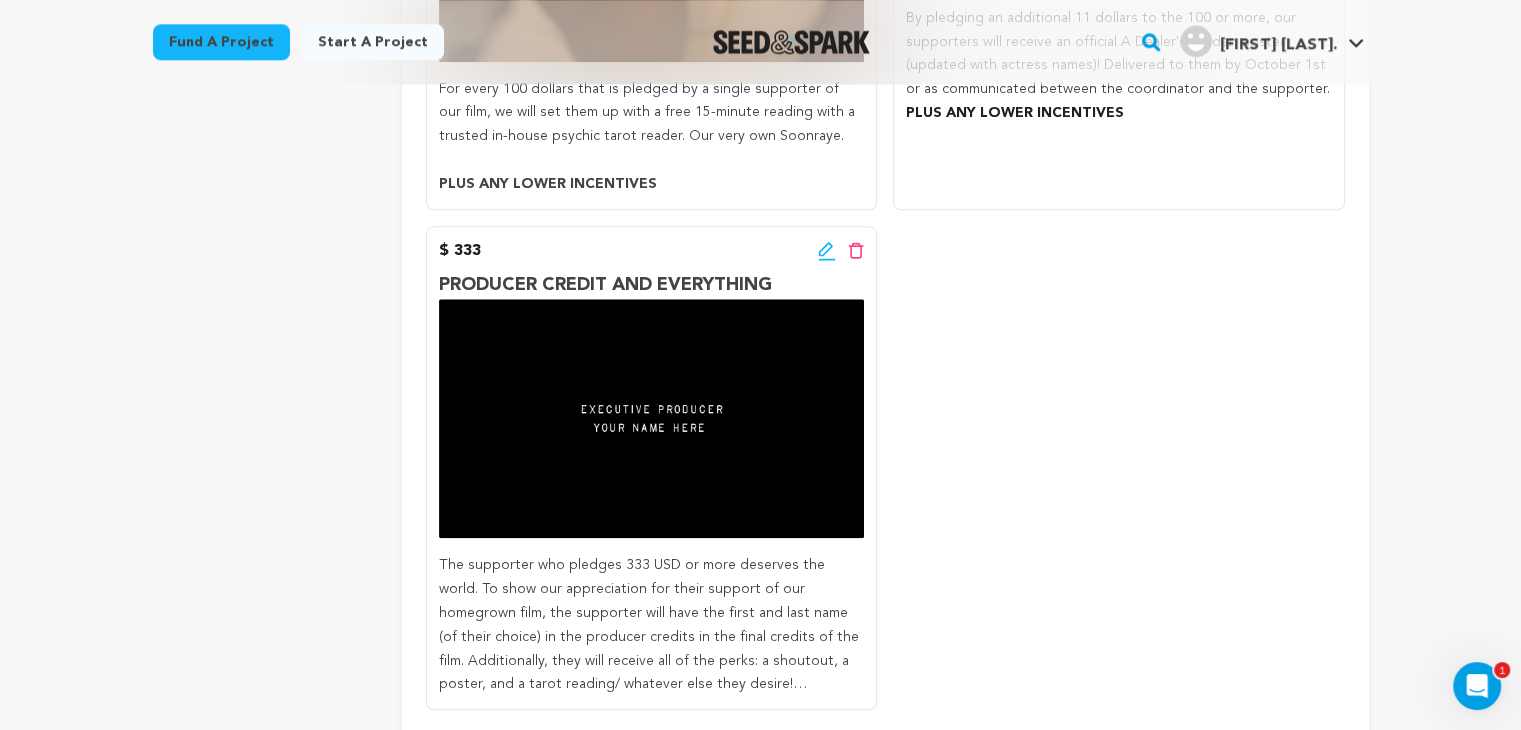 click 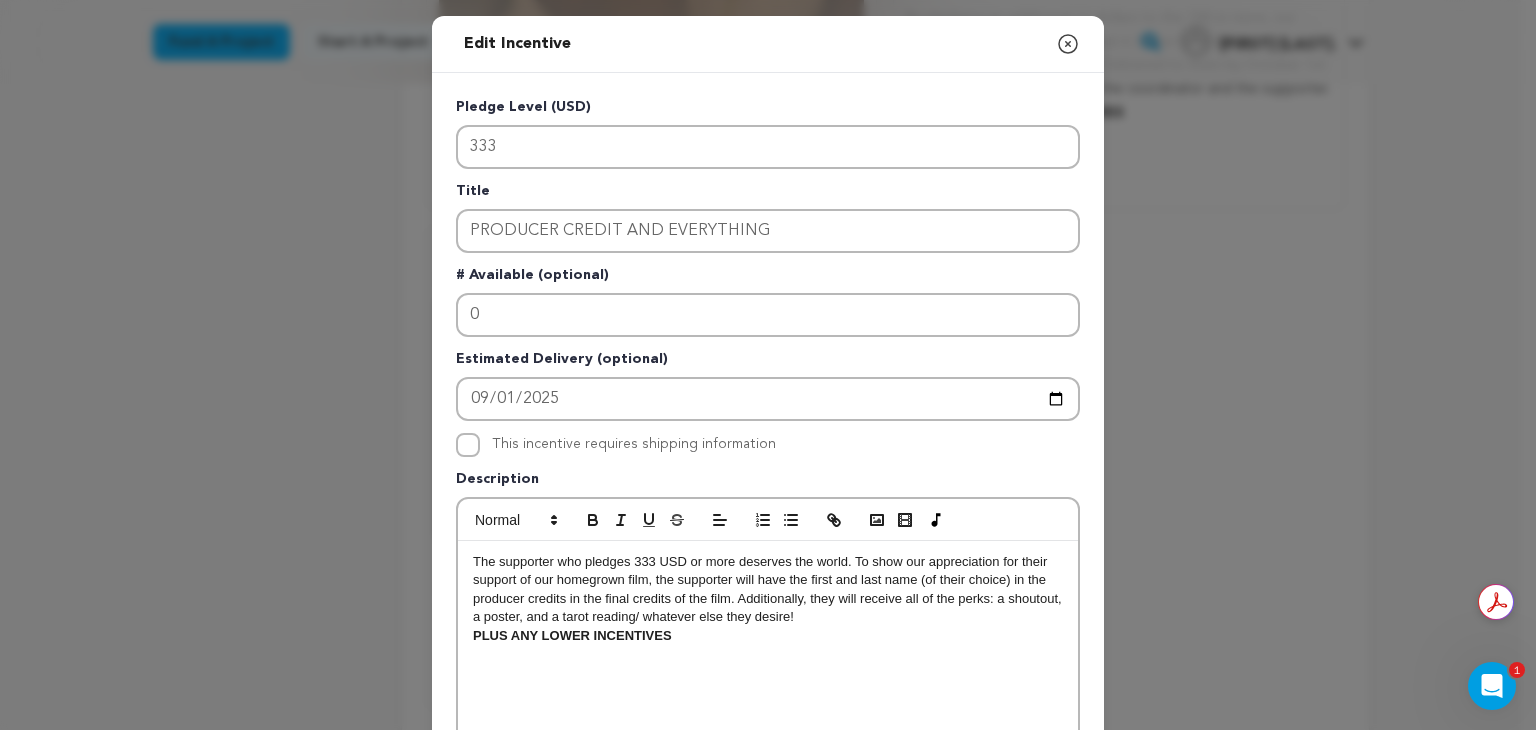 click on "The supporter who pledges 333 USD or more deserves the world. To show our appreciation for their support of our homegrown film, the supporter will have the first and last name (of their choice) in the producer credits in the final credits of the film. Additionally, they will receive all of the perks: a shoutout, a poster, and a tarot reading/ whatever else they desire!" at bounding box center (768, 590) 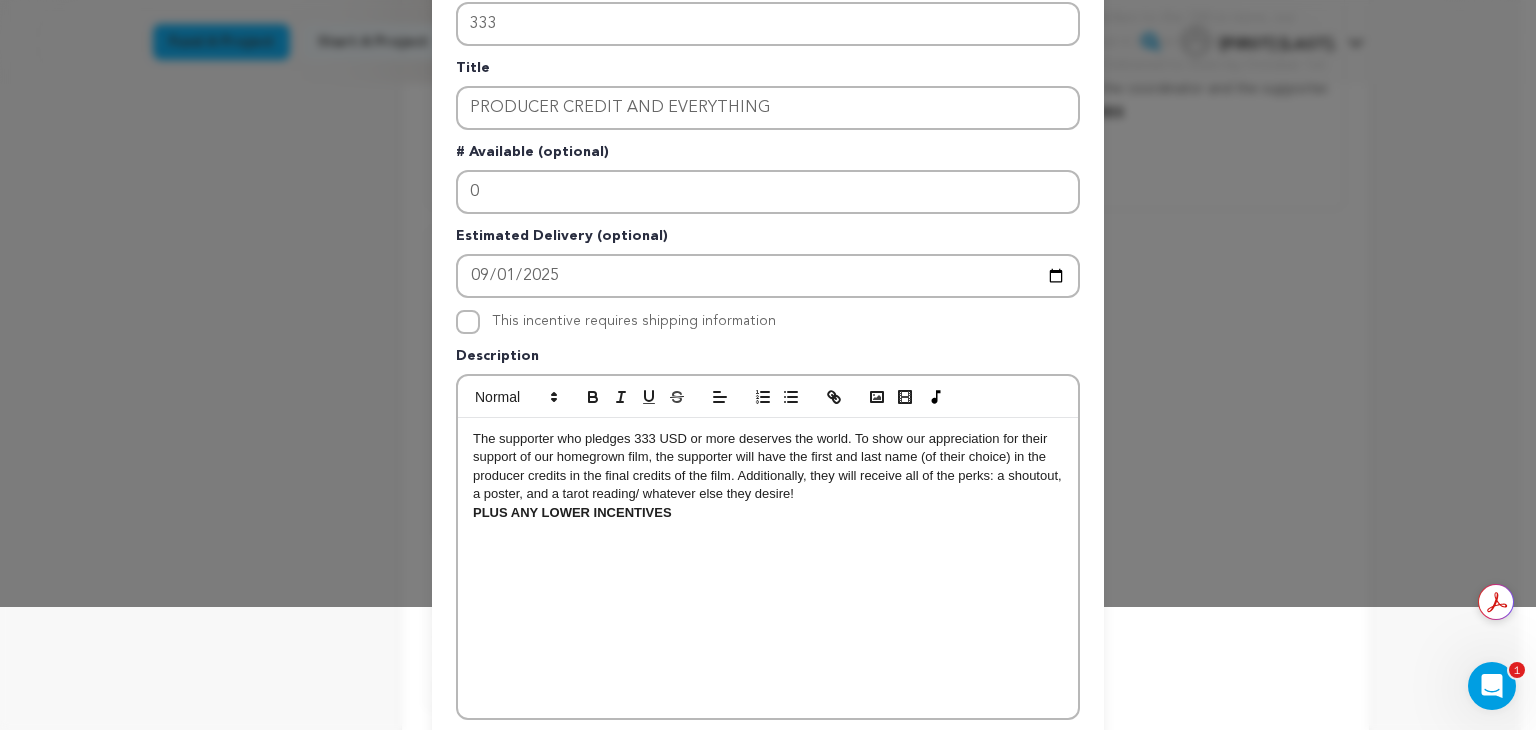 scroll, scrollTop: 134, scrollLeft: 0, axis: vertical 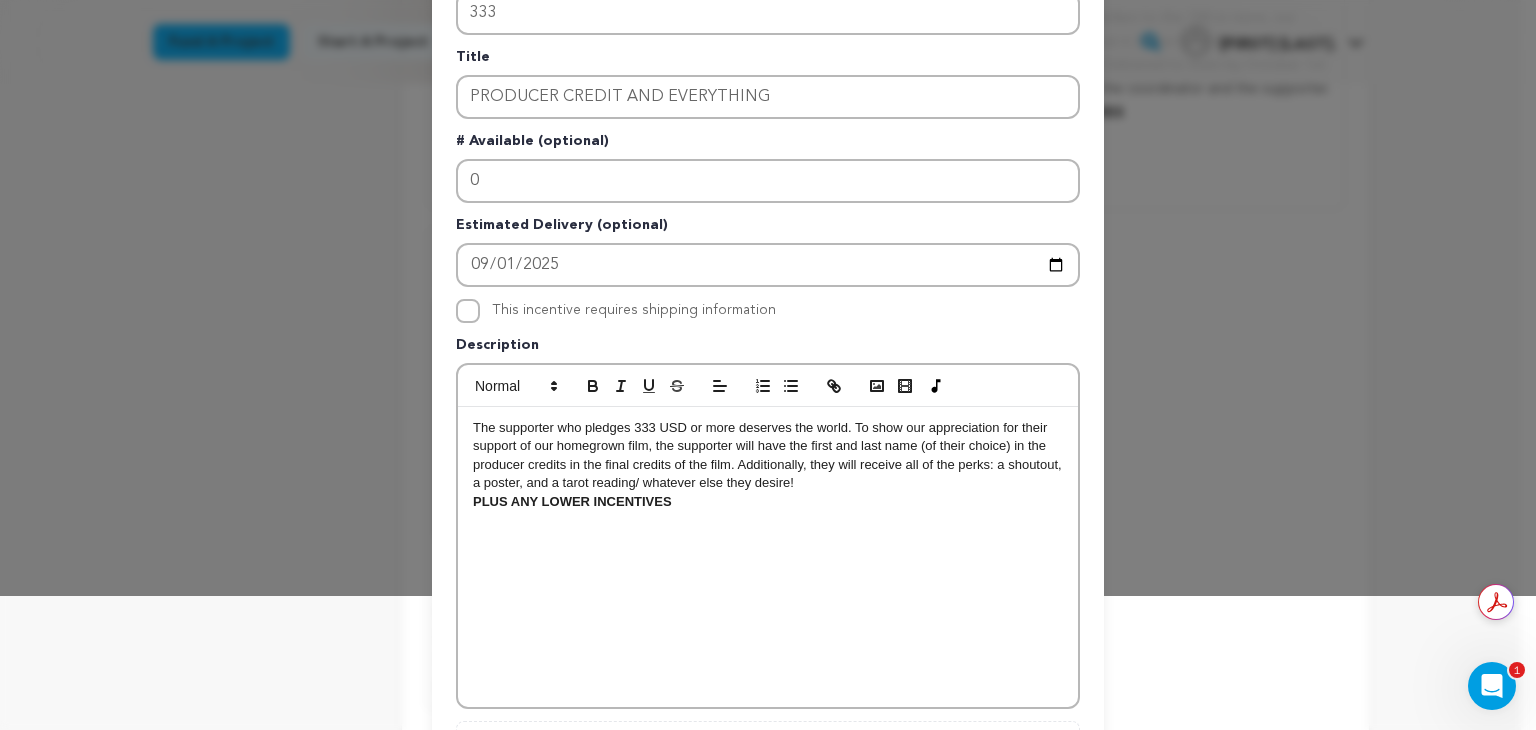 click on "PLUS ANY LOWER INCENTIVES" at bounding box center (768, 502) 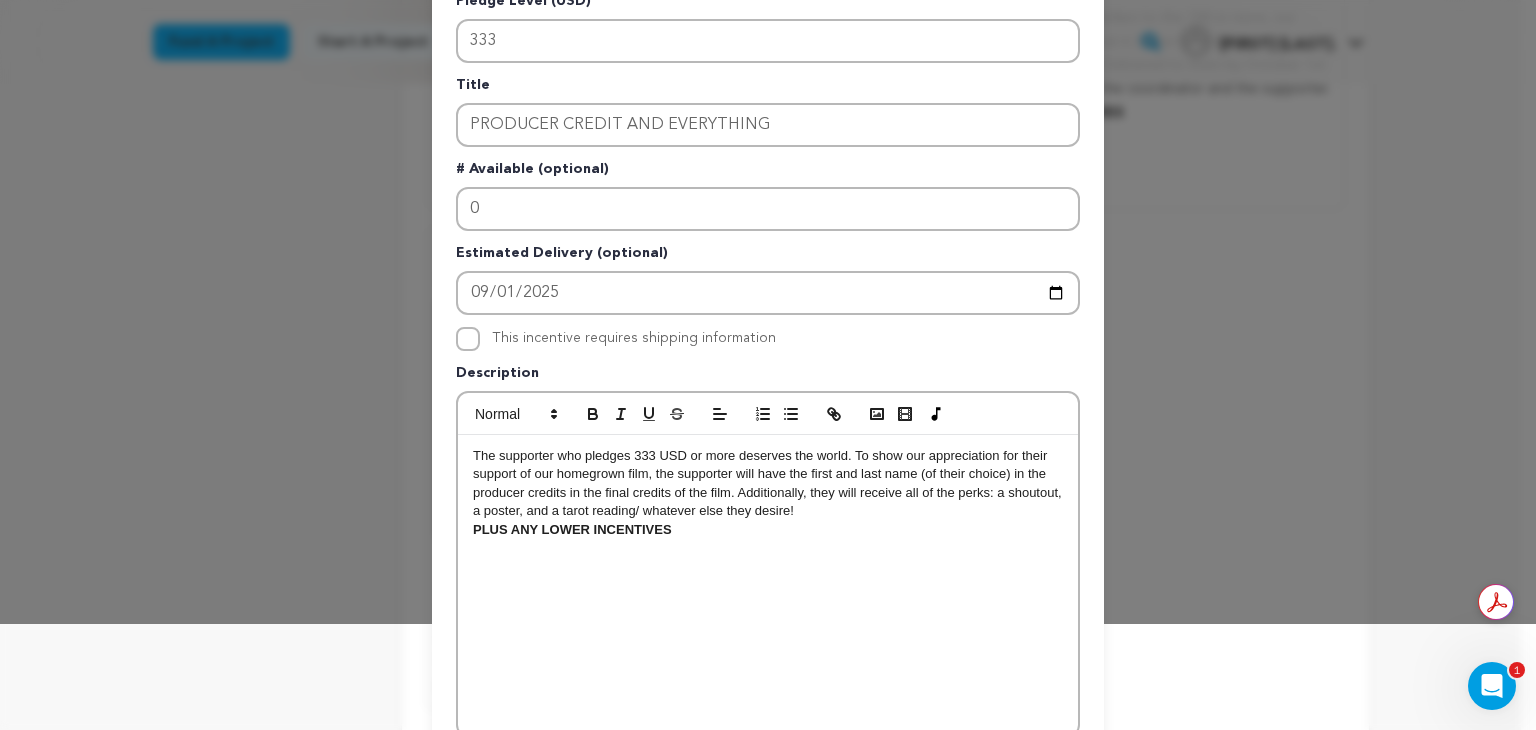 scroll, scrollTop: 104, scrollLeft: 0, axis: vertical 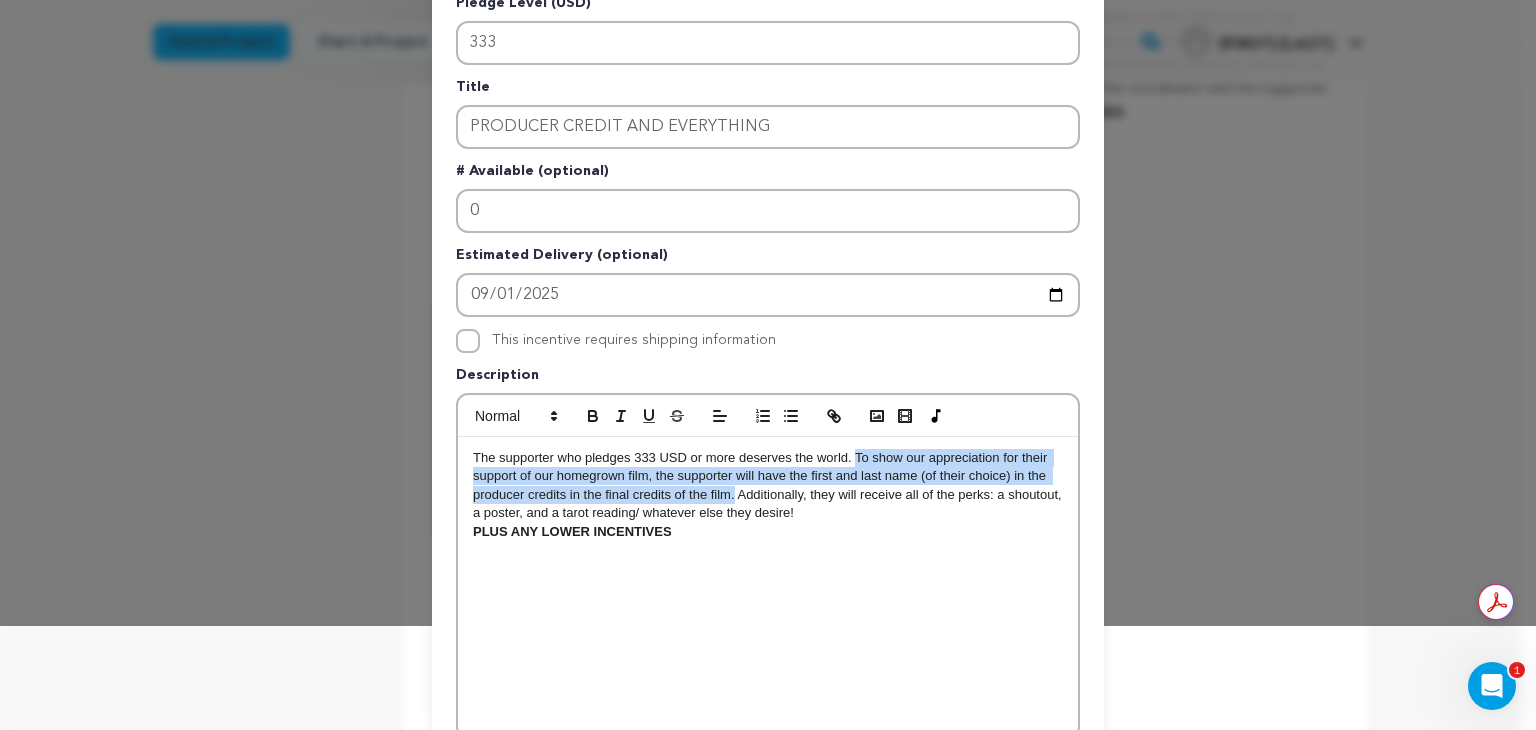 drag, startPoint x: 849, startPoint y: 451, endPoint x: 726, endPoint y: 489, distance: 128.73616 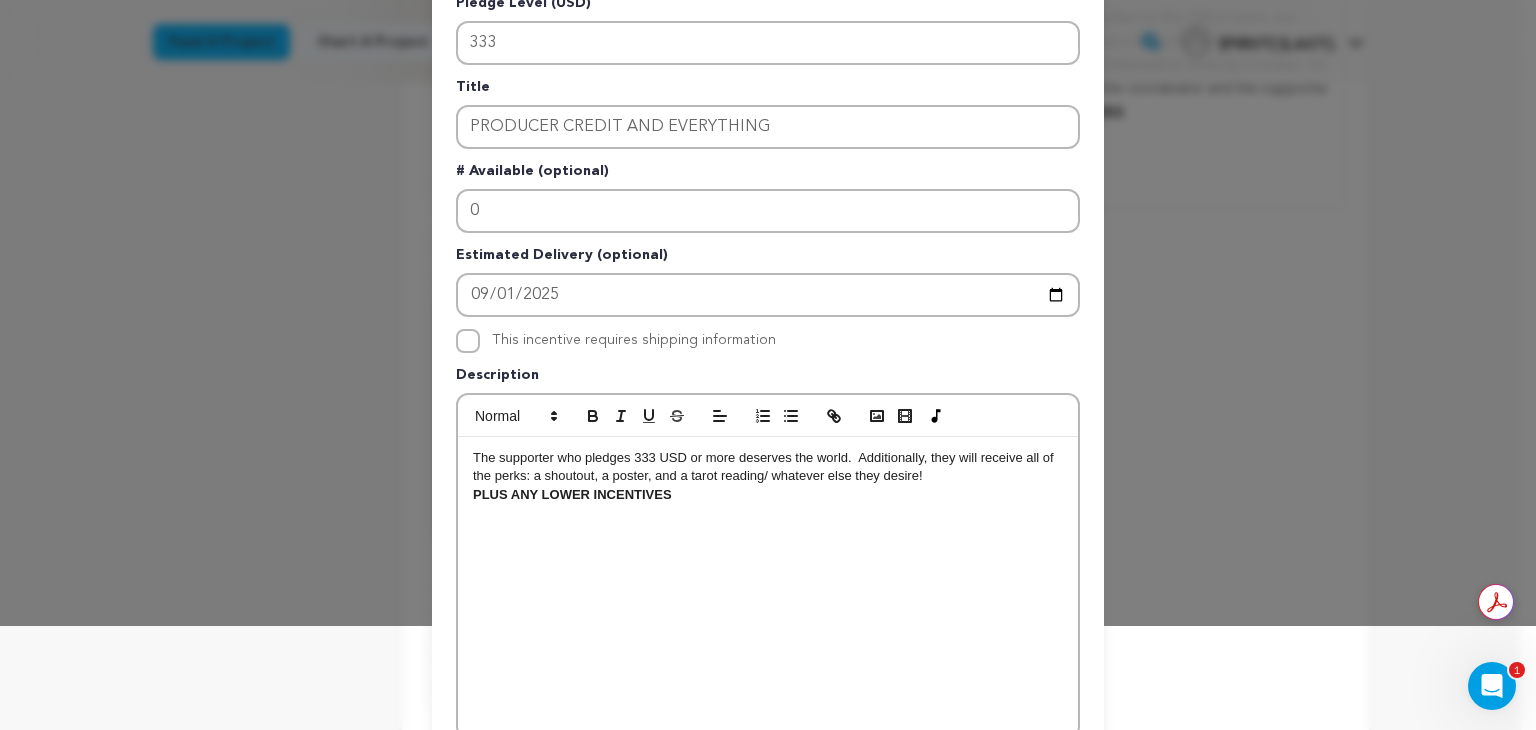 type 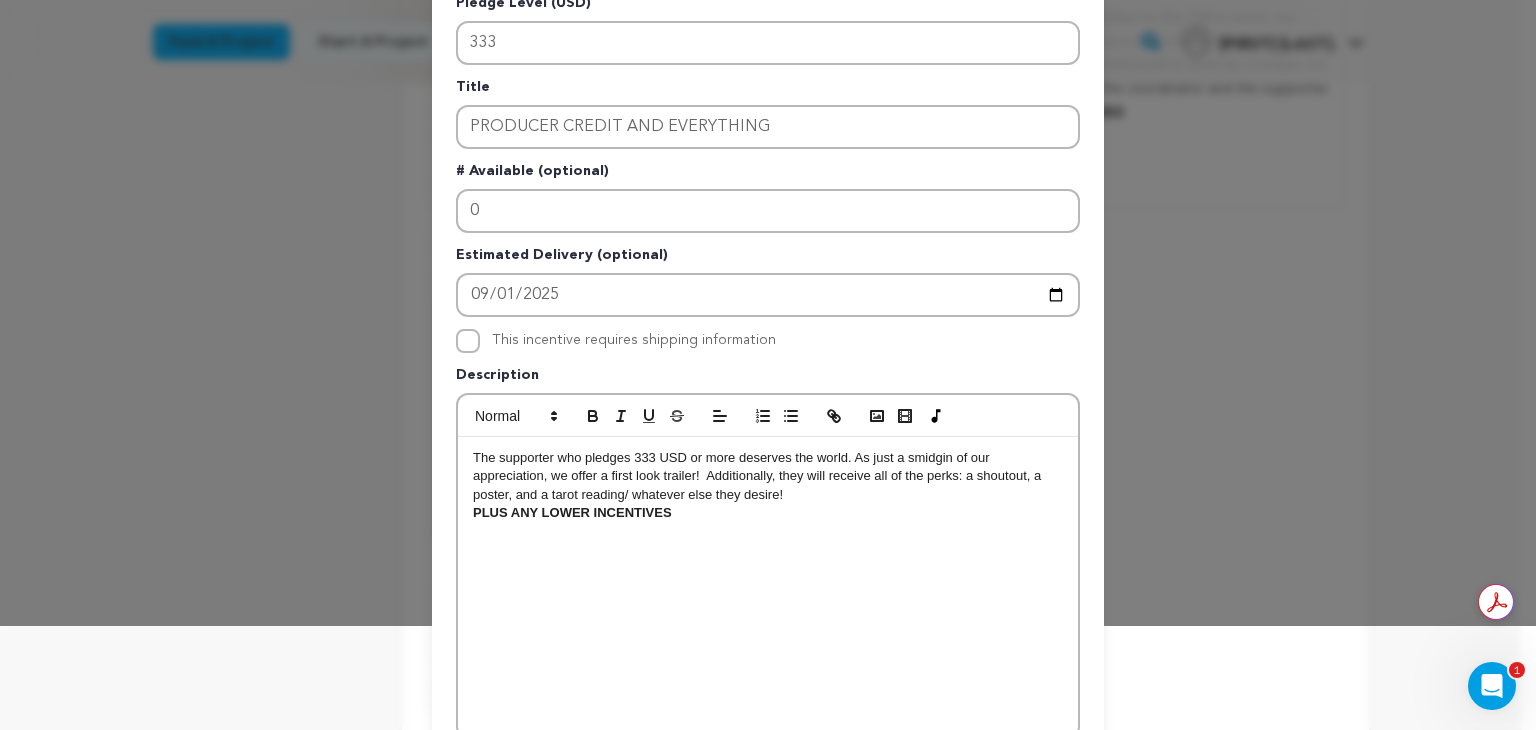 click on "The supporter who pledges 333 USD or more deserves the world. As just a smidgin of our appreciation, we offer a first look trailer!  Additionally, they will receive all of the perks: a shoutout, a poster, and a tarot reading/ whatever else they desire!" at bounding box center (768, 476) 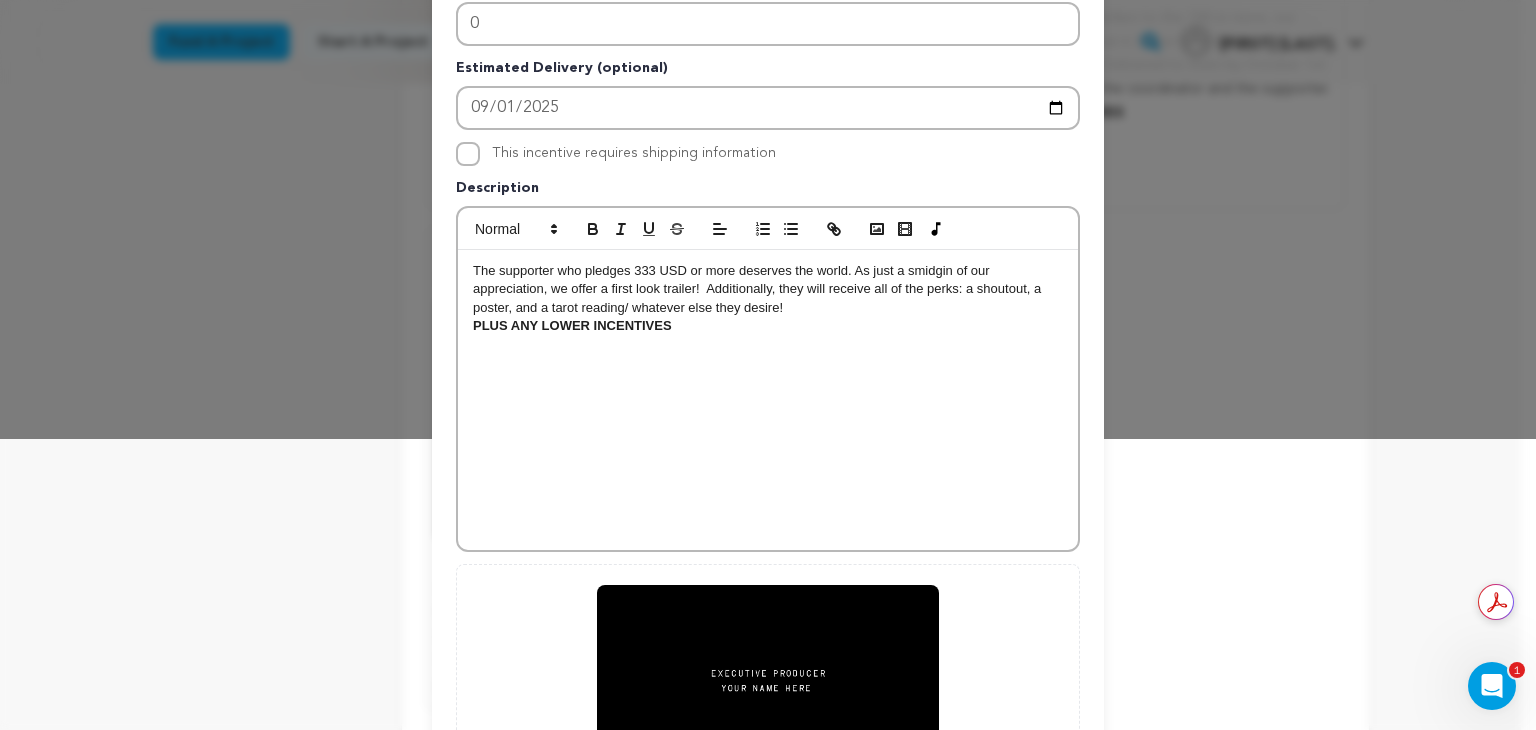 scroll, scrollTop: 302, scrollLeft: 0, axis: vertical 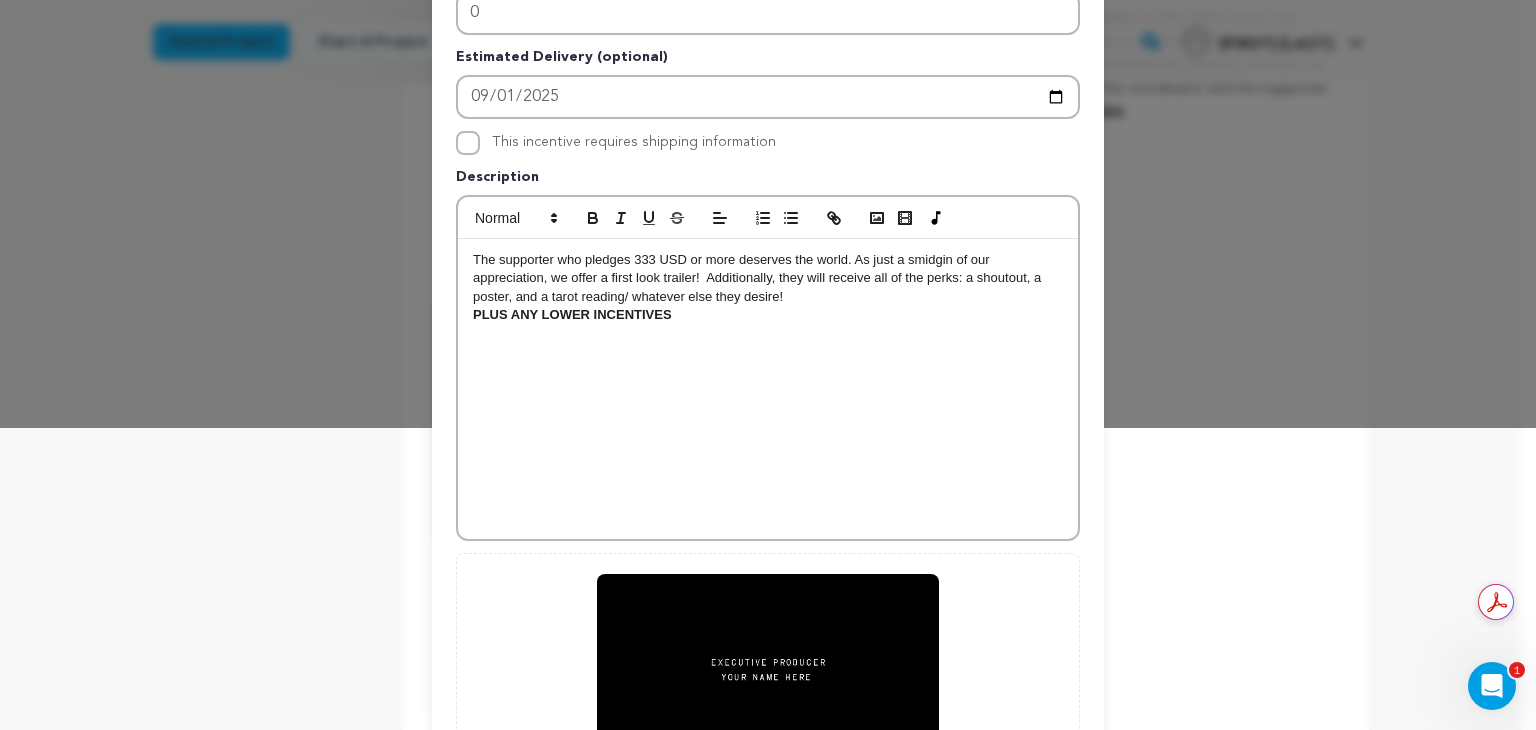 click on "The supporter who pledges 333 USD or more deserves the world. As just a smidgin of our appreciation, we offer a first look trailer!  Additionally, they will receive all of the perks: a shoutout, a poster, and a tarot reading/ whatever else they desire!  PLUS ANY LOWER INCENTIVES" at bounding box center [768, 389] 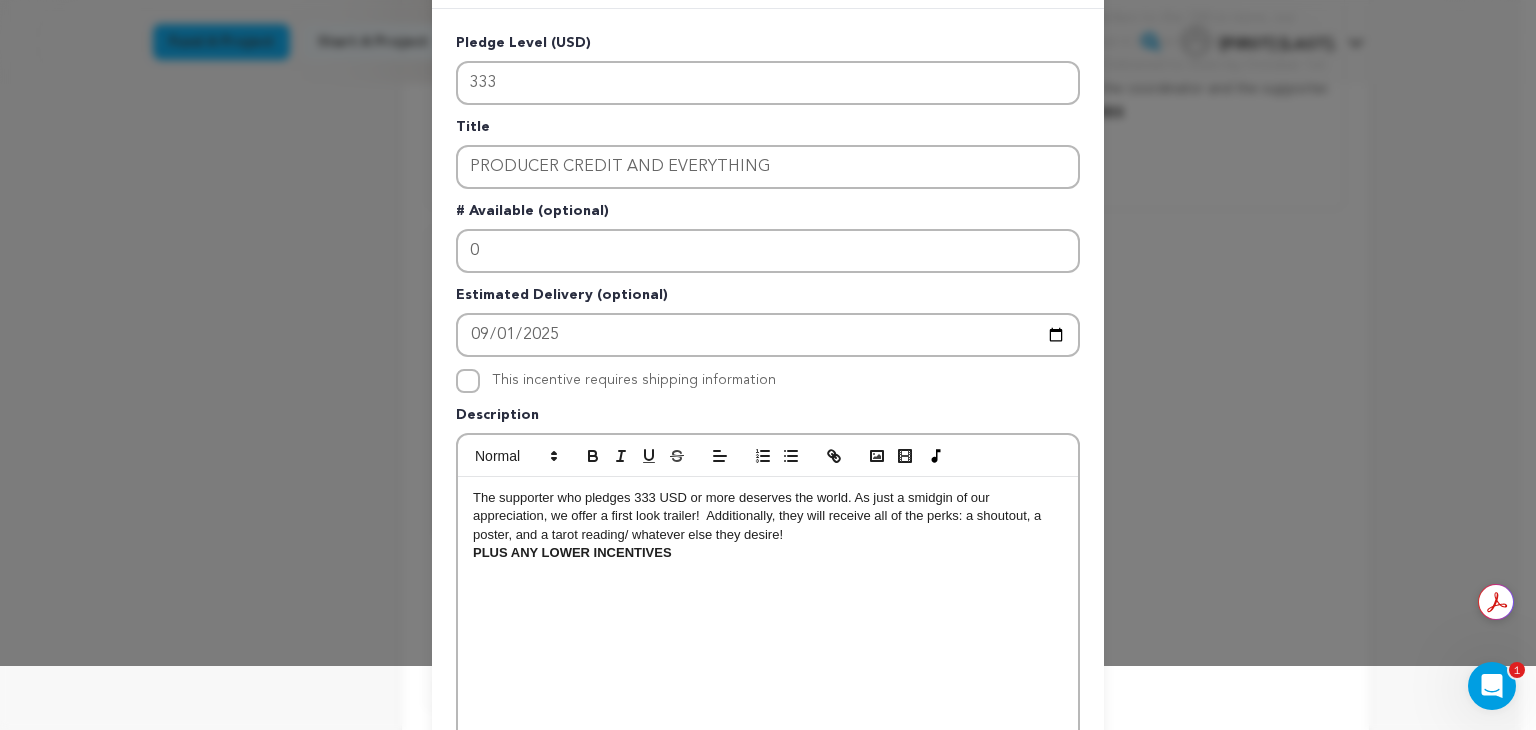 scroll, scrollTop: 0, scrollLeft: 0, axis: both 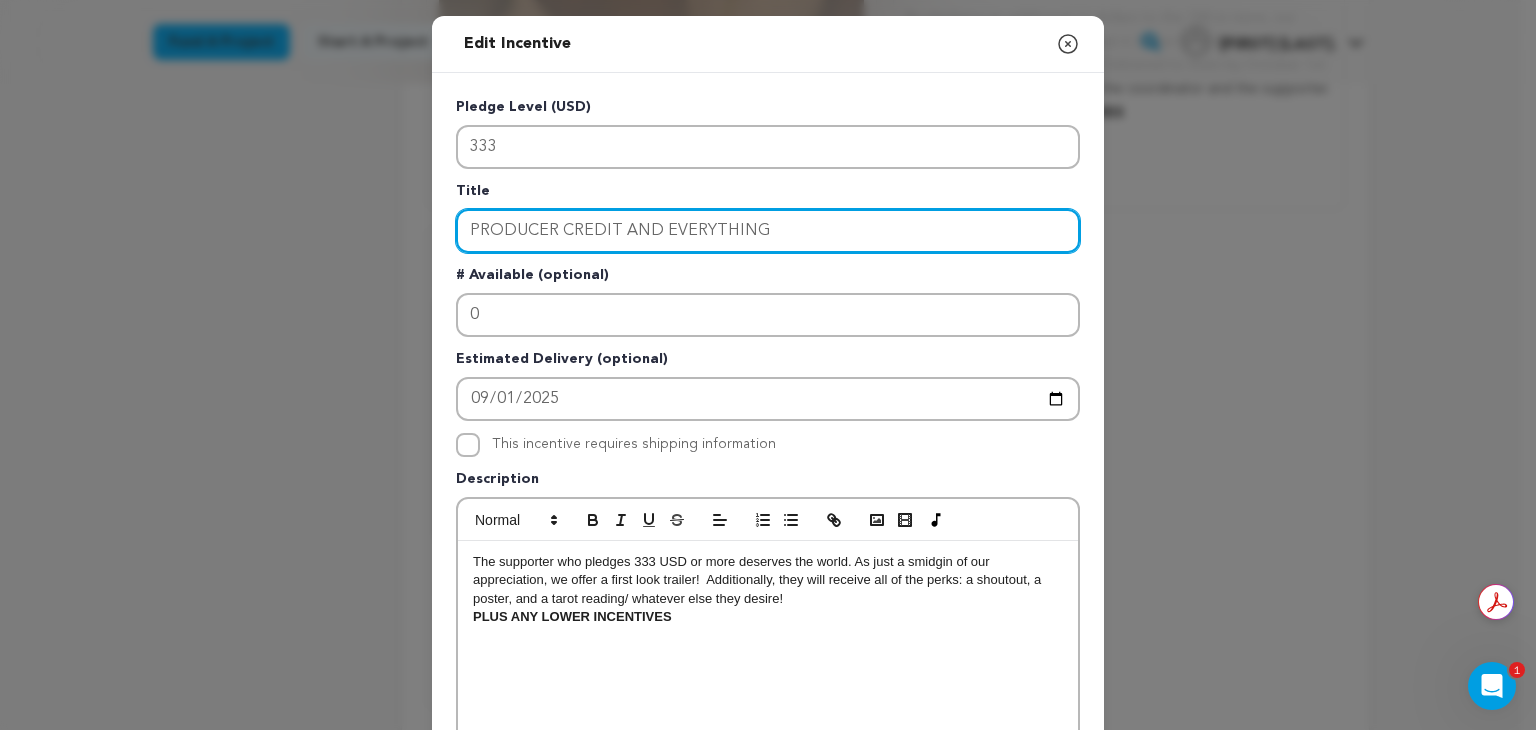 click on "PRODUCER CREDIT AND EVERYTHING" at bounding box center (768, 231) 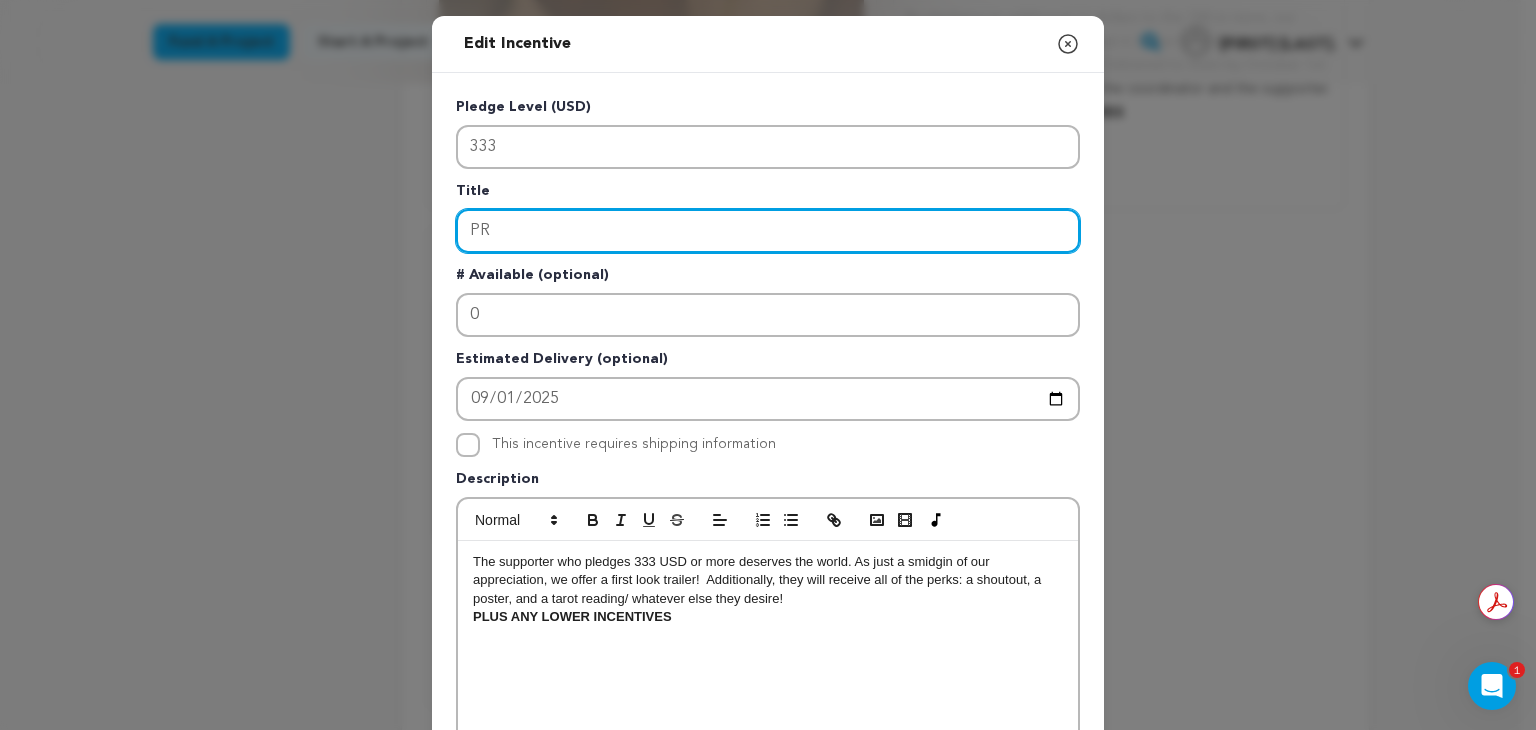 type on "P" 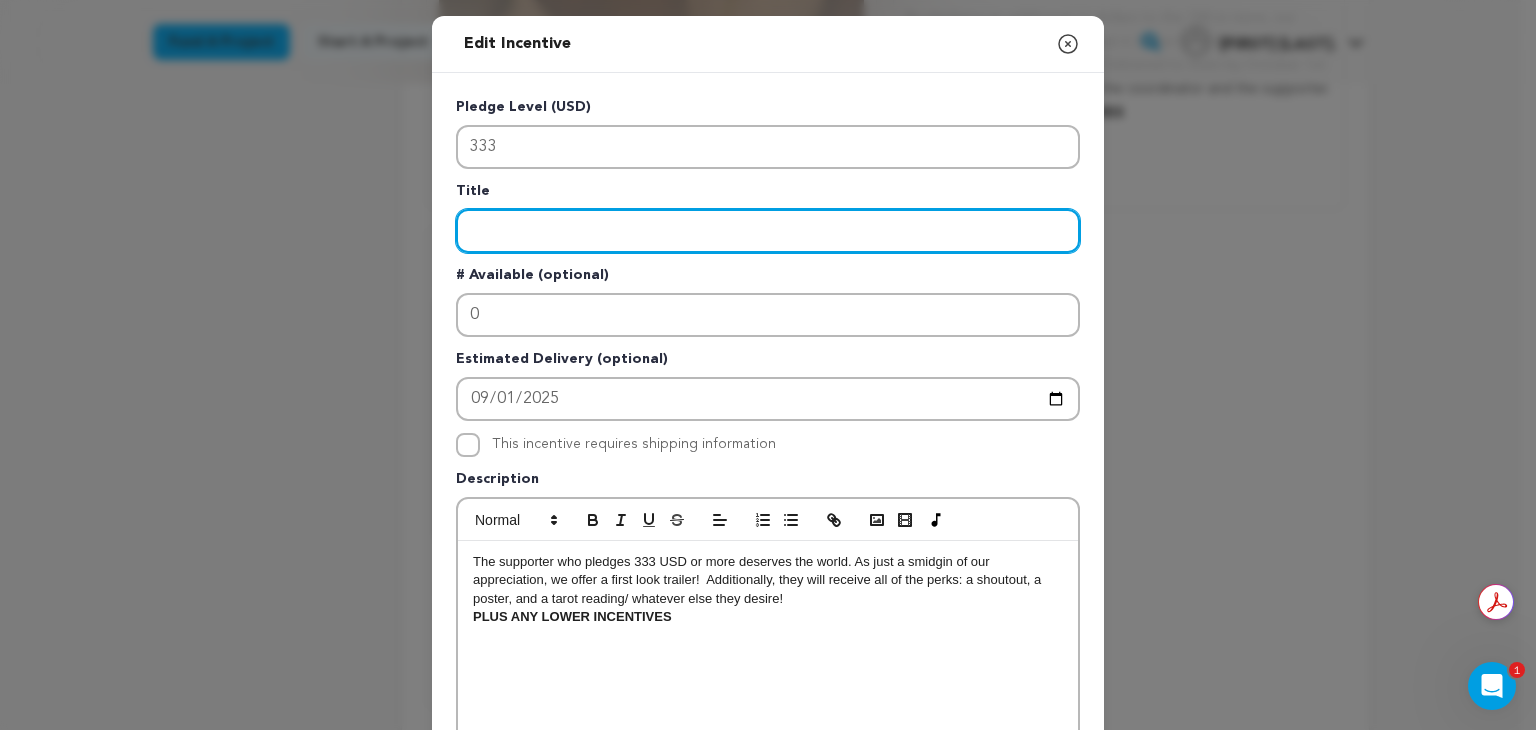 type 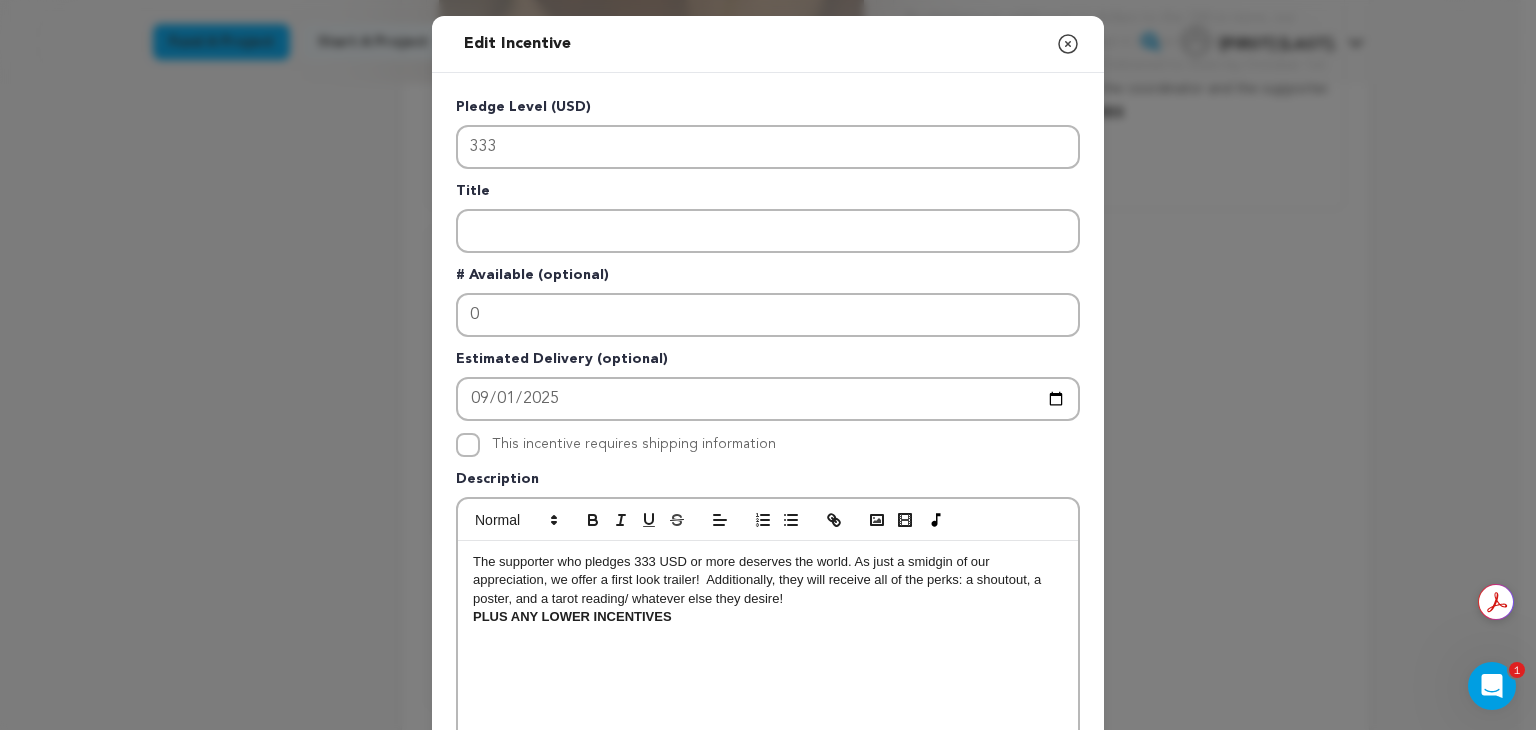 click on "The supporter who pledges 333 USD or more deserves the world. As just a smidgin of our appreciation, we offer a first look trailer!  Additionally, they will receive all of the perks: a shoutout, a poster, and a tarot reading/ whatever else they desire!" at bounding box center [768, 580] 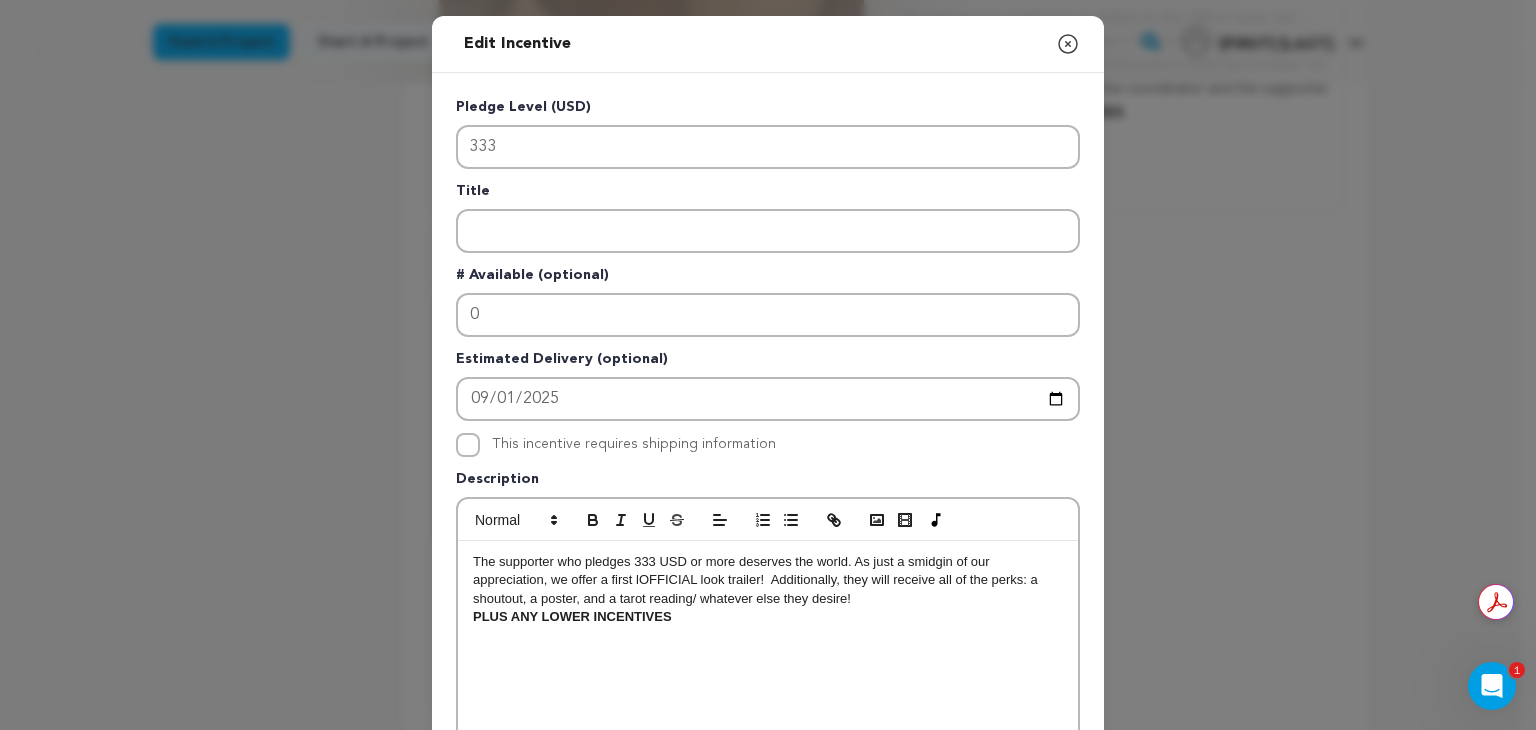 click on "The supporter who pledges 333 USD or more deserves the world. As just a smidgin of our appreciation, we offer a first lOFFICIAL look trailer!  Additionally, they will receive all of the perks: a shoutout, a poster, and a tarot reading/ whatever else they desire!" at bounding box center (768, 580) 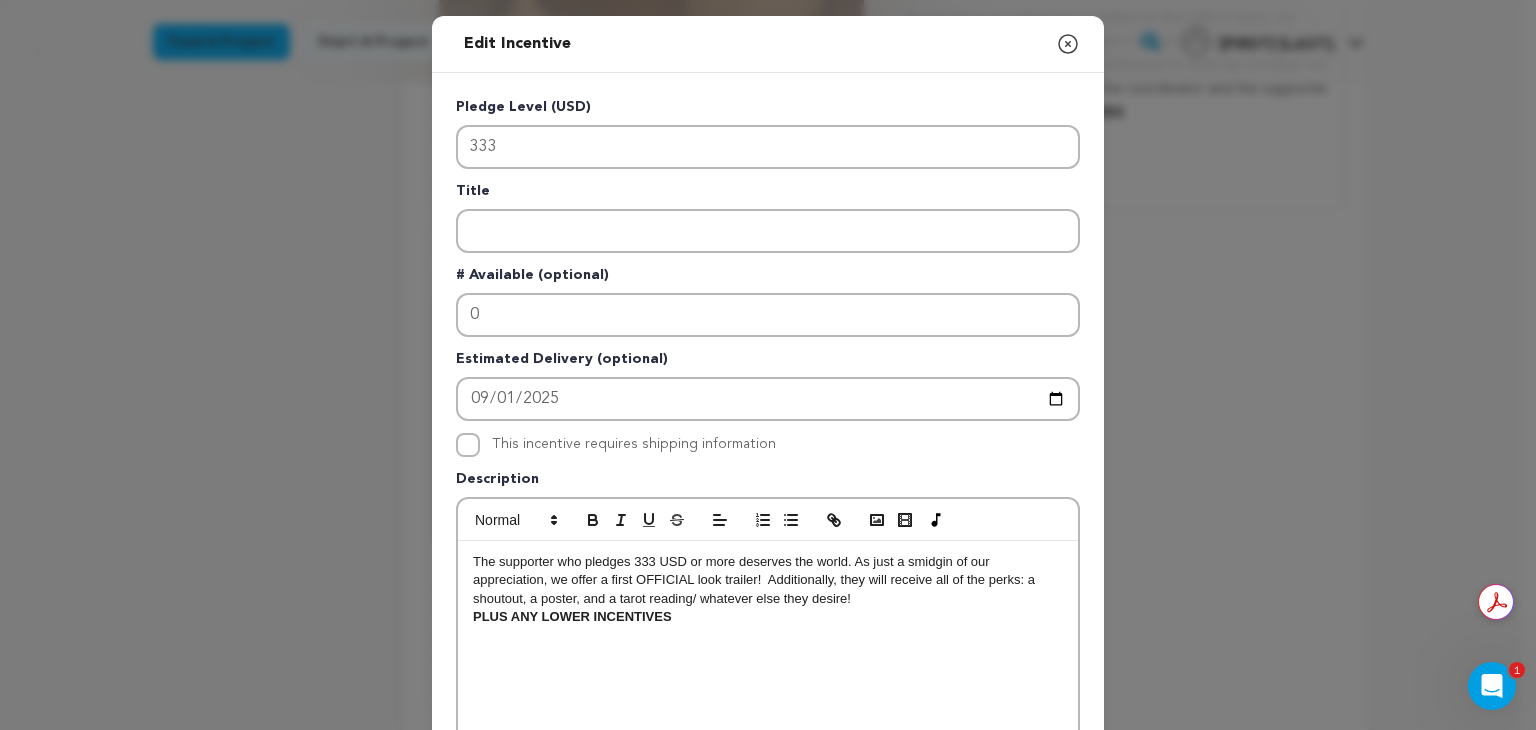 click on "The supporter who pledges 333 USD or more deserves the world. As just a smidgin of our appreciation, we offer a first OFFICIAL look trailer!  Additionally, they will receive all of the perks: a shoutout, a poster, and a tarot reading/ whatever else they desire!" at bounding box center (768, 580) 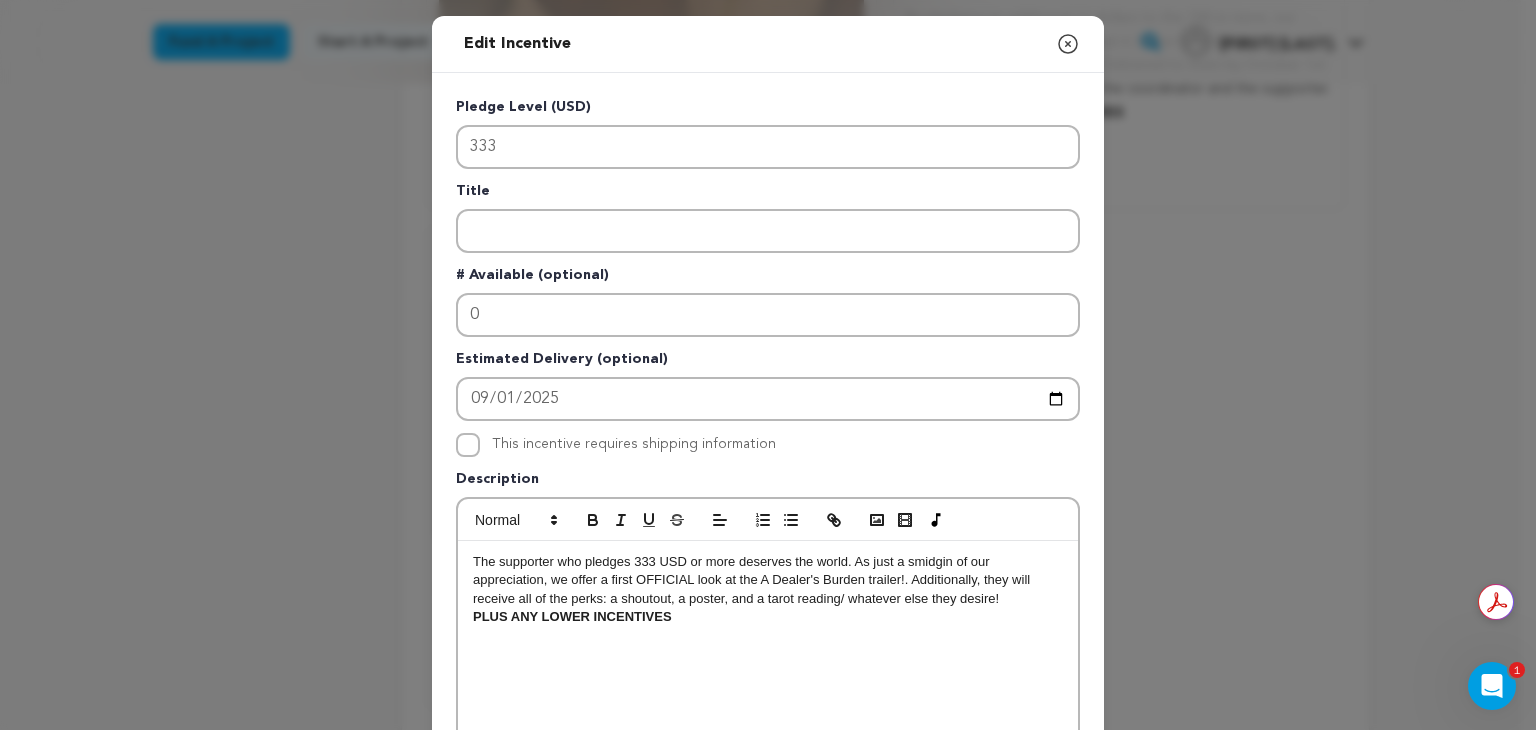 click on "The supporter who pledges 333 USD or more deserves the world. As just a smidgin of our appreciation, we offer a first OFFICIAL look at the A Dealer's Burden trailer!. Additionally, they will receive all of the perks: a shoutout, a poster, and a tarot reading/ whatever else they desire!" at bounding box center [768, 580] 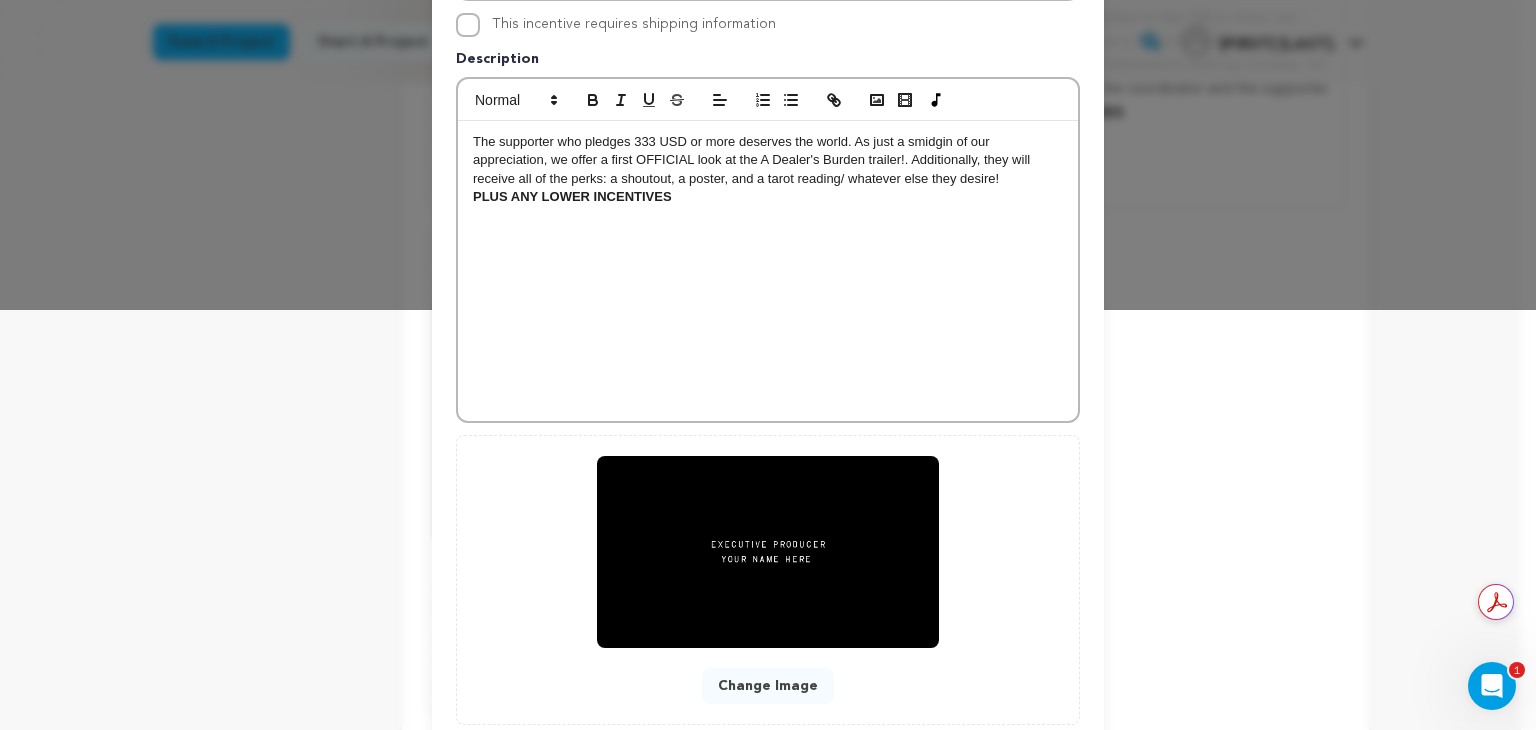 scroll, scrollTop: 422, scrollLeft: 0, axis: vertical 